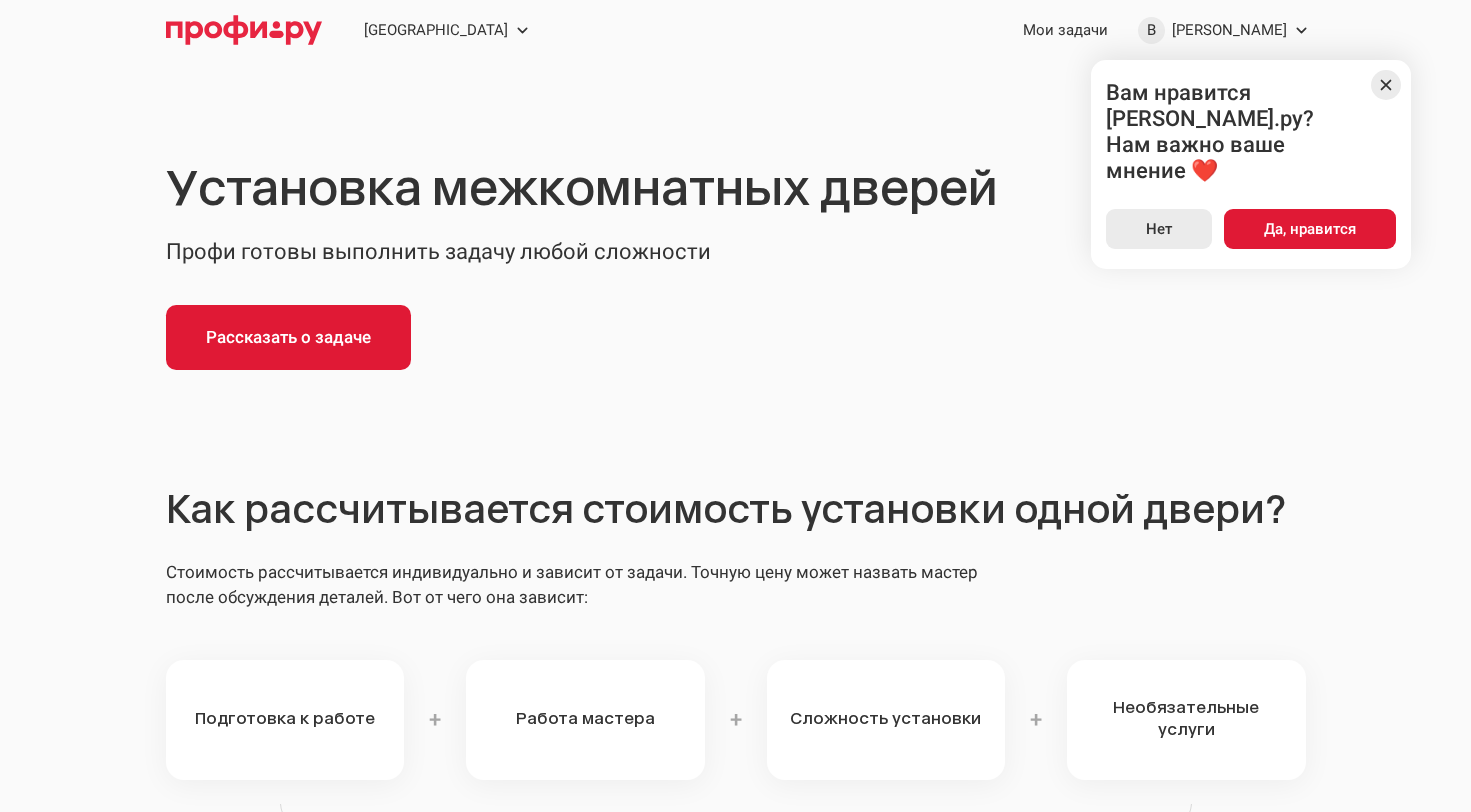 scroll, scrollTop: 500, scrollLeft: 0, axis: vertical 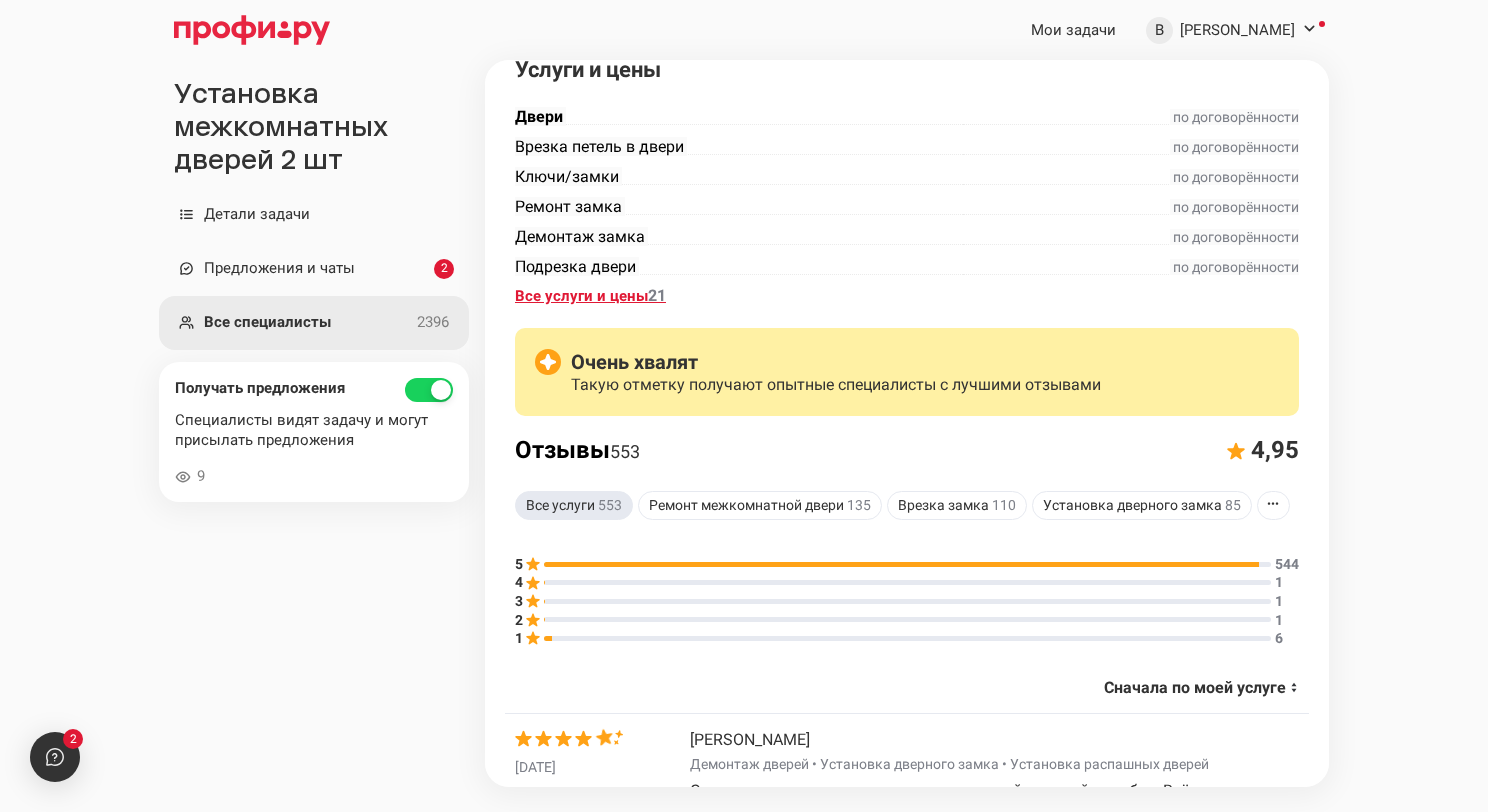 click on "Все услуги и цены  21" at bounding box center (590, 296) 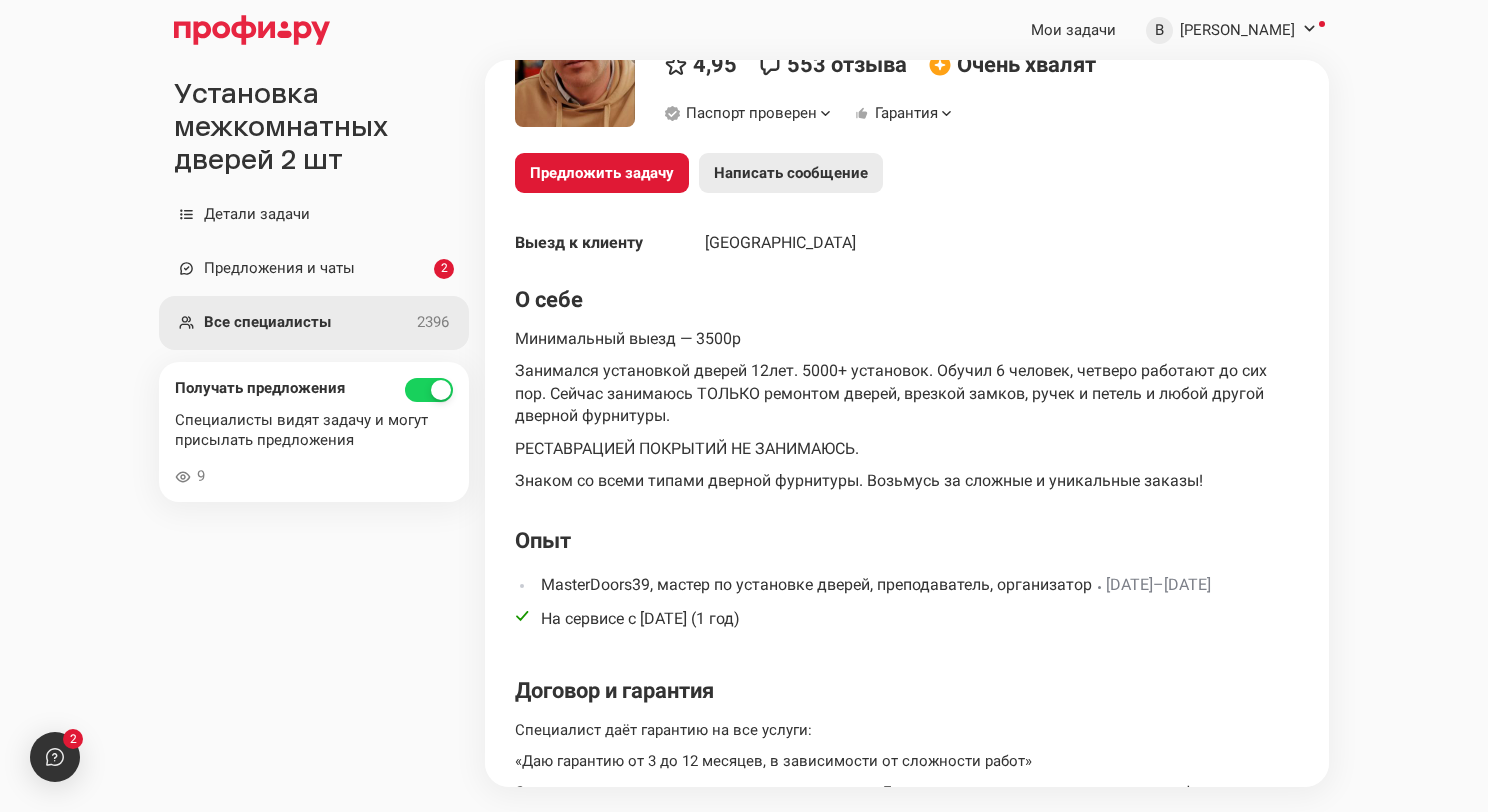 scroll, scrollTop: 0, scrollLeft: 0, axis: both 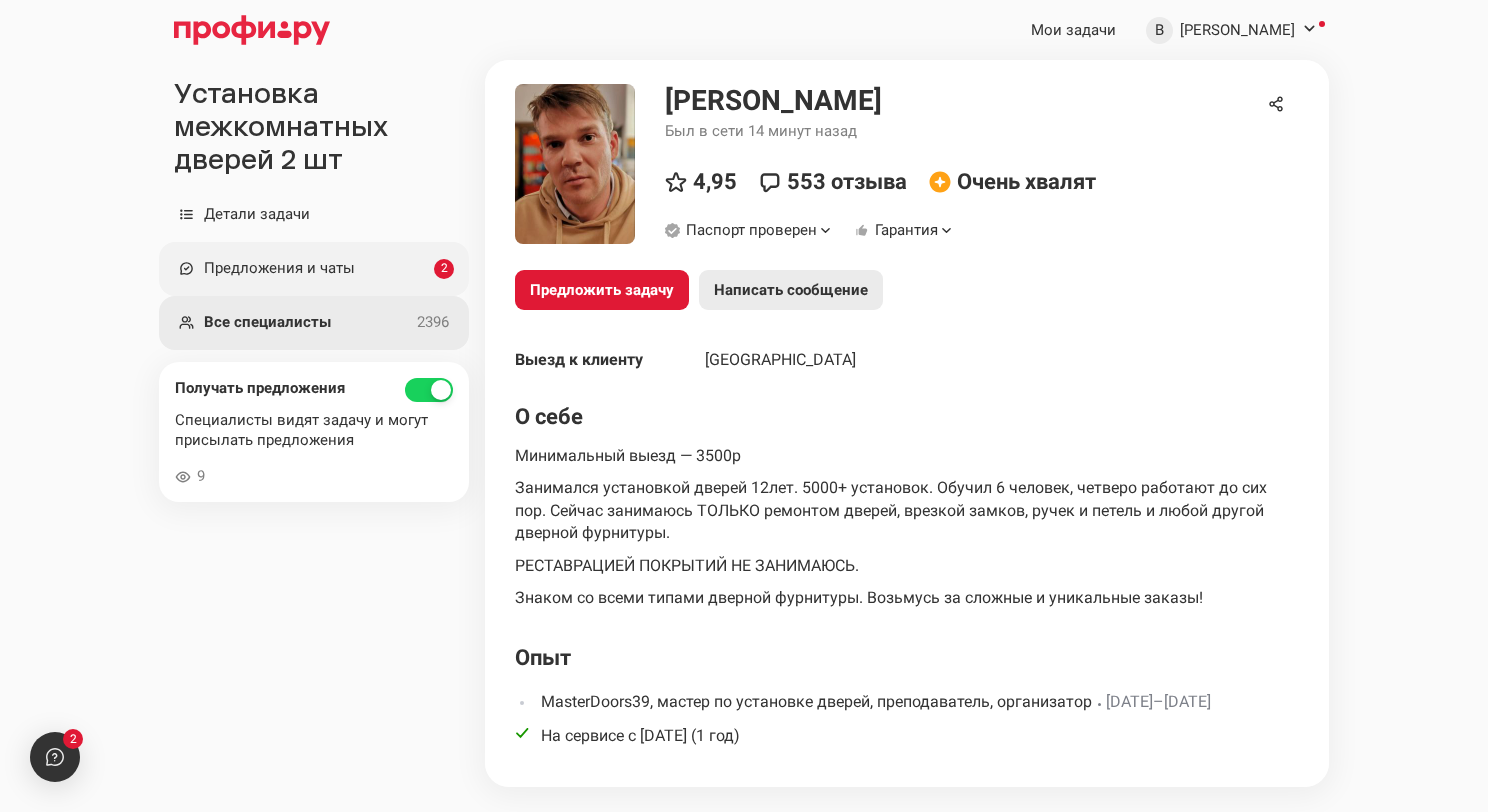 click on "Предложения и чаты" at bounding box center [319, 269] 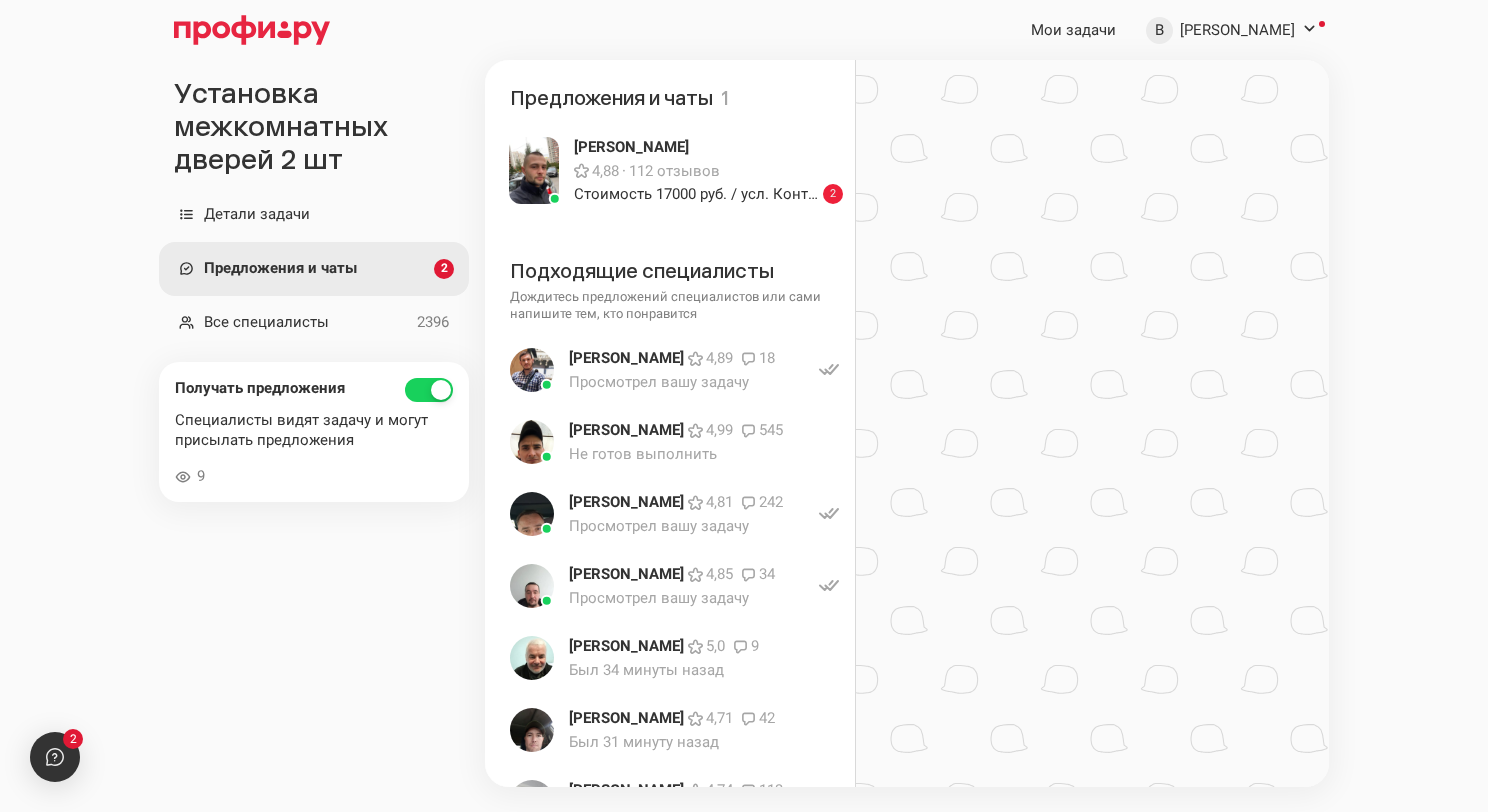 click on "Предложения и чаты" at bounding box center (319, 269) 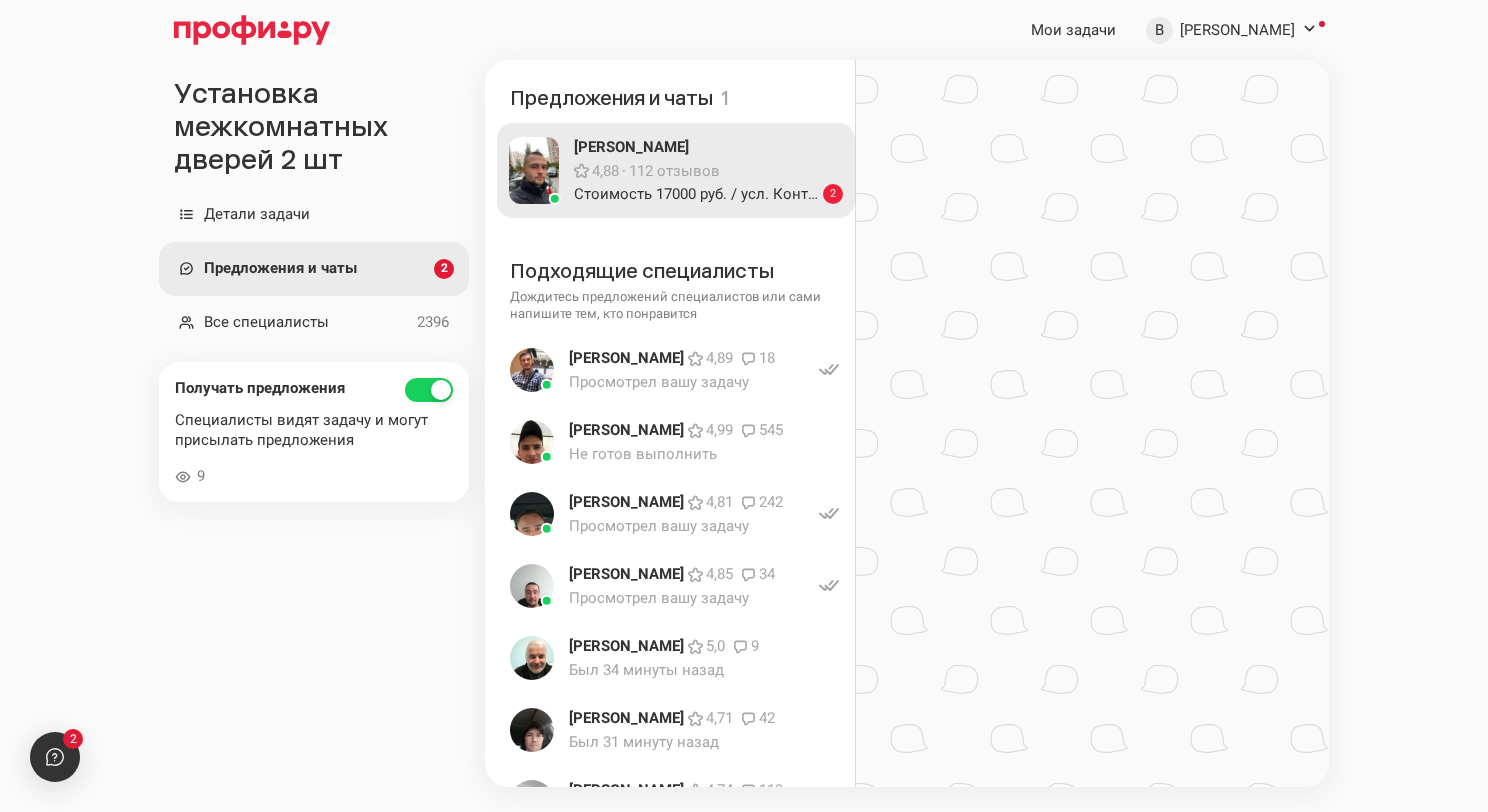 click on "Стоимость 17000 руб. / усл.
Контакты:
+7-968-405-..." at bounding box center (698, 194) 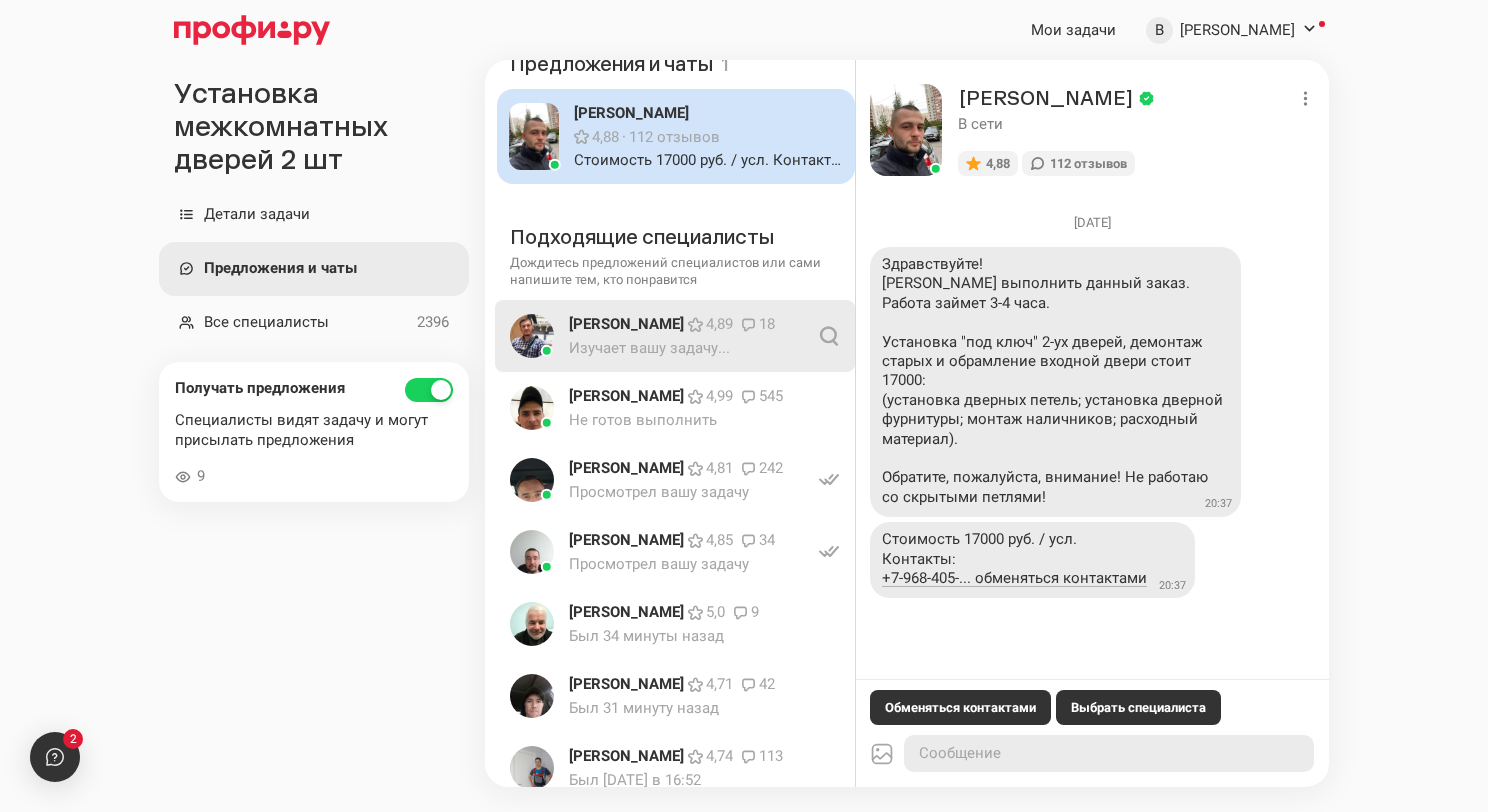 scroll, scrollTop: 0, scrollLeft: 0, axis: both 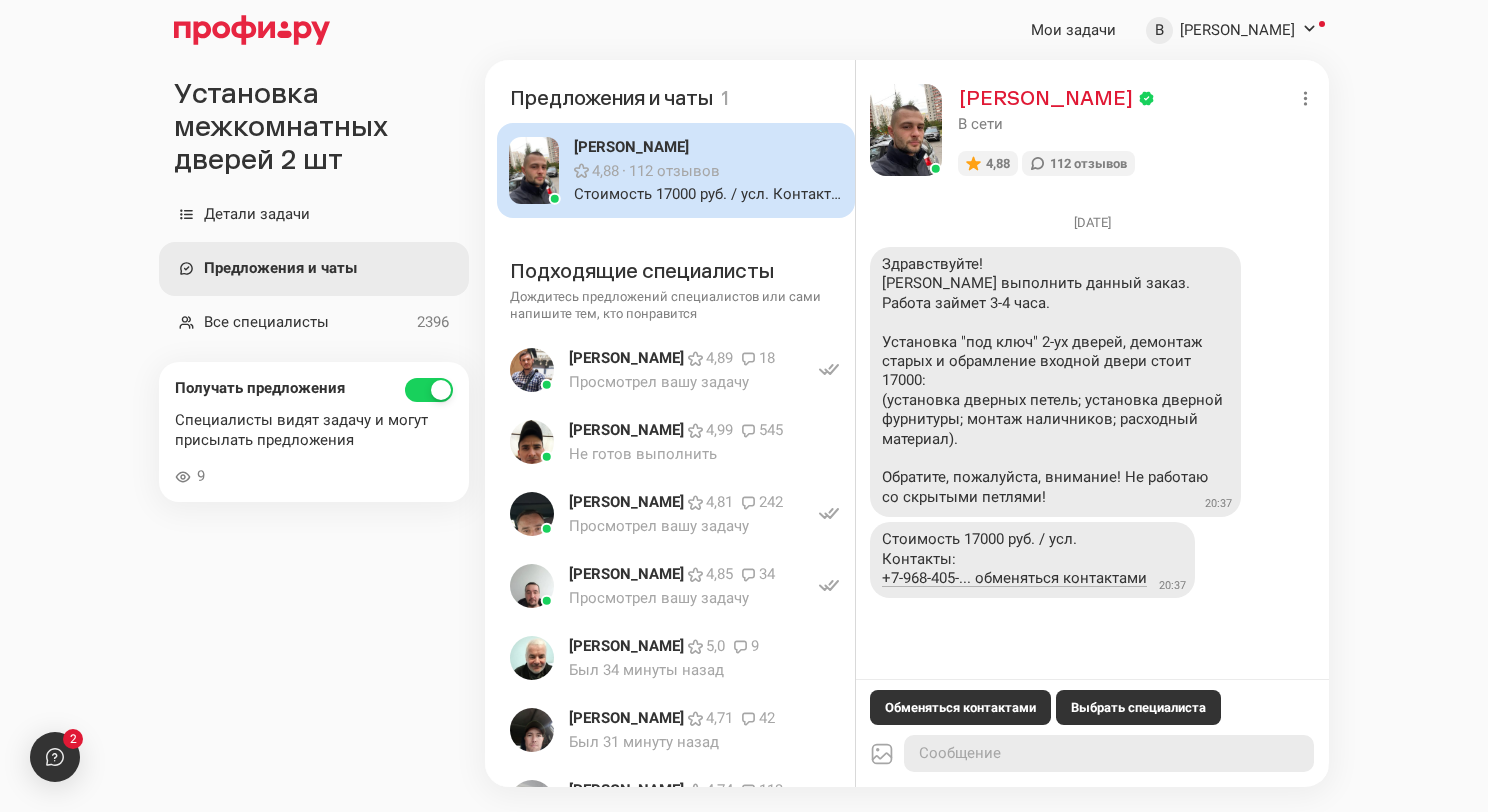 click on "[PERSON_NAME]" at bounding box center (1046, 98) 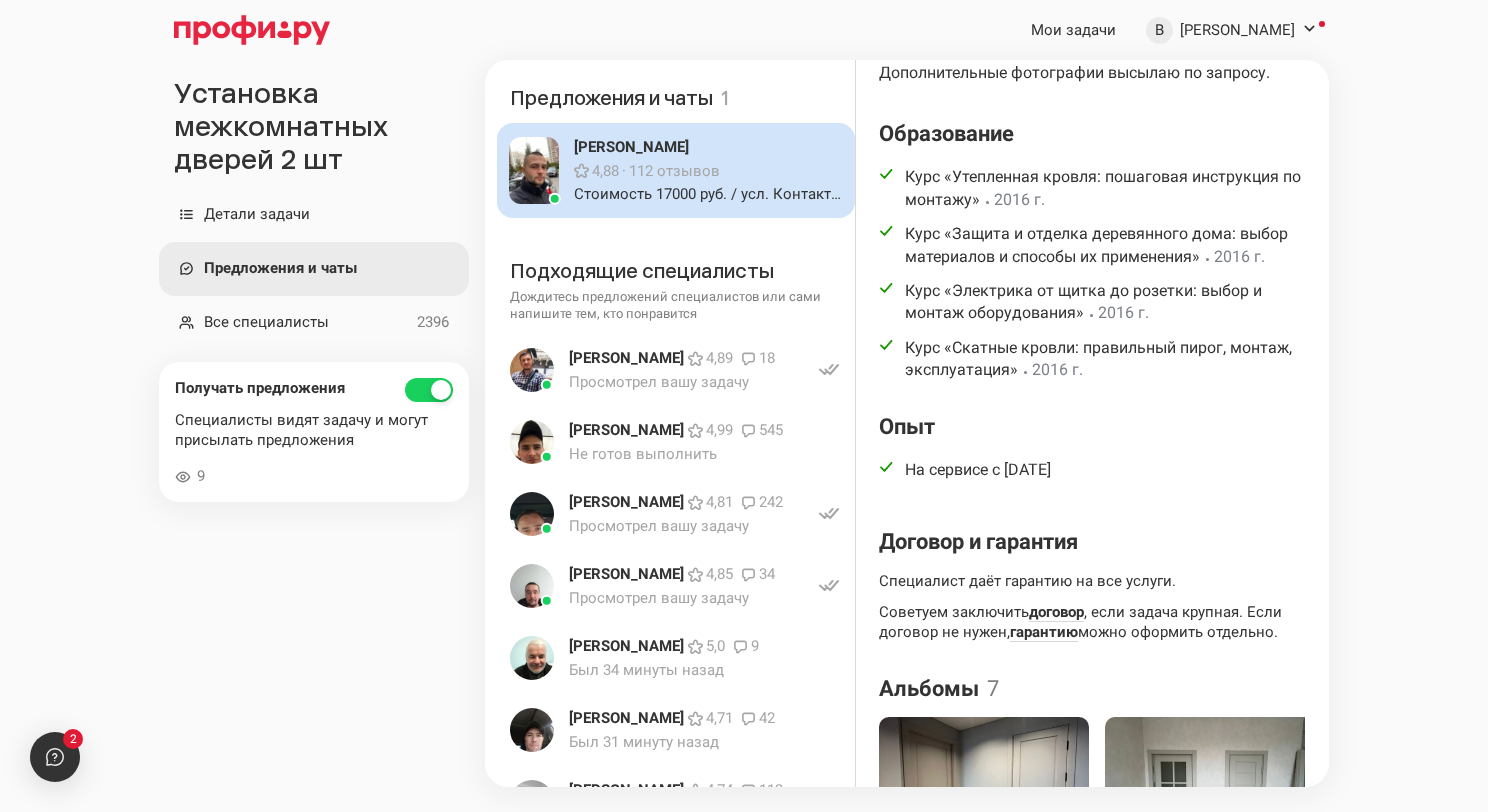 scroll, scrollTop: 1000, scrollLeft: 0, axis: vertical 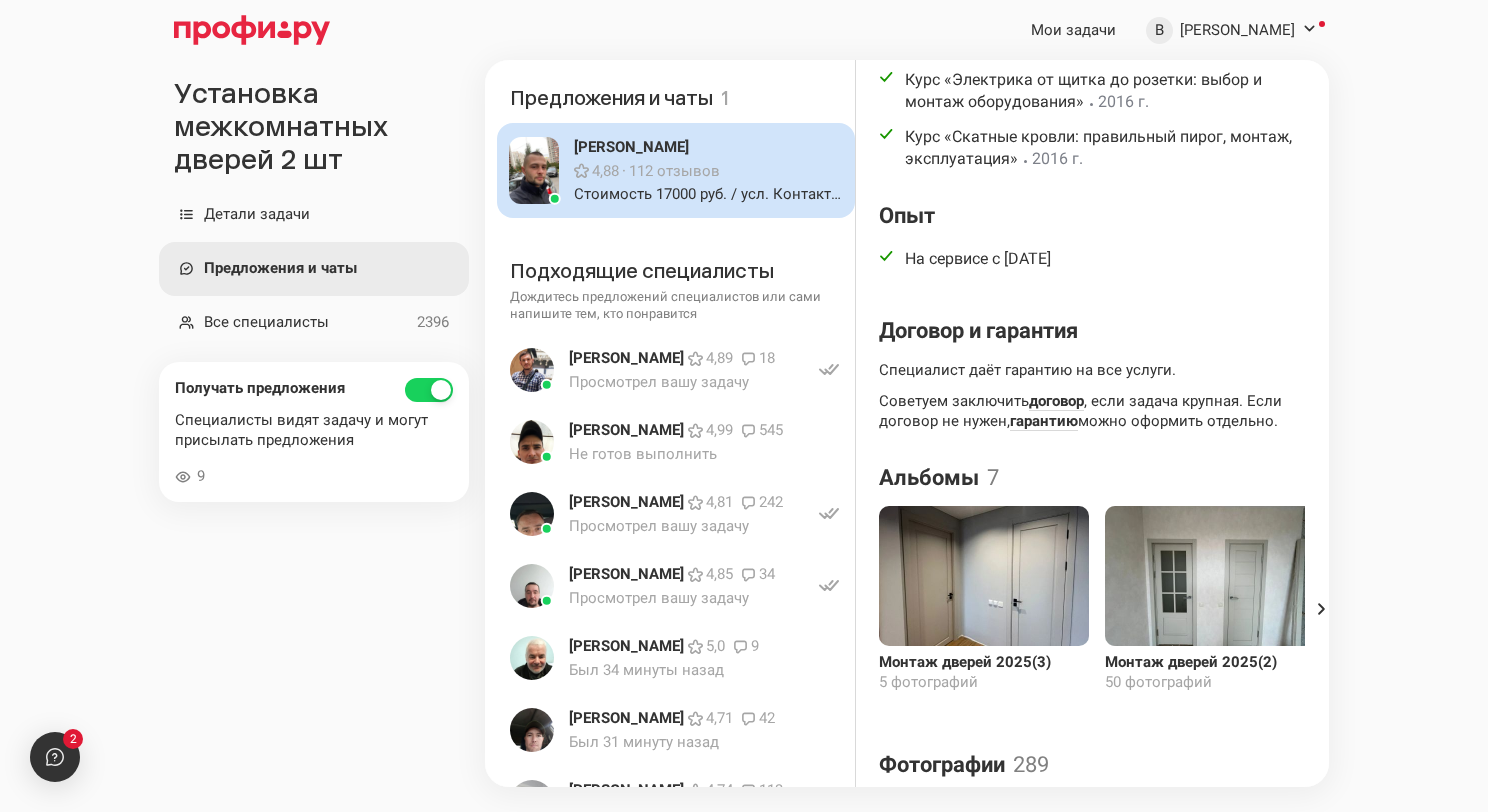 click at bounding box center (984, 576) 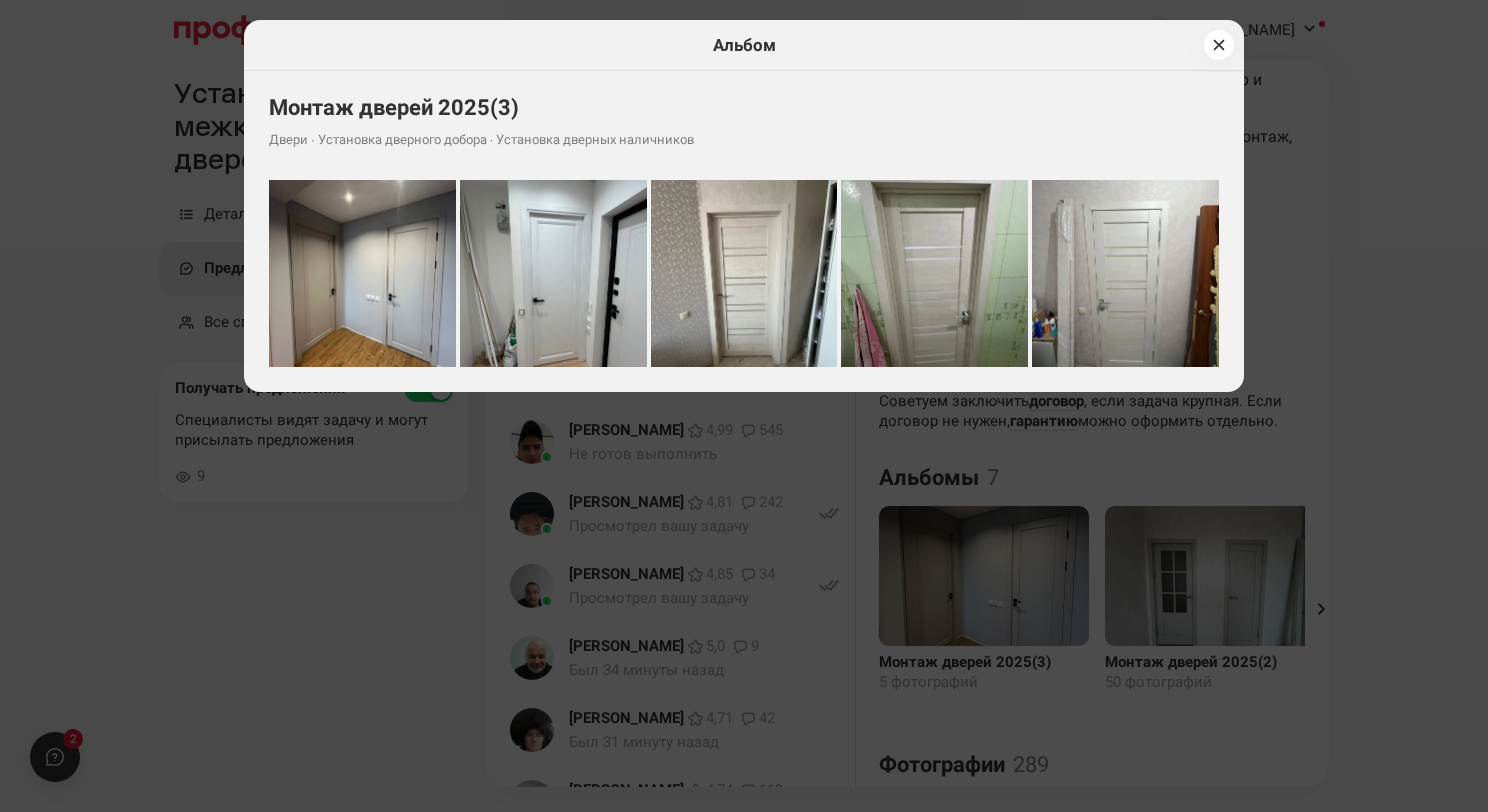 click at bounding box center [362, 273] 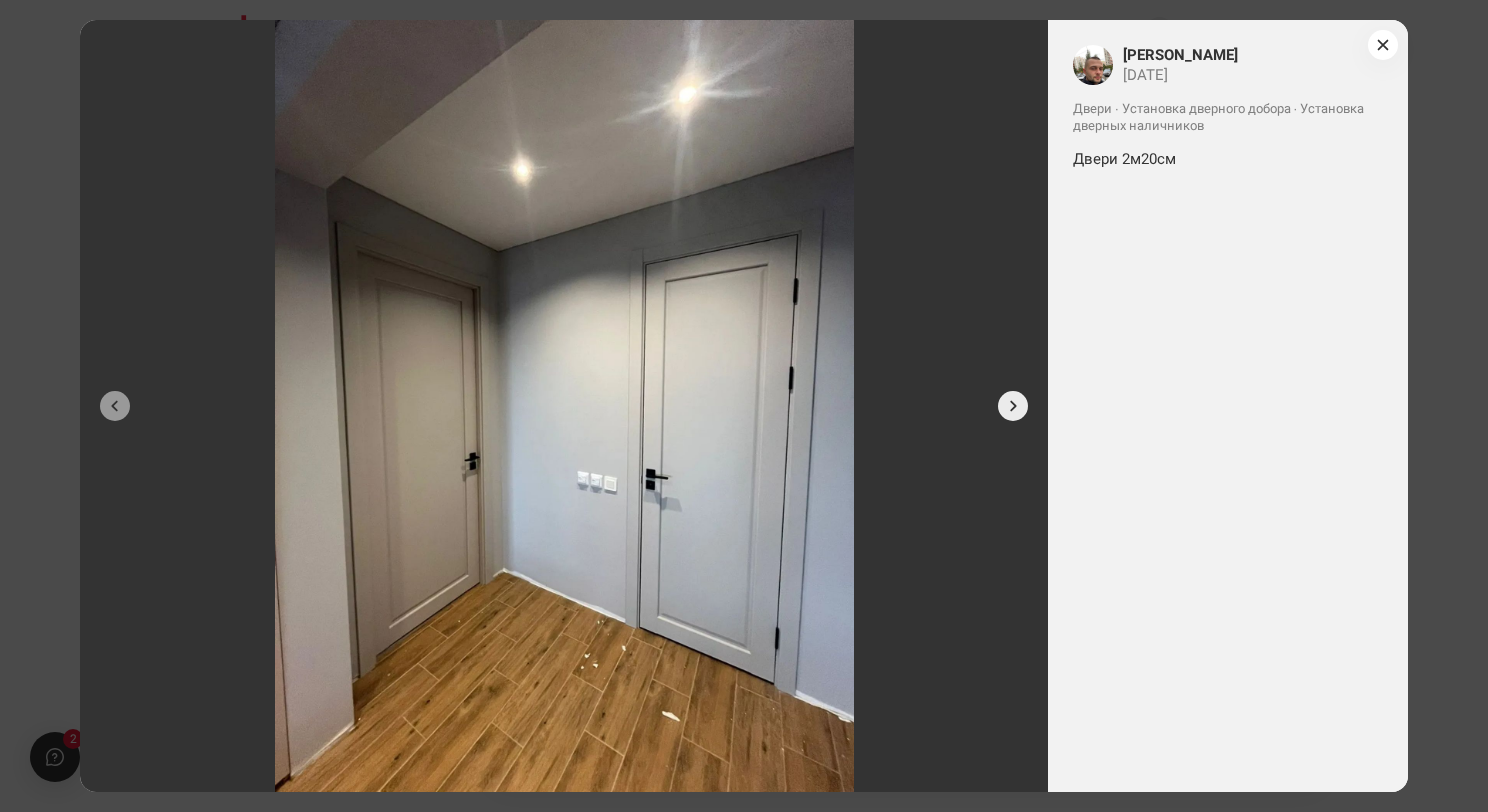 click 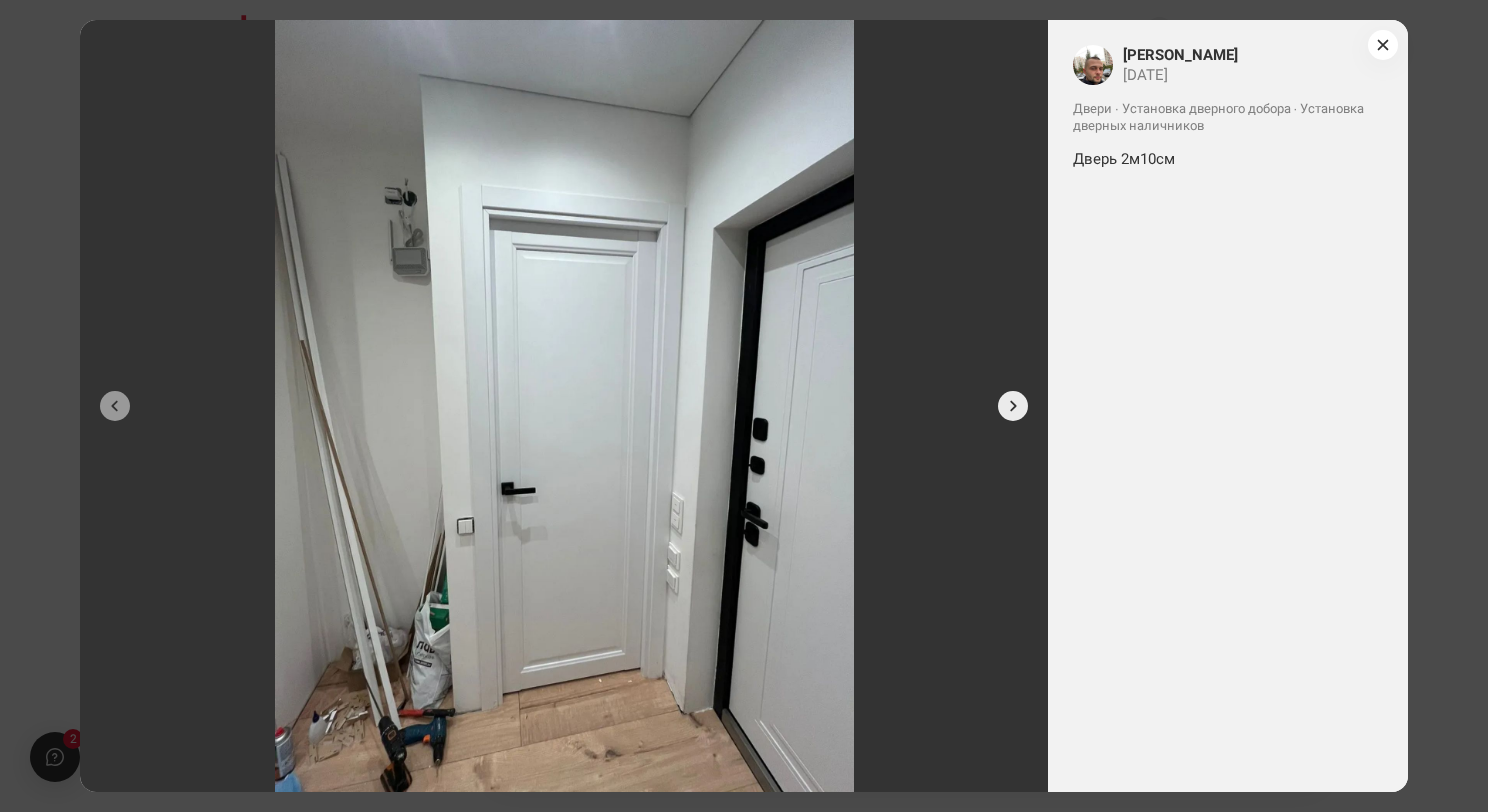 click 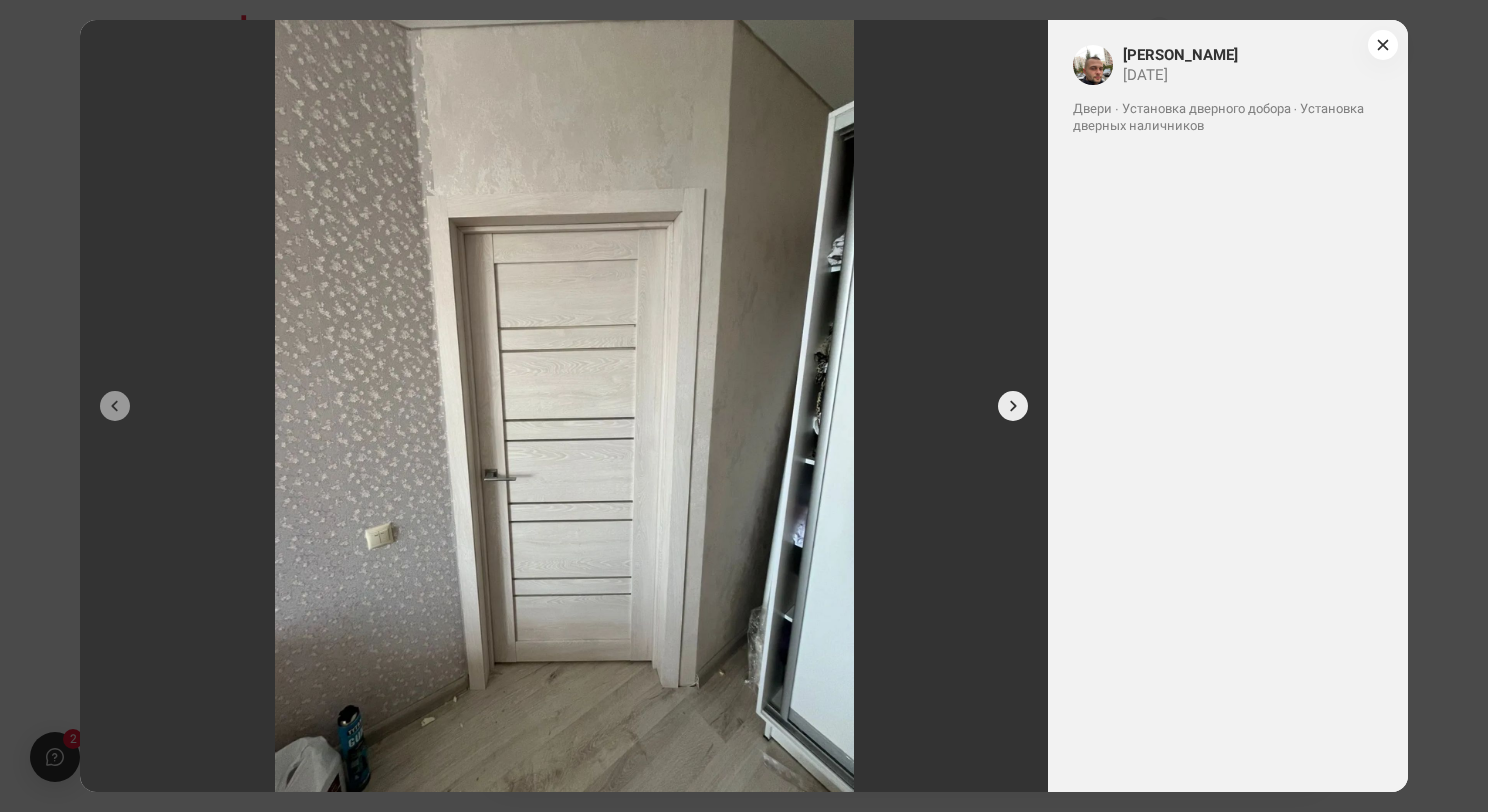 click 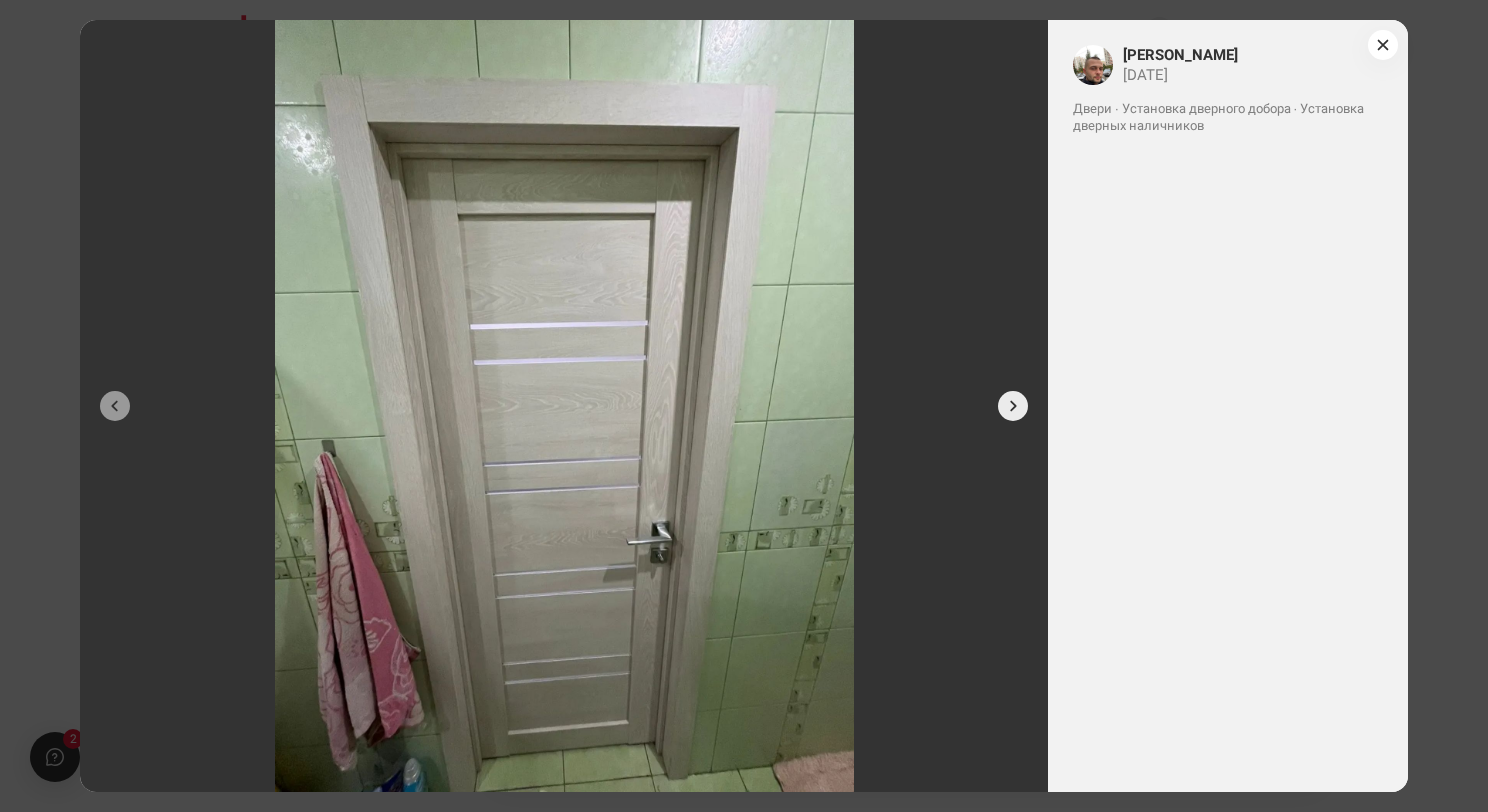 click at bounding box center (1013, 406) 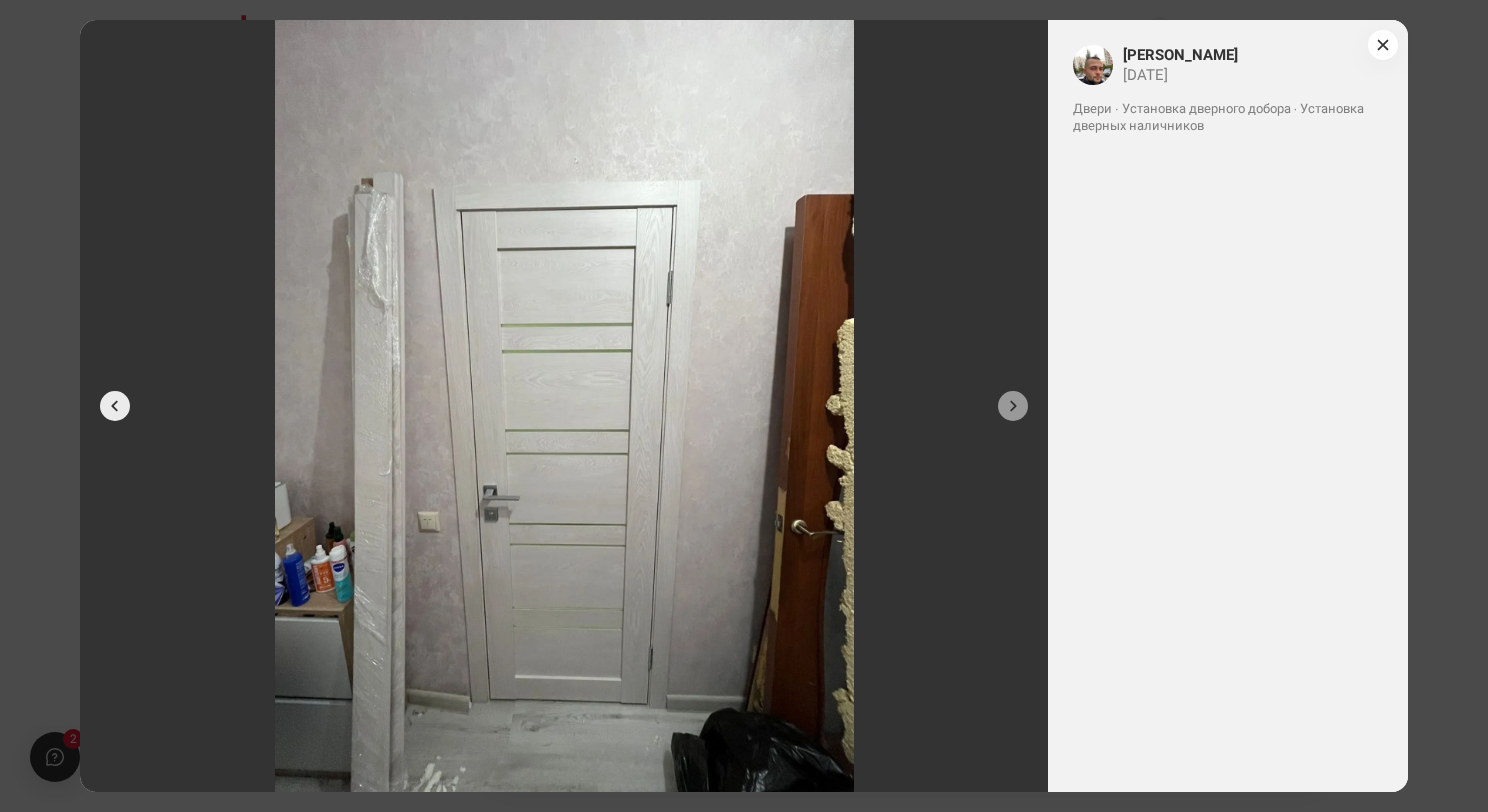 click 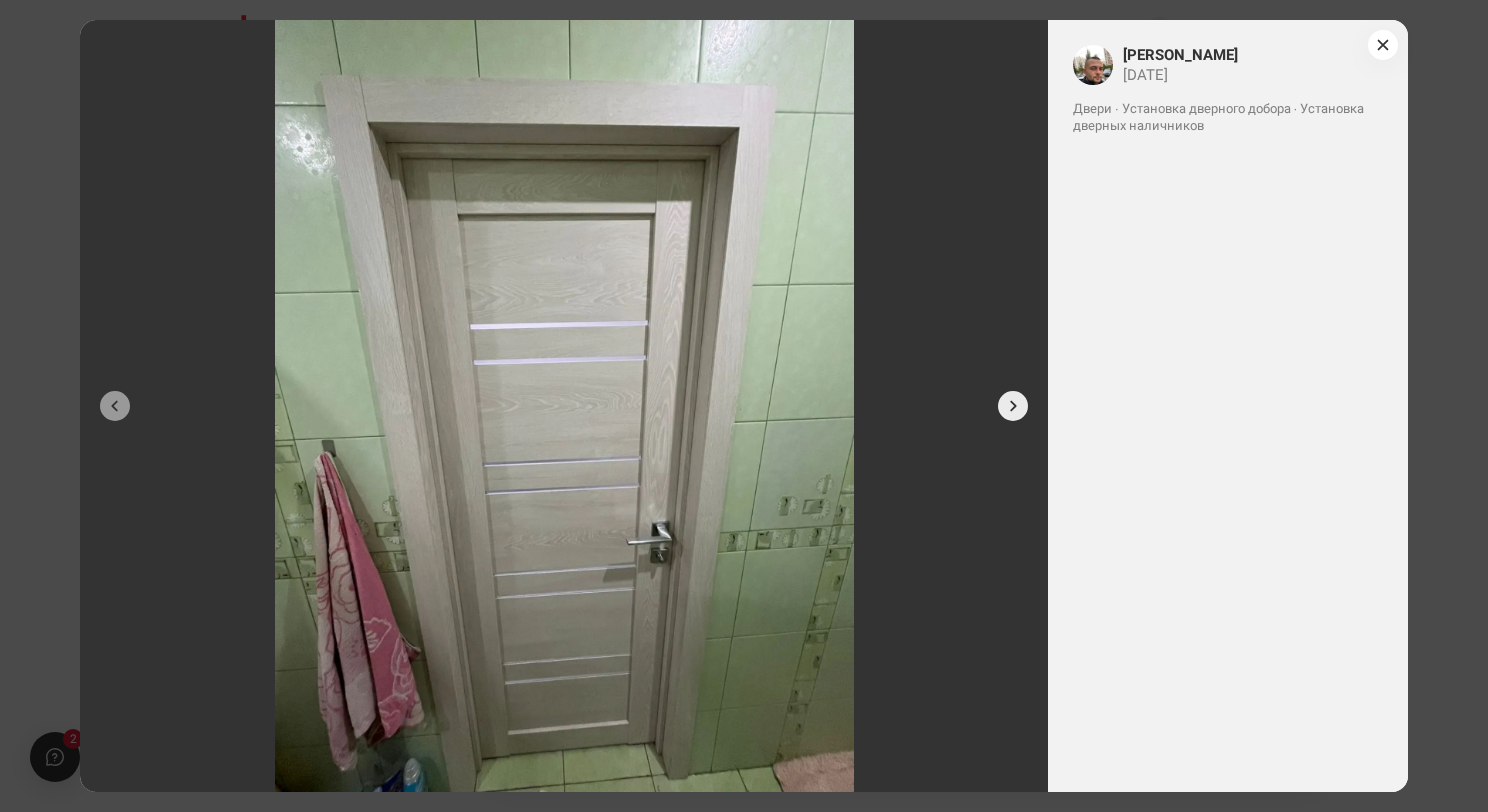click 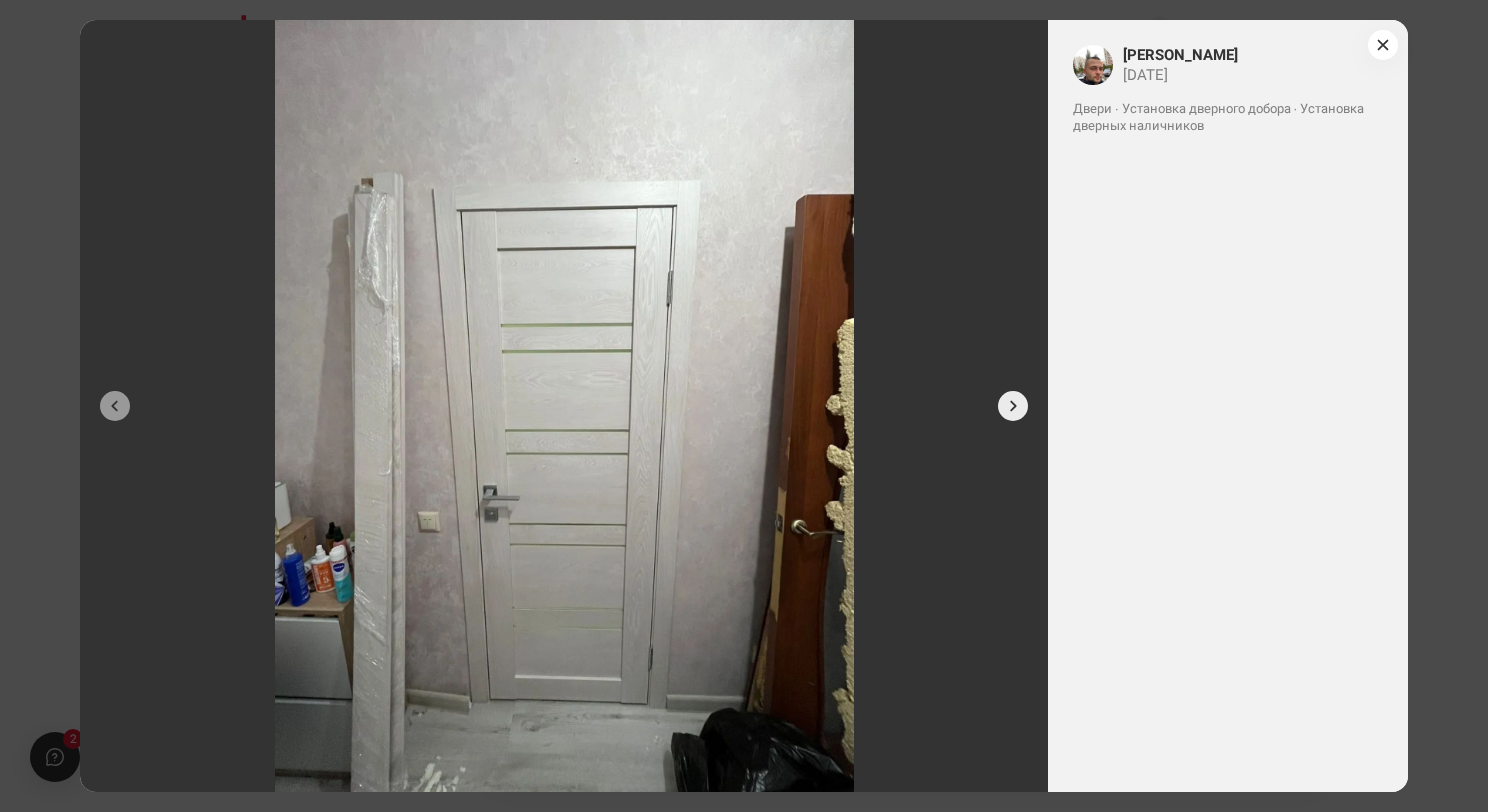 click 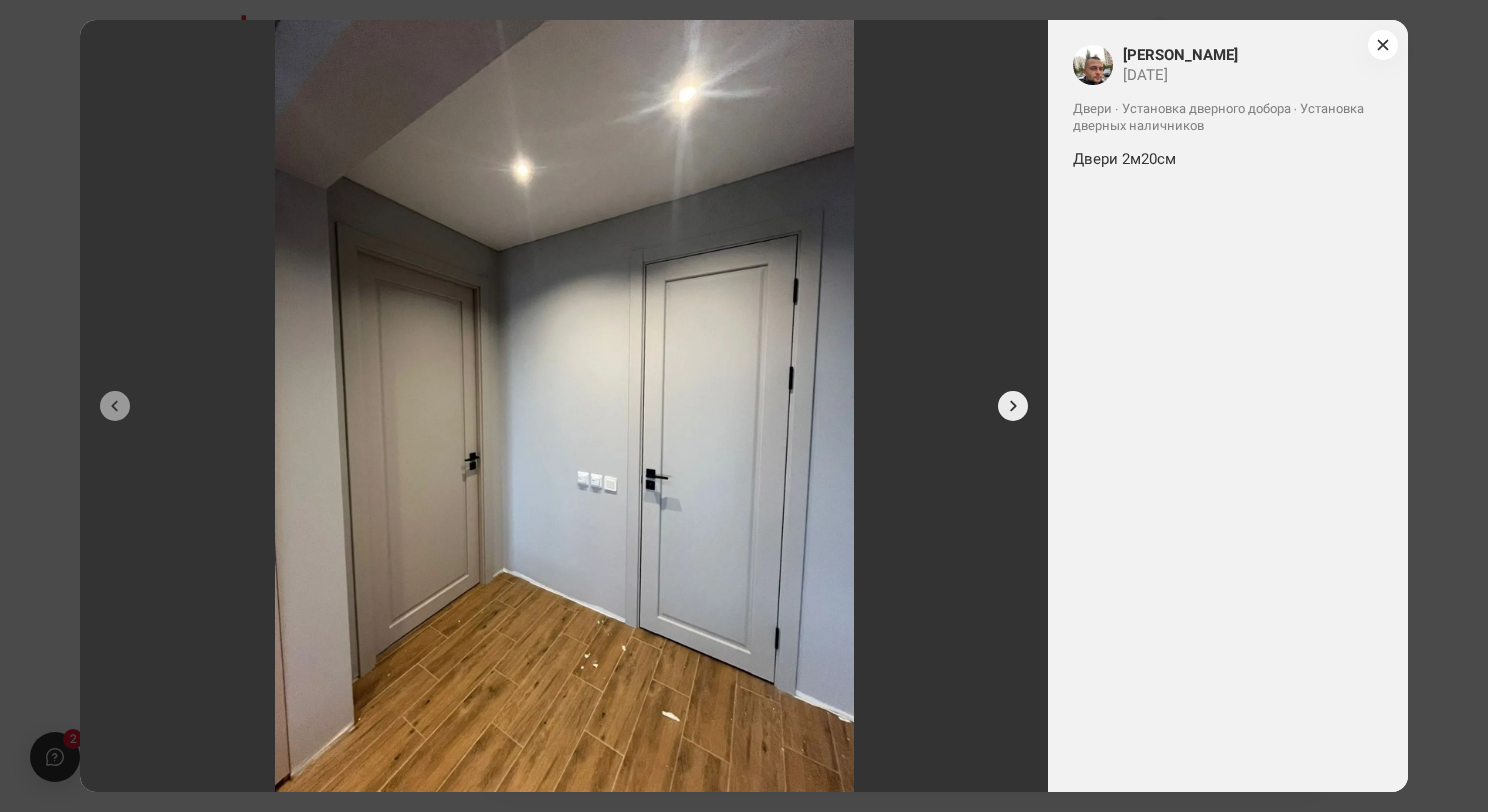 click 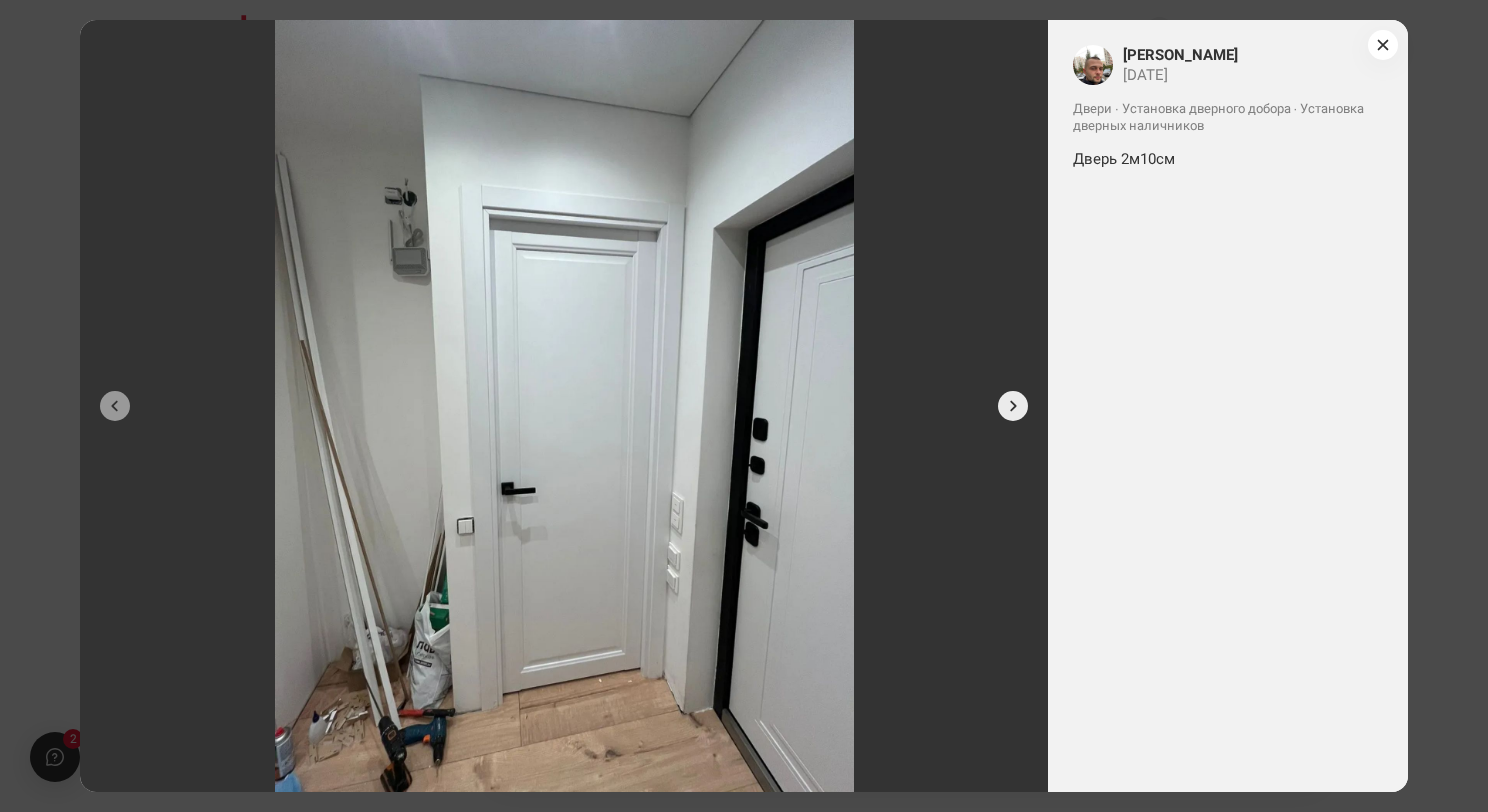 click at bounding box center (1013, 406) 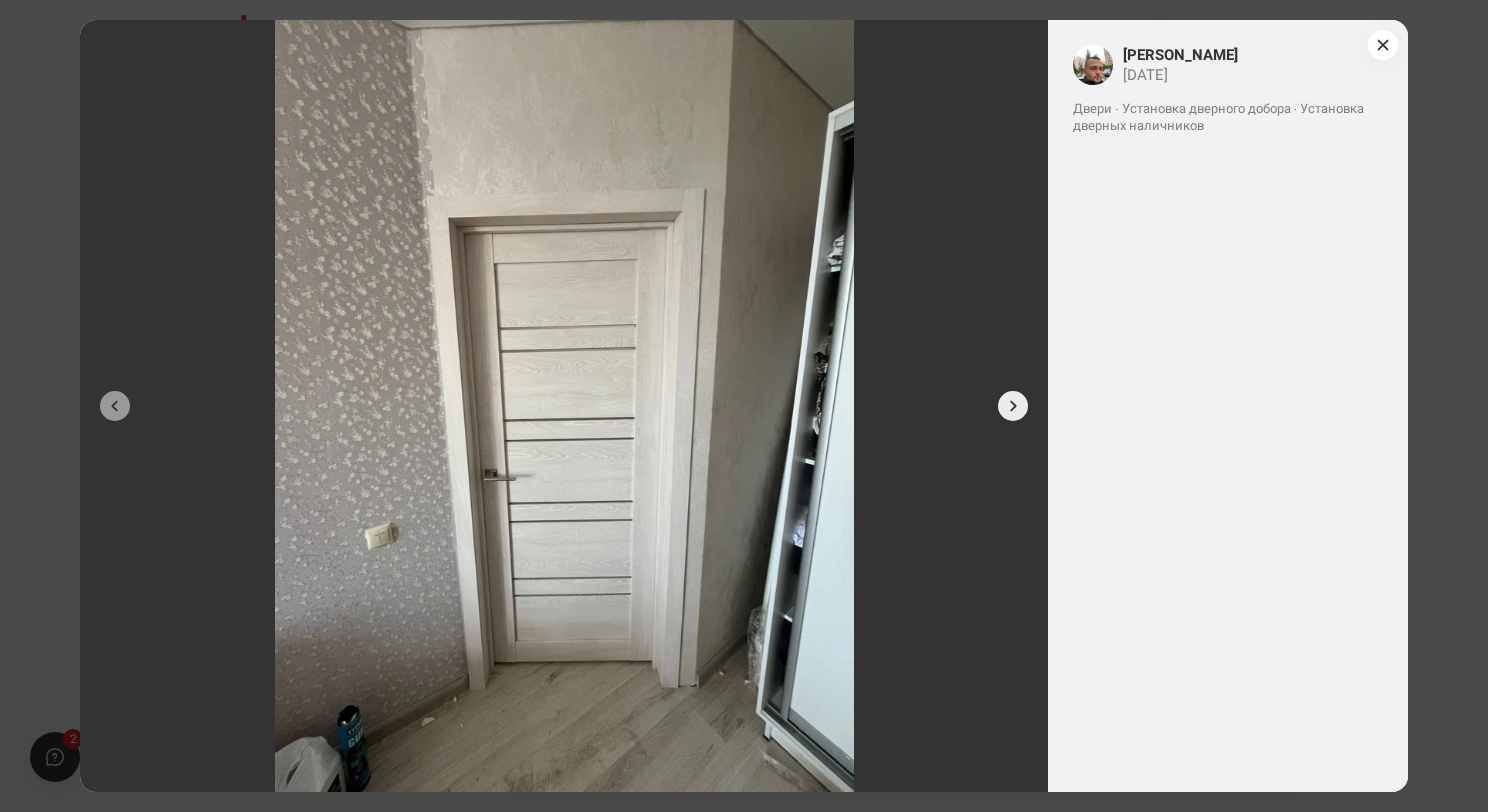 click at bounding box center (1013, 406) 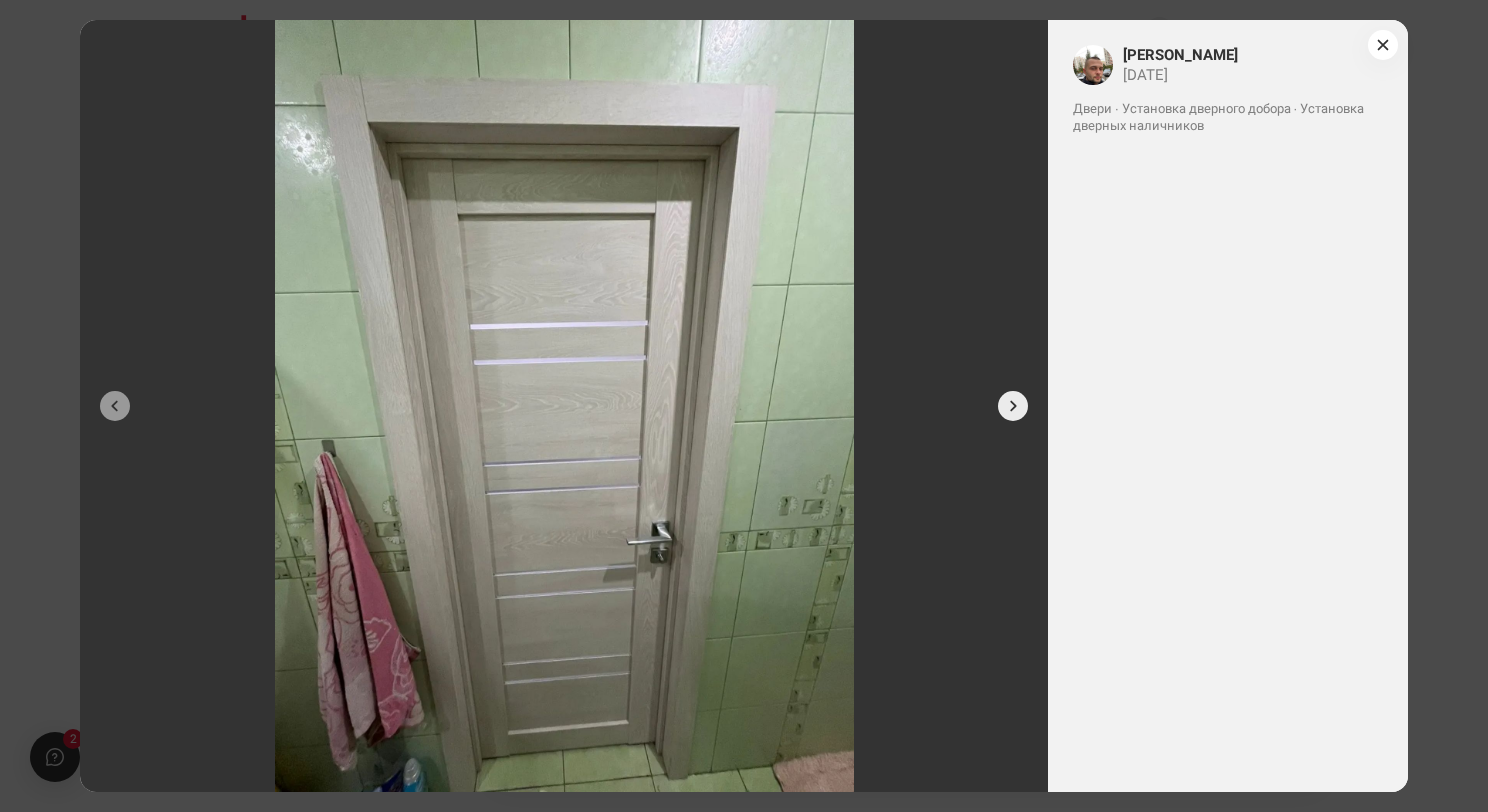 click at bounding box center [1013, 406] 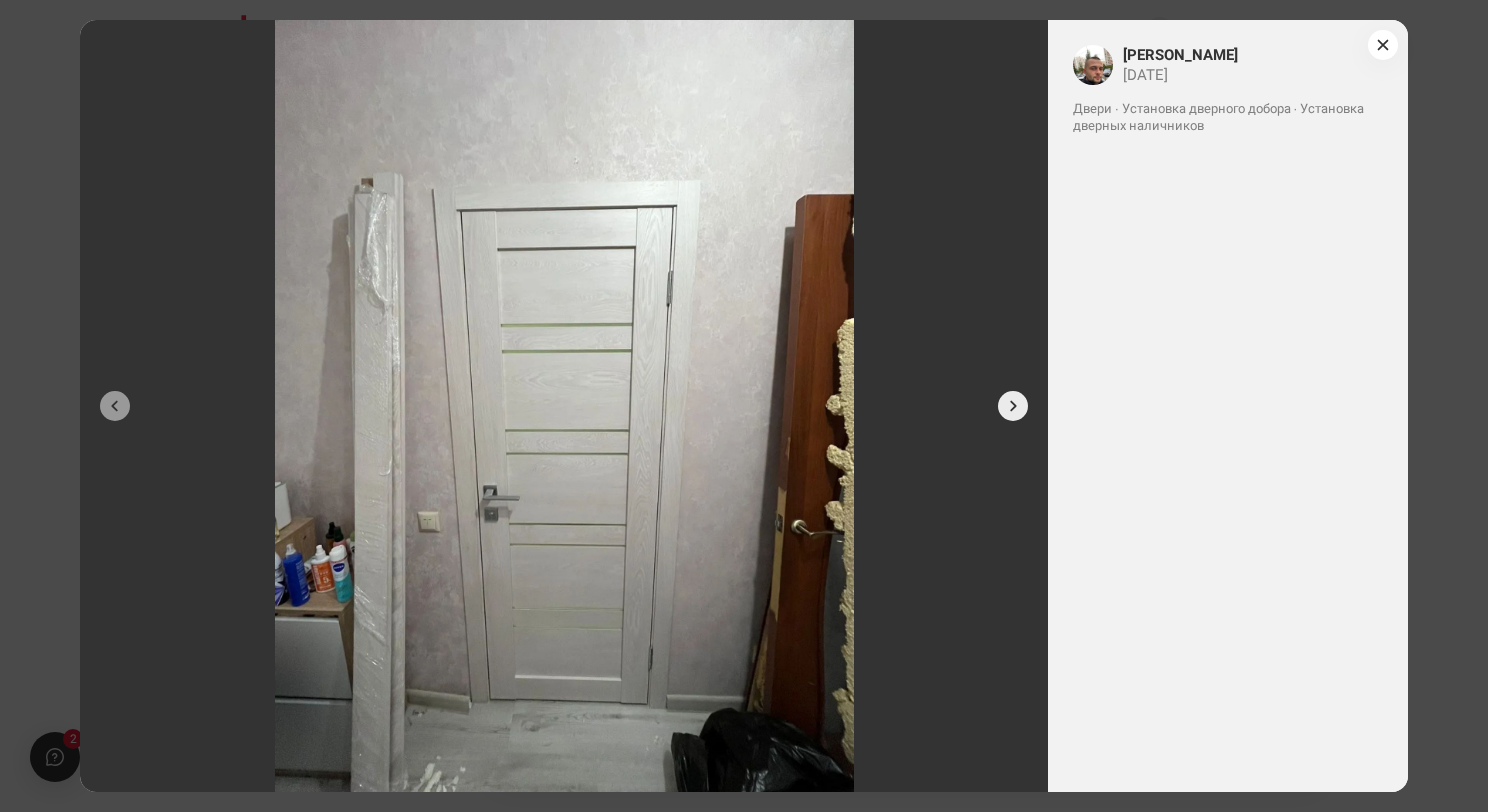 click at bounding box center [1013, 406] 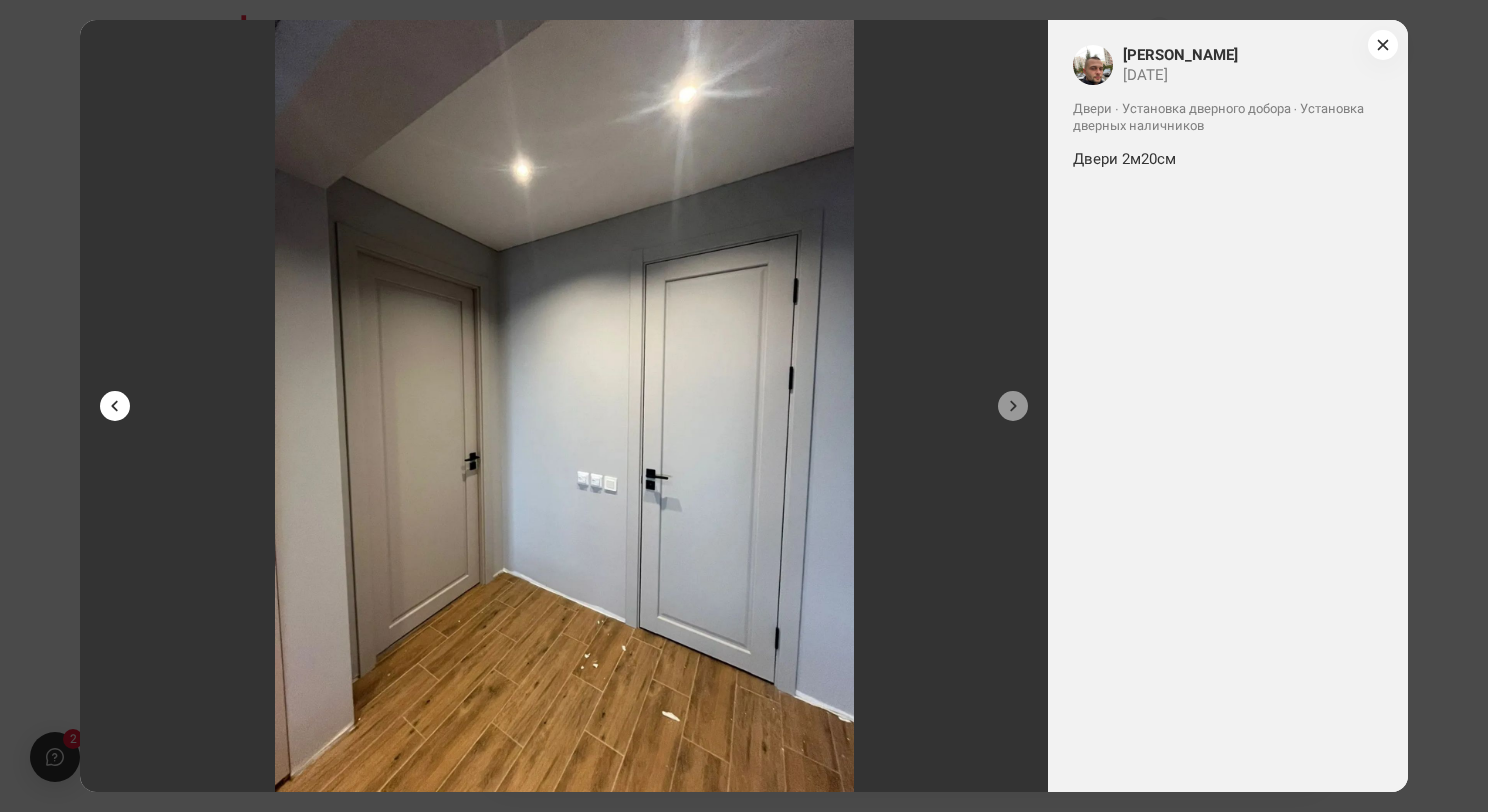 click at bounding box center (115, 406) 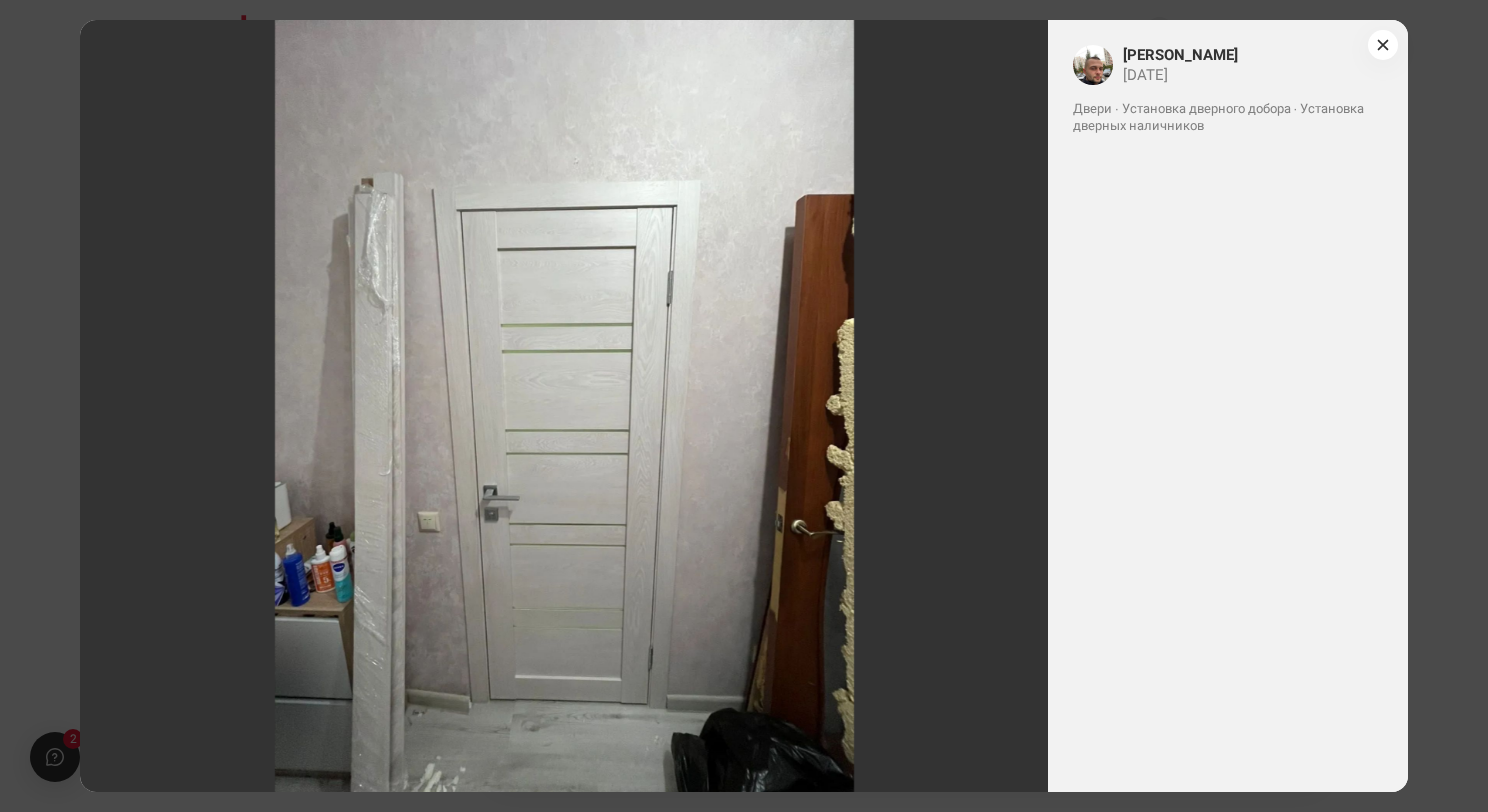 drag, startPoint x: 1387, startPoint y: 45, endPoint x: 1359, endPoint y: 69, distance: 36.878178 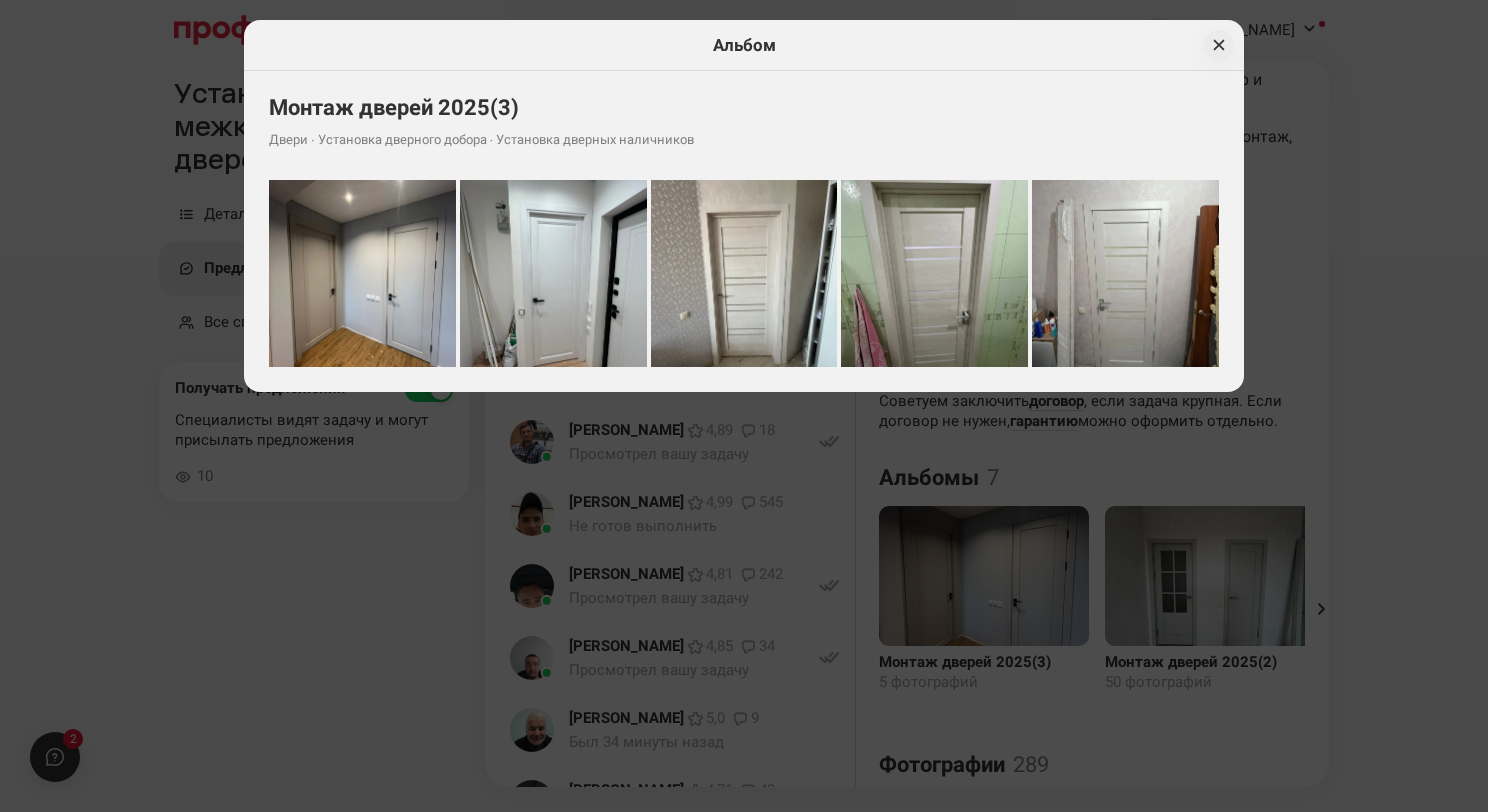 click 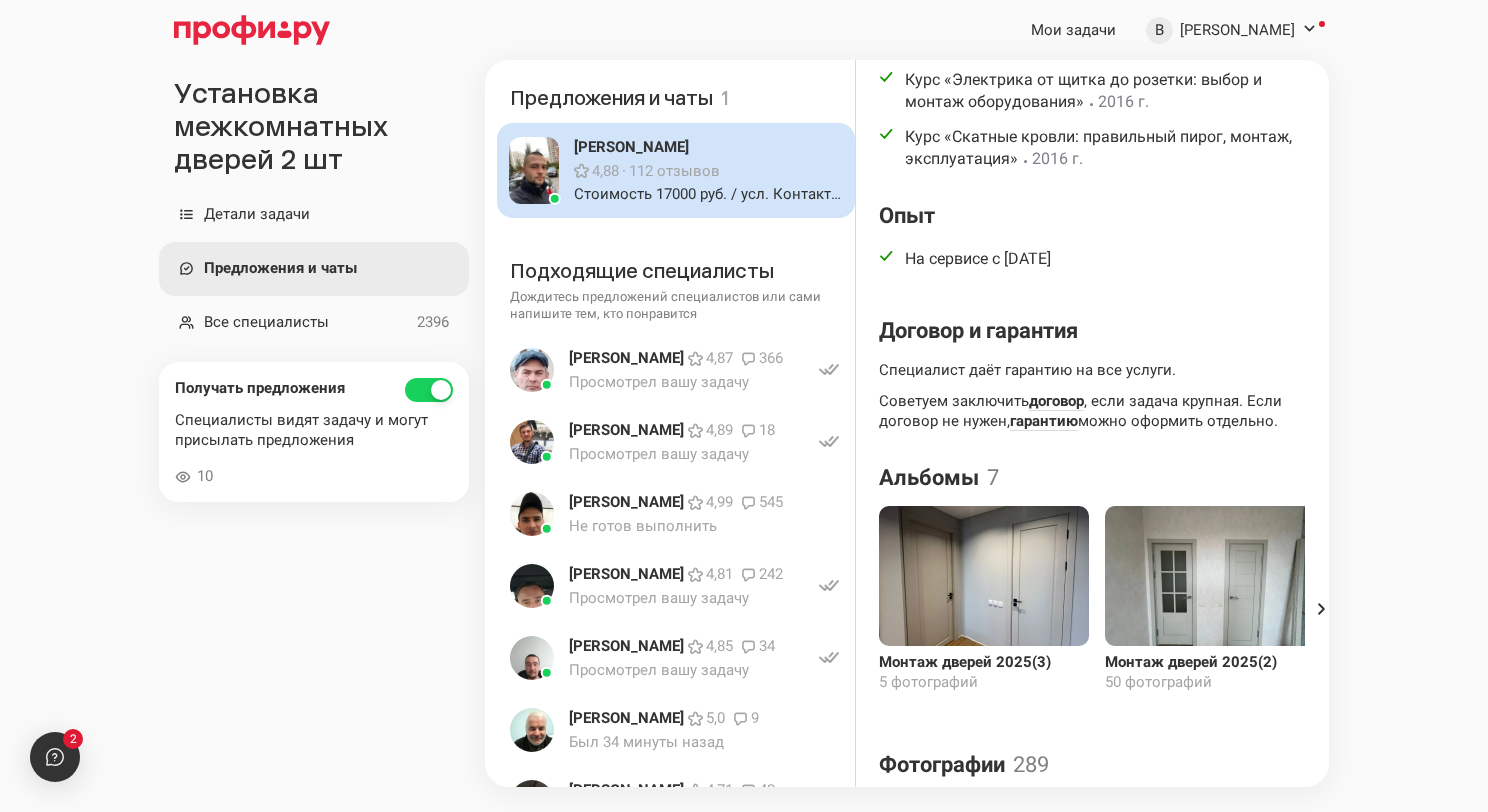 click on "Предложения и чаты" at bounding box center (326, 269) 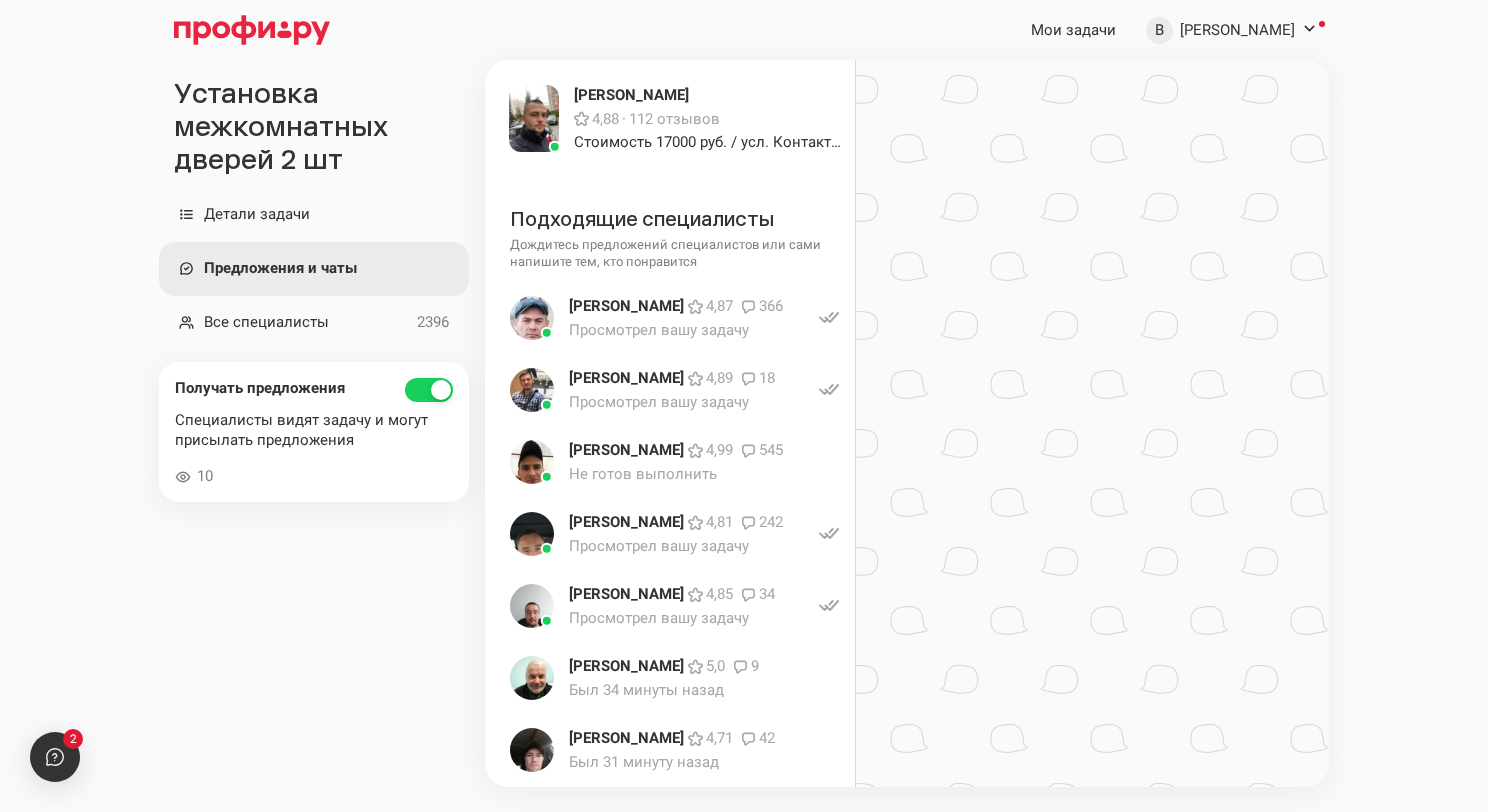 scroll, scrollTop: 0, scrollLeft: 0, axis: both 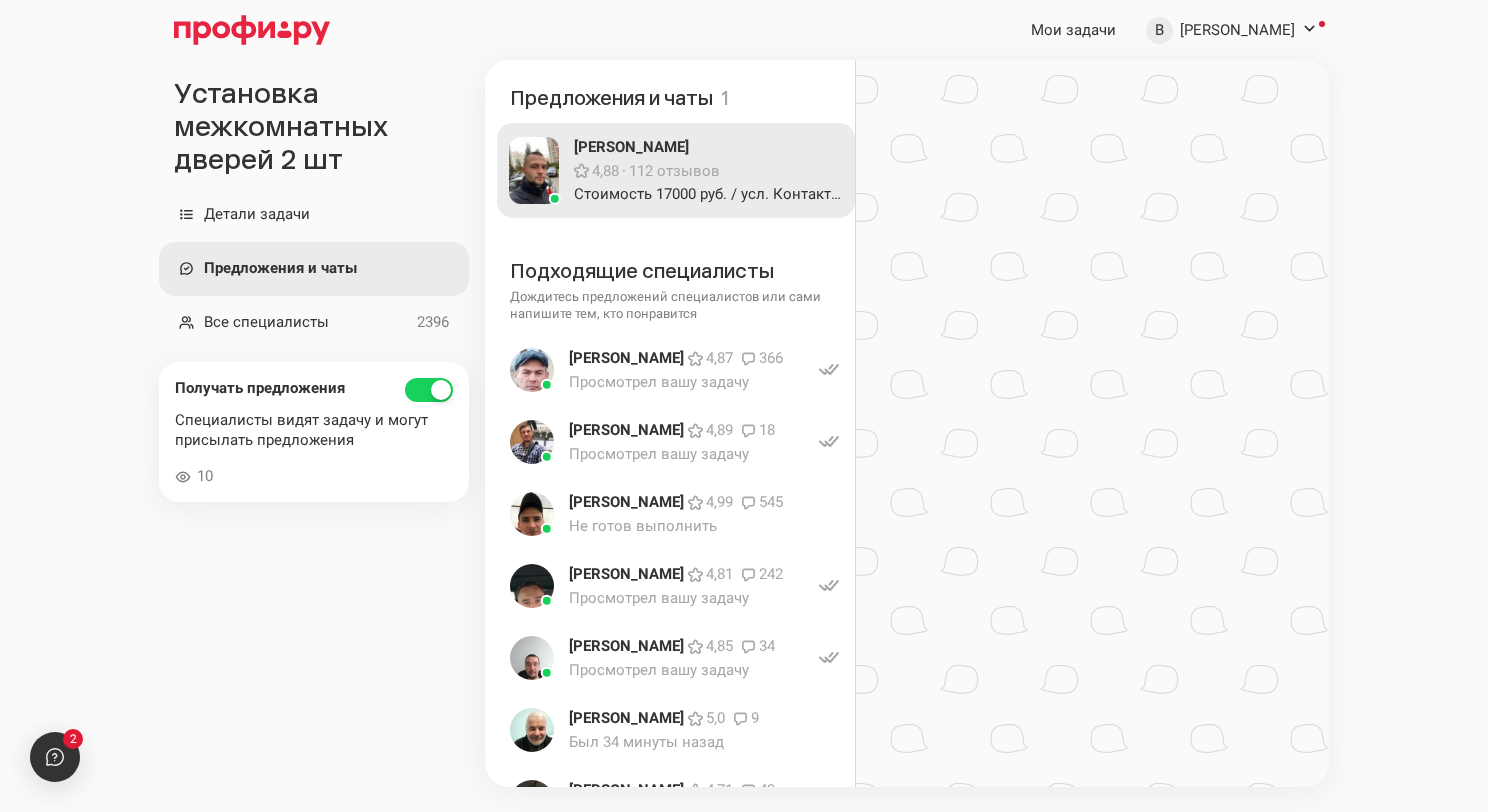 click on "Стоимость 17000 руб. / усл.
Контакты:
+7-968-405-..." at bounding box center (708, 194) 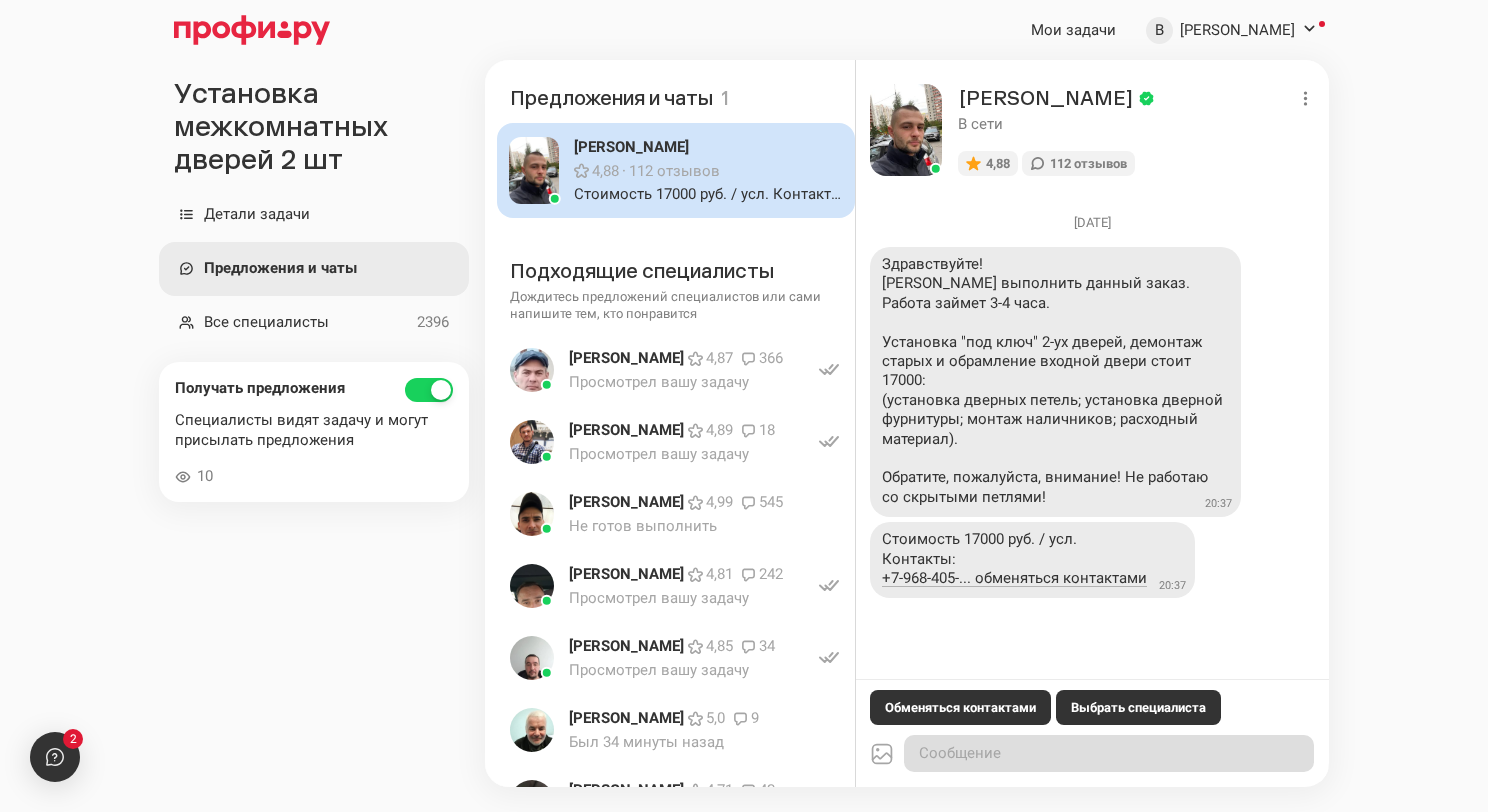 click at bounding box center (1109, 753) 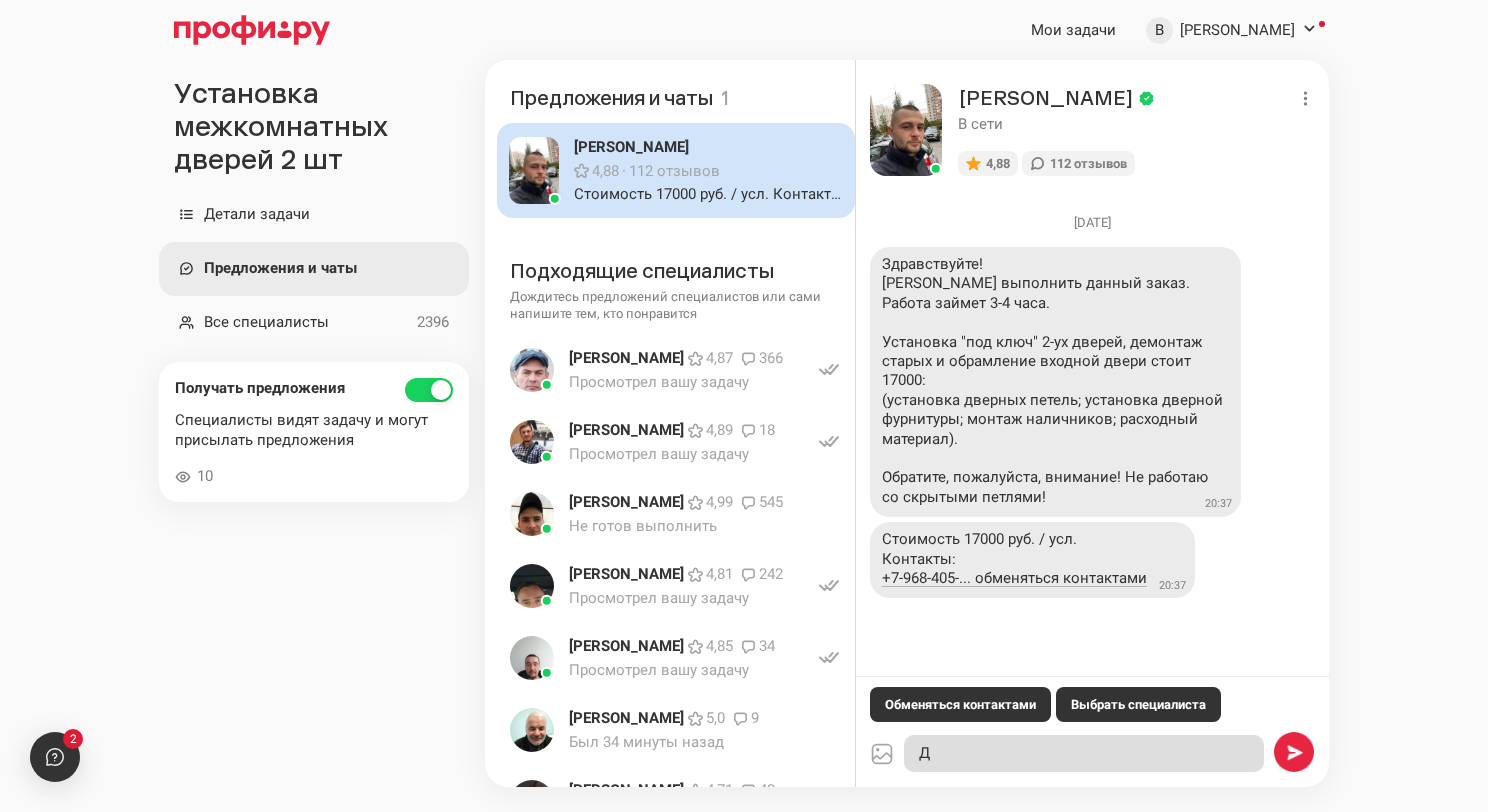 type on "x" 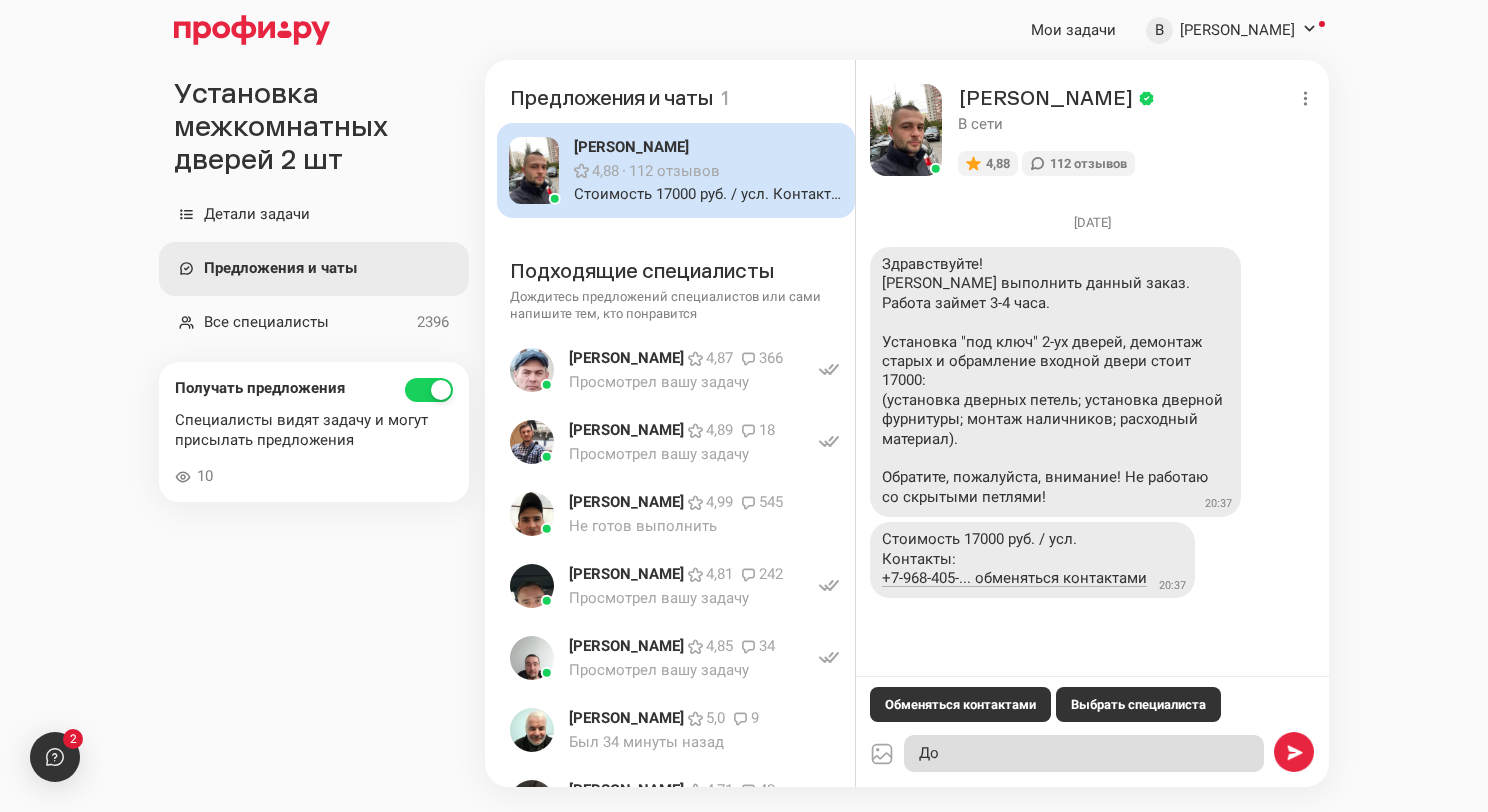 type on "x" 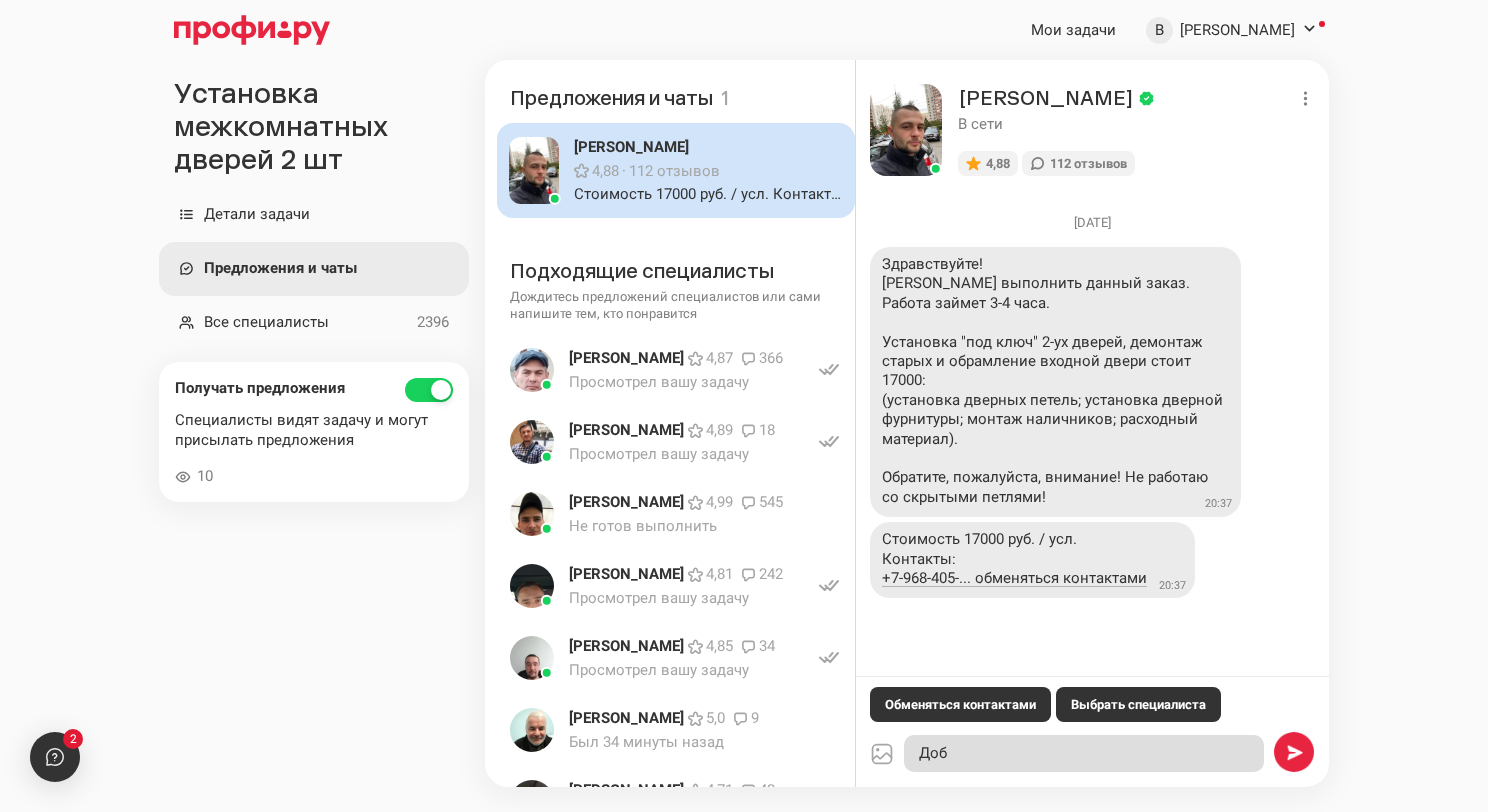 type on "x" 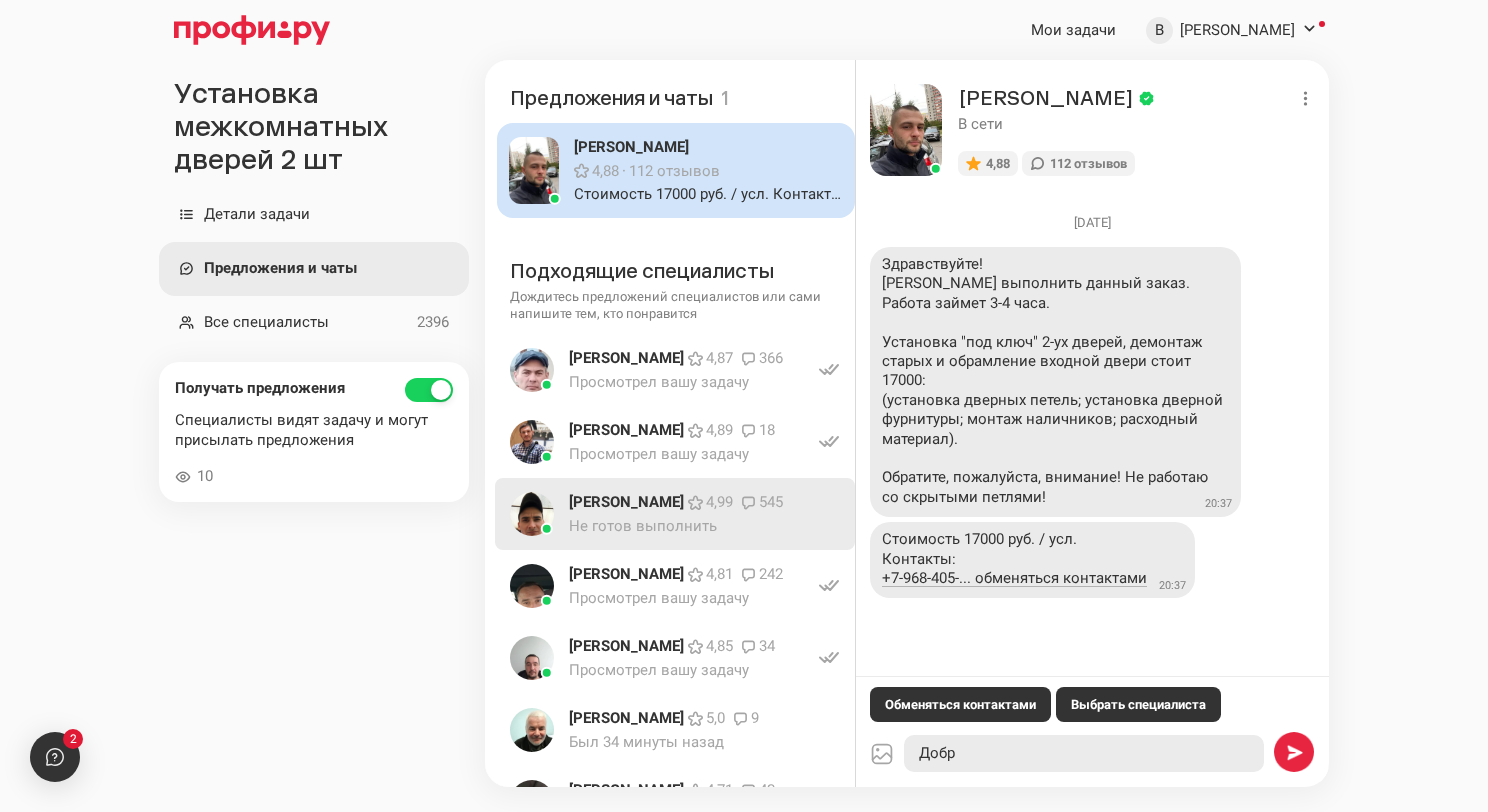 type on "x" 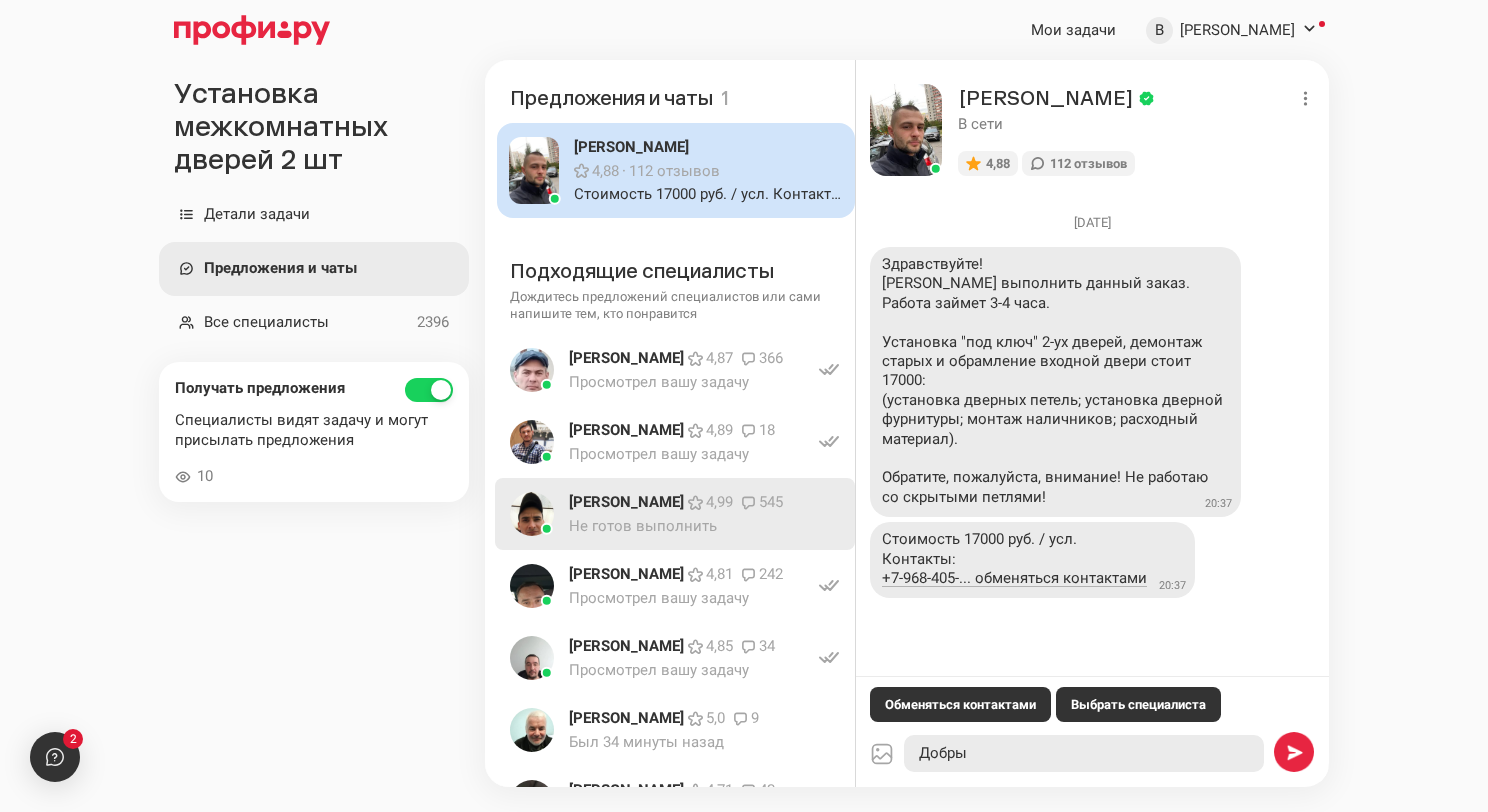 type on "x" 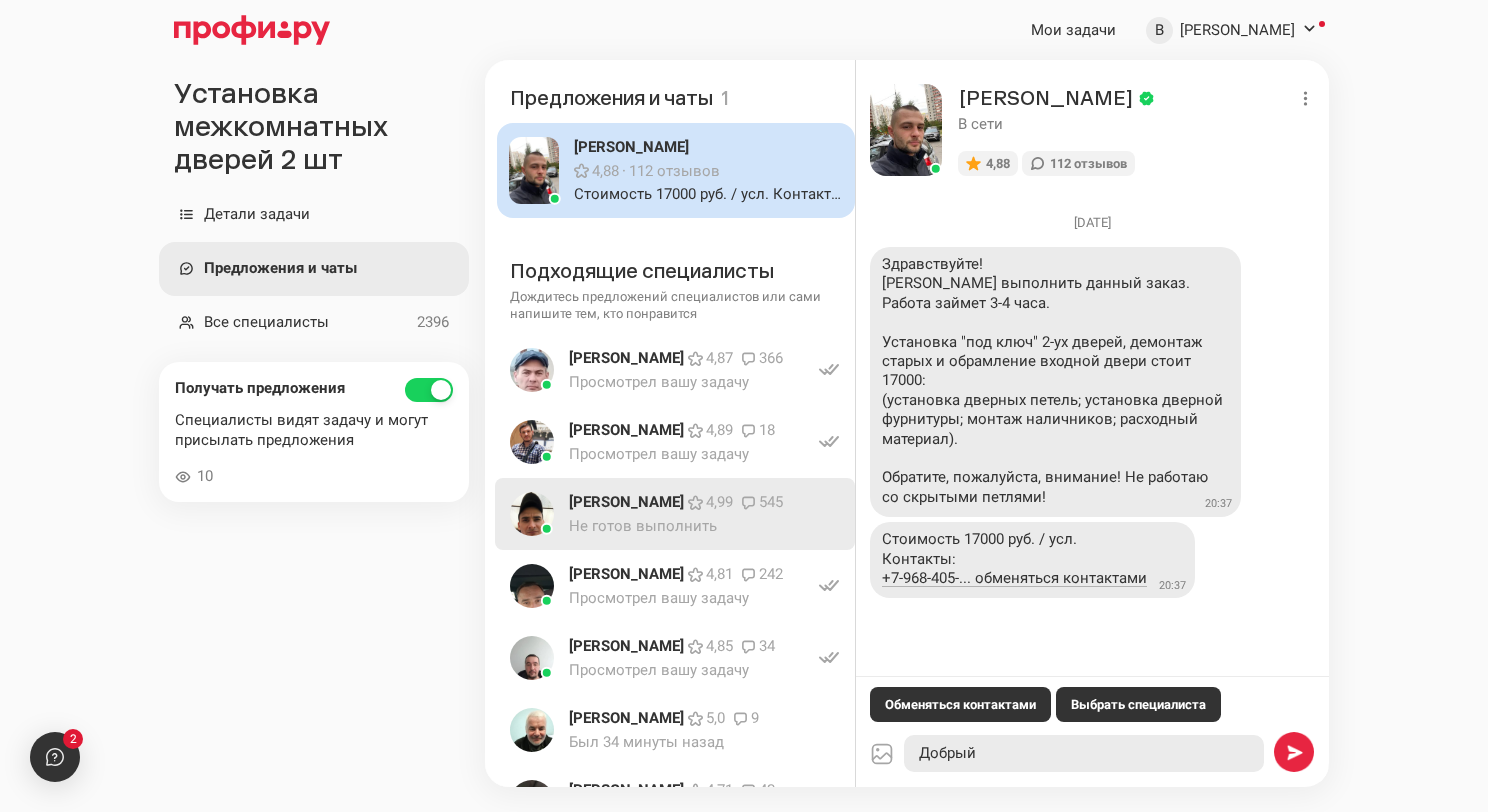 type on "x" 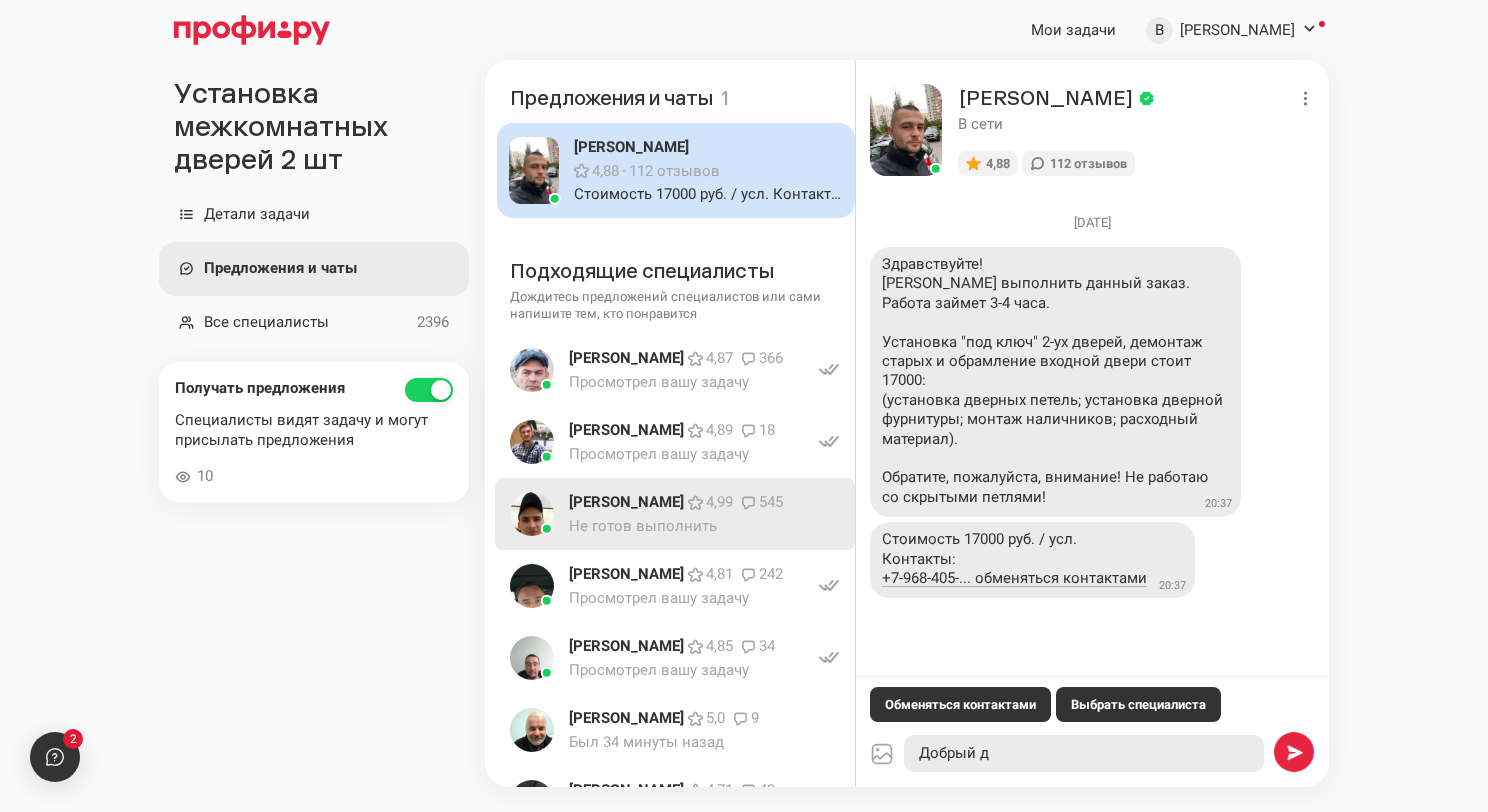 type on "x" 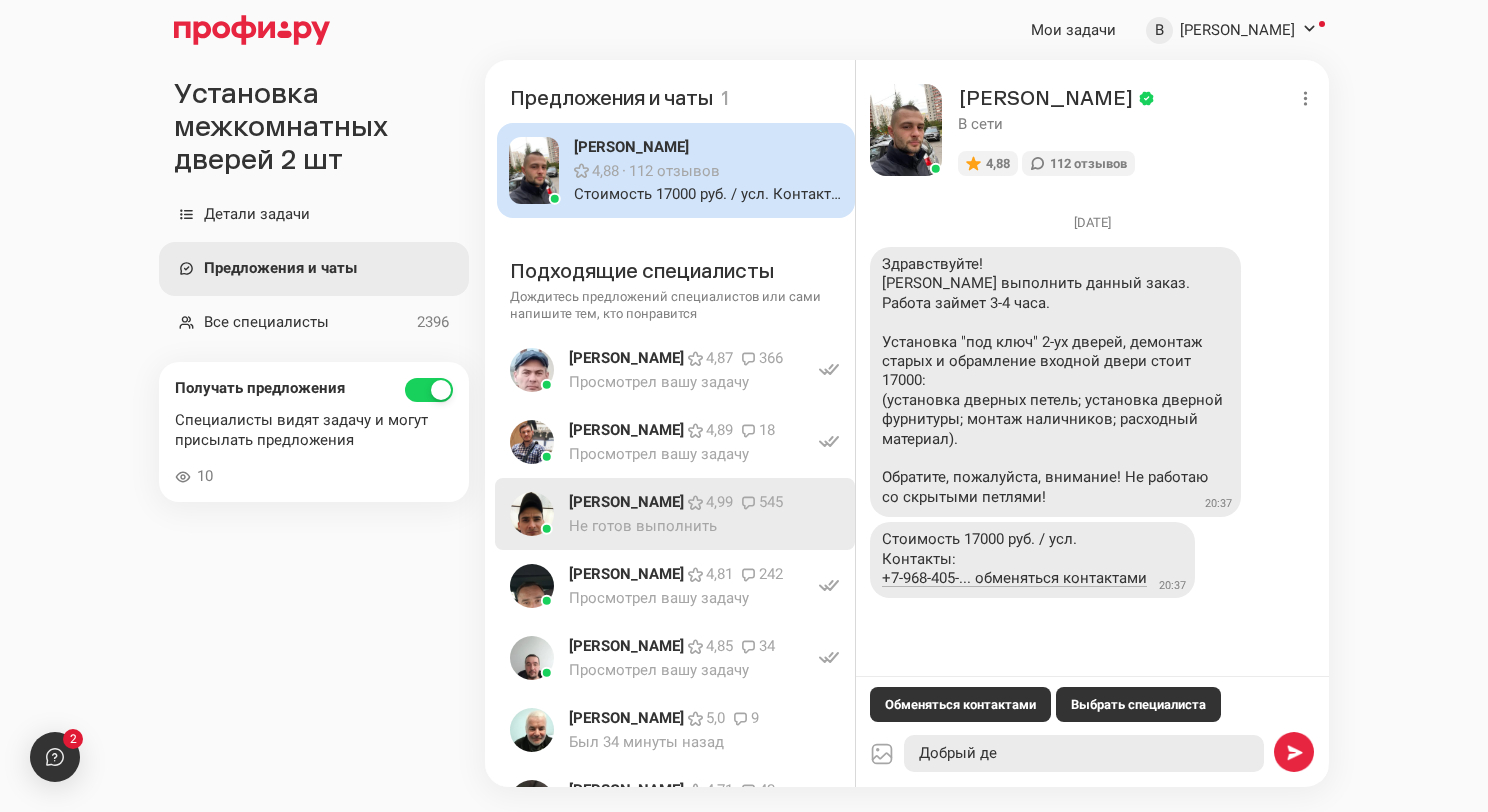 type on "x" 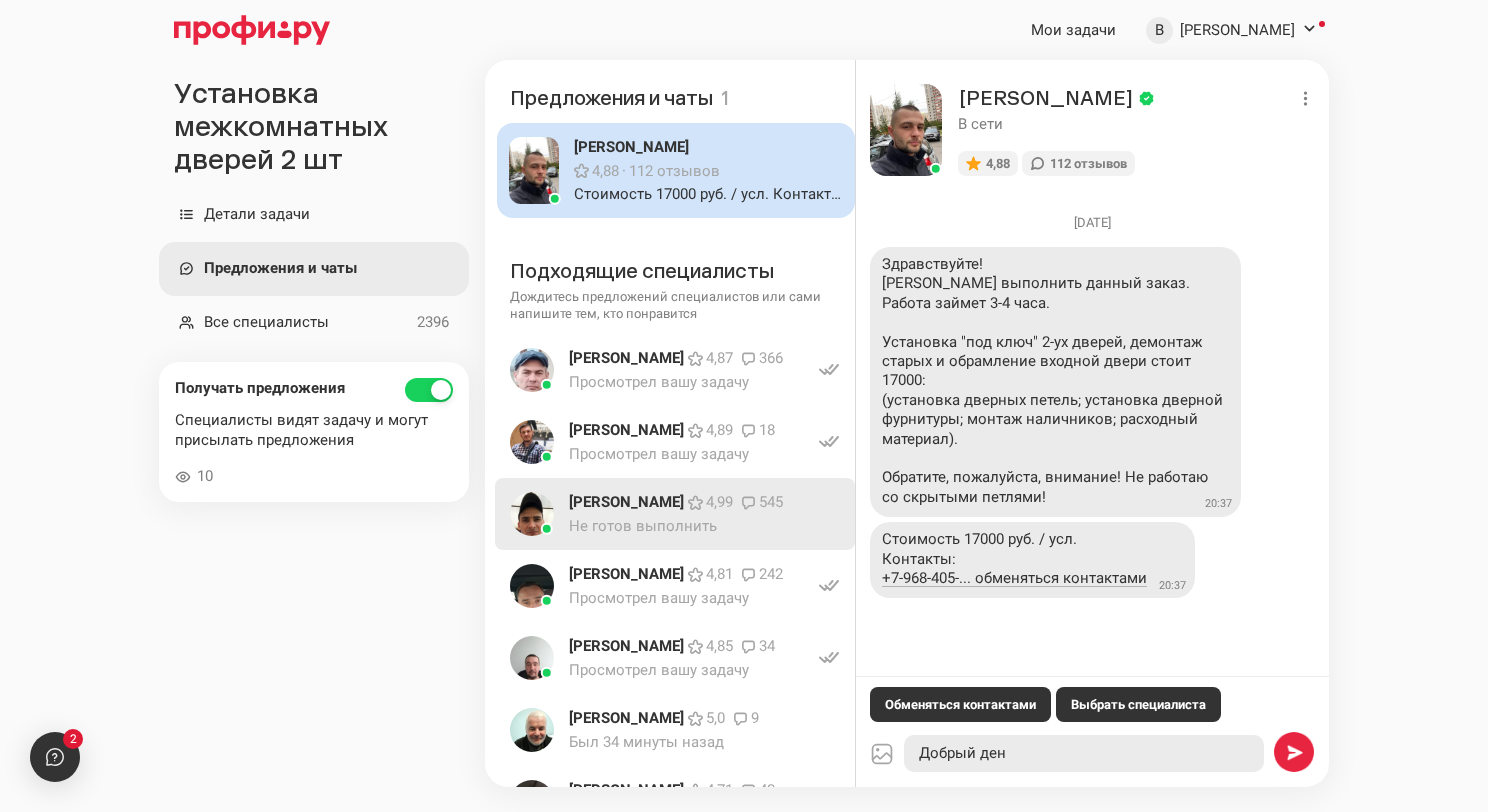 type on "x" 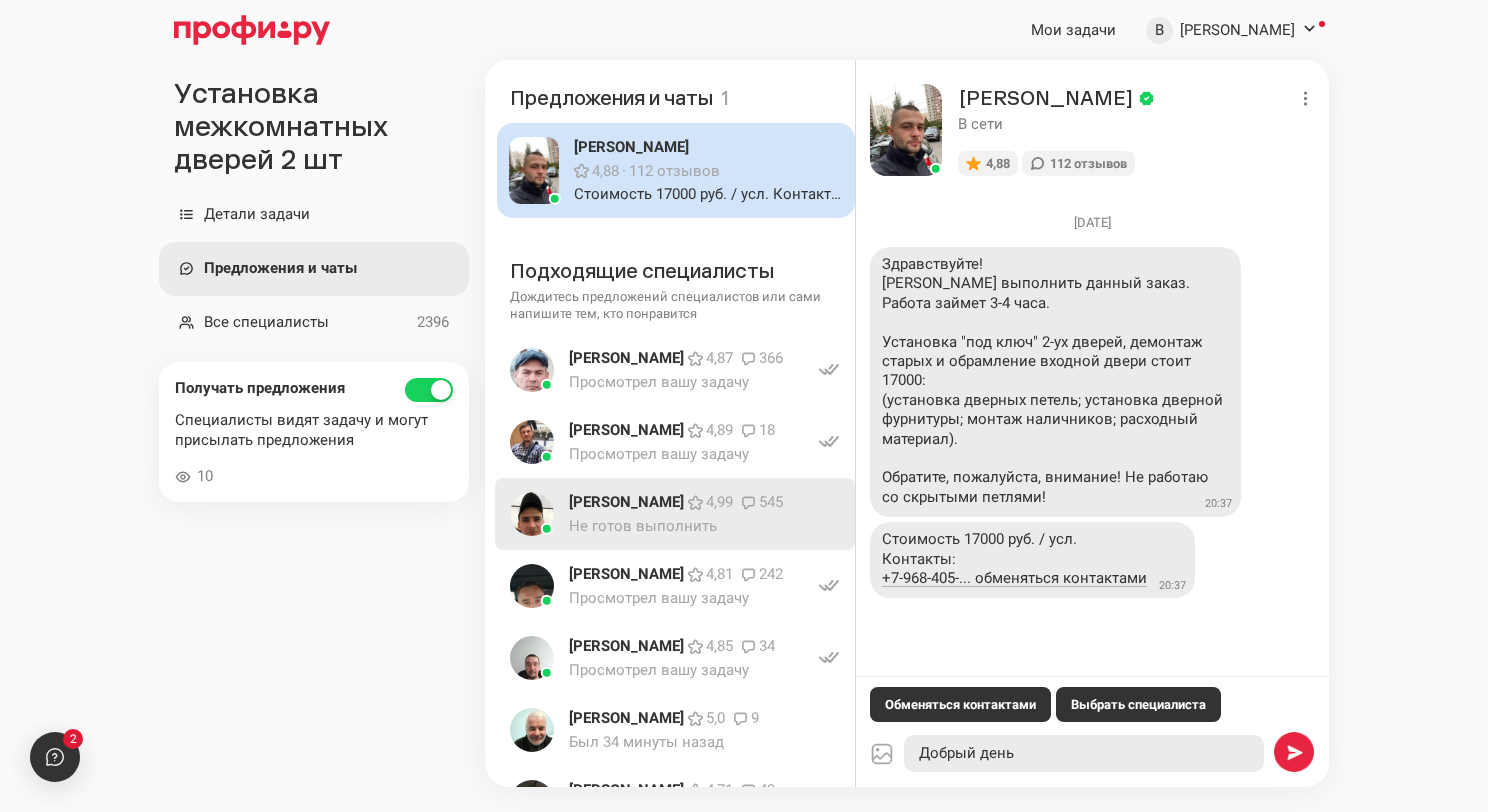 type on "x" 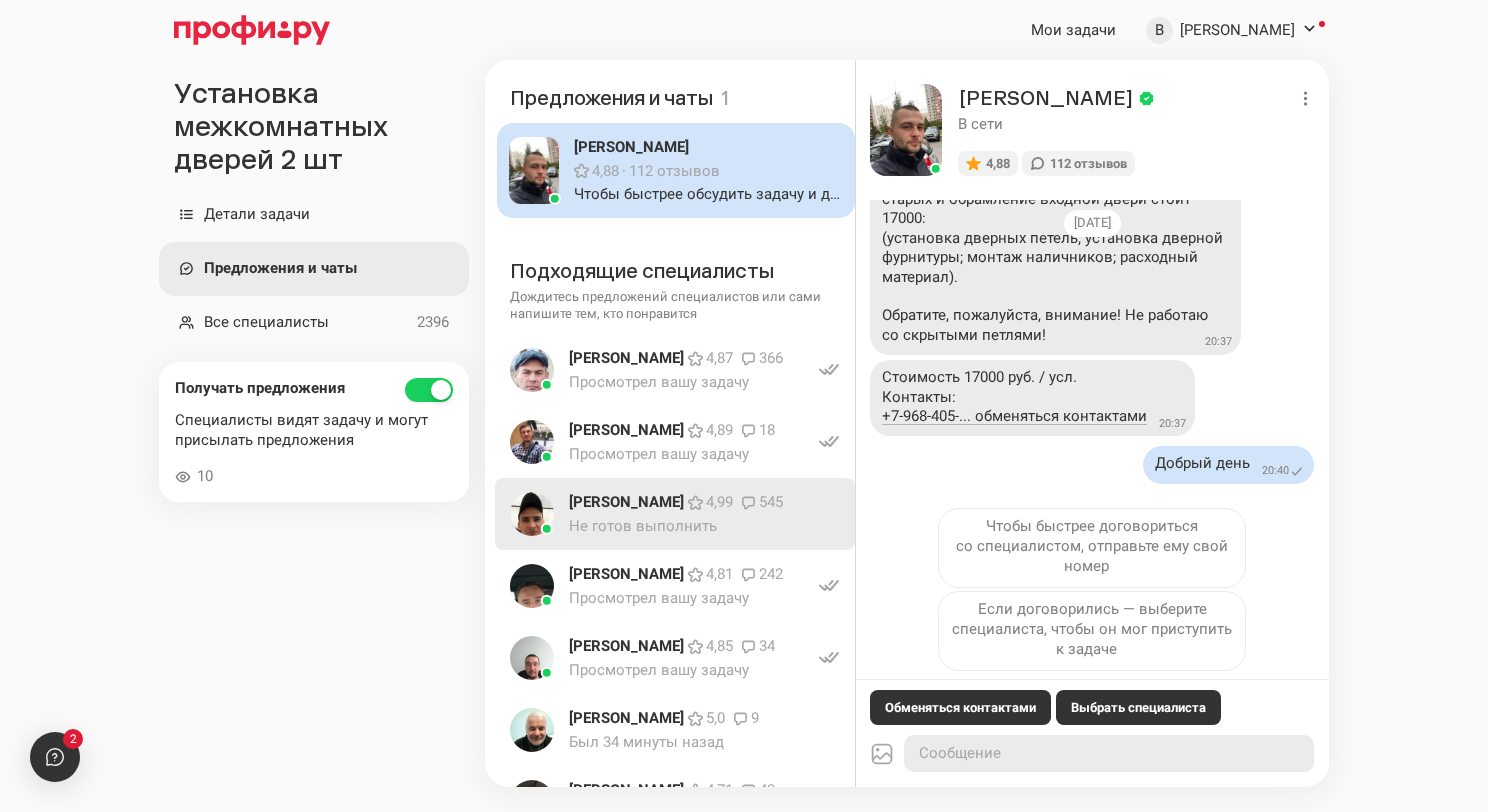 scroll, scrollTop: 176, scrollLeft: 0, axis: vertical 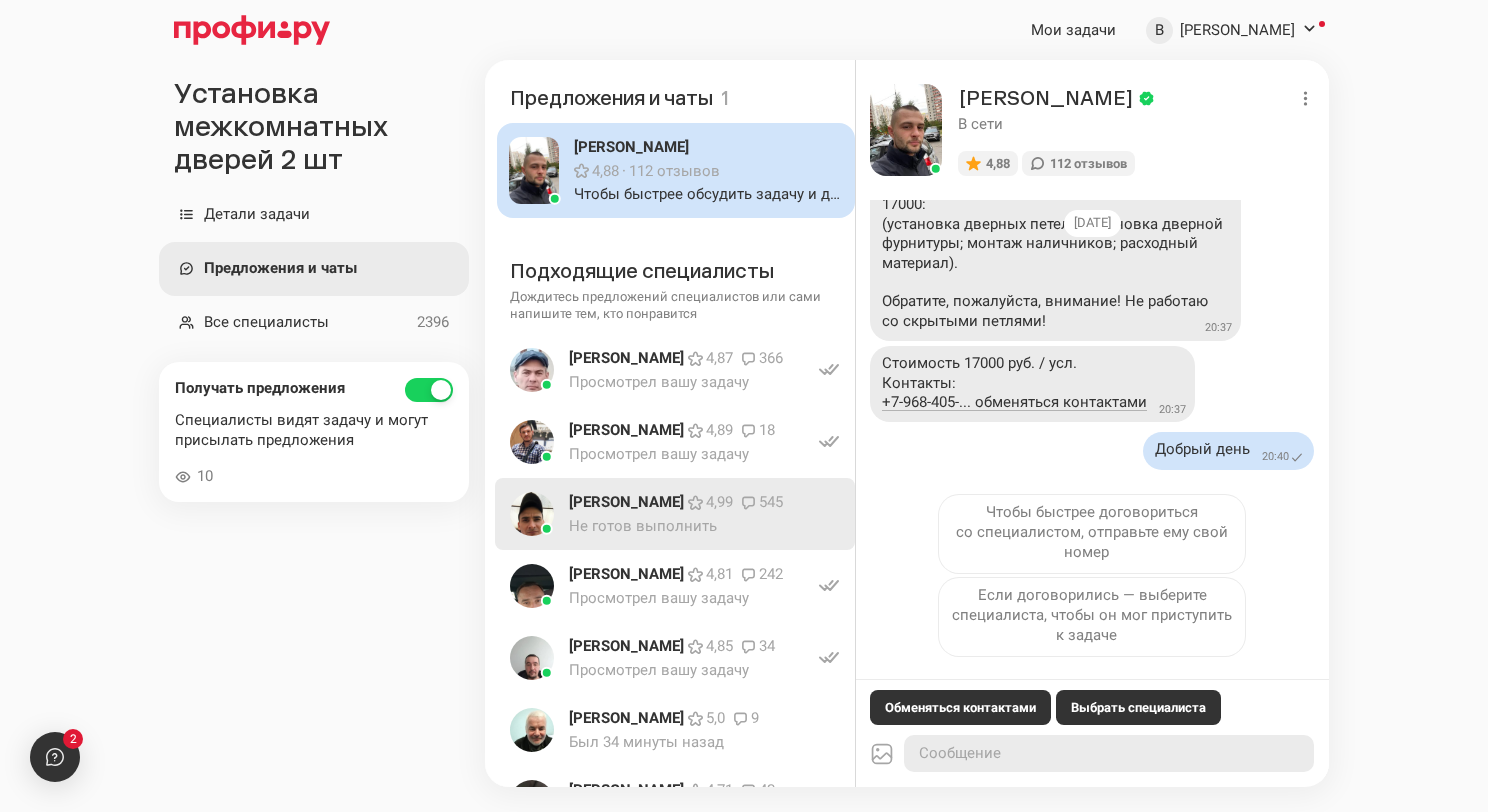type on "x" 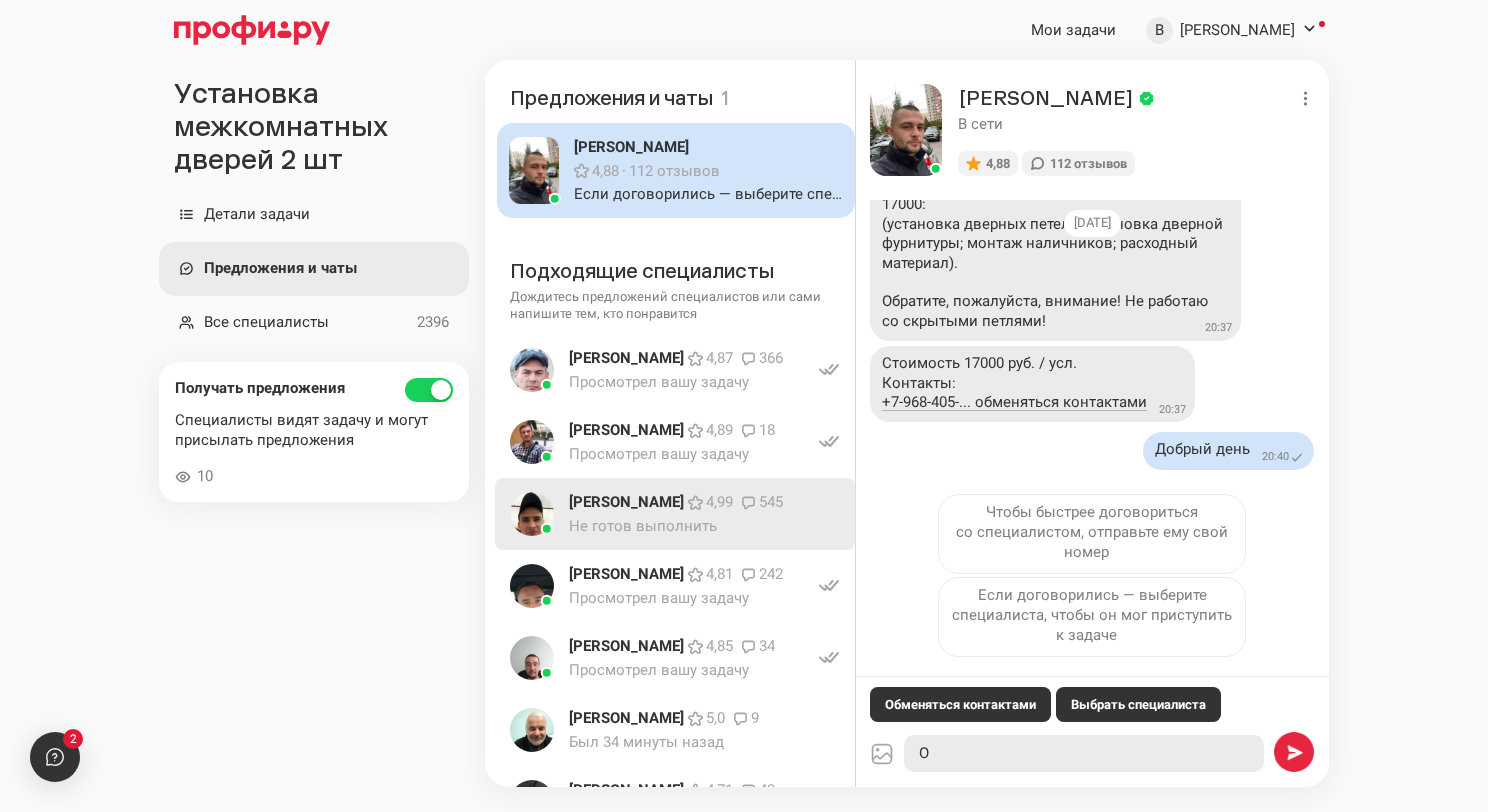 type on "x" 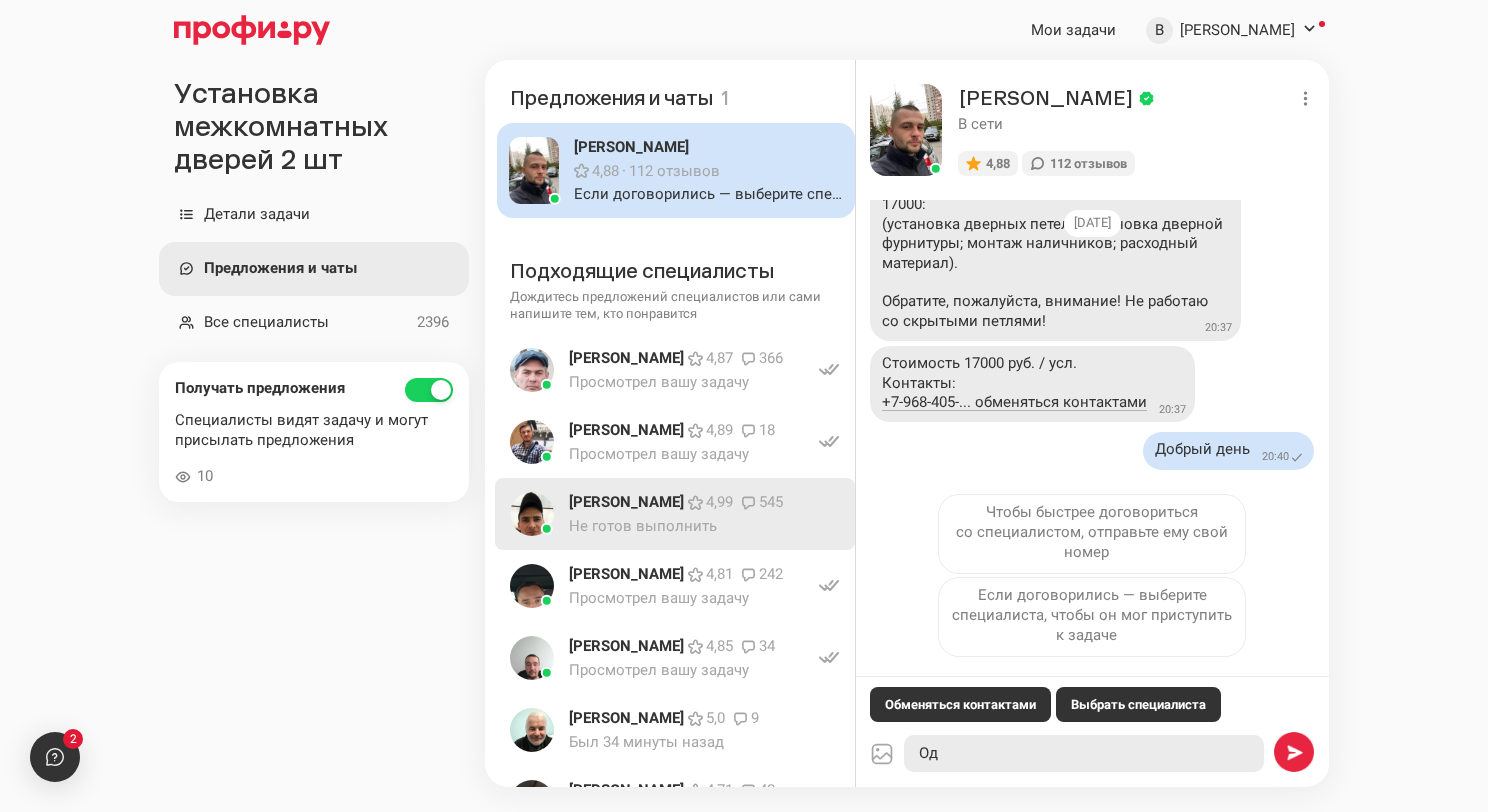 type on "x" 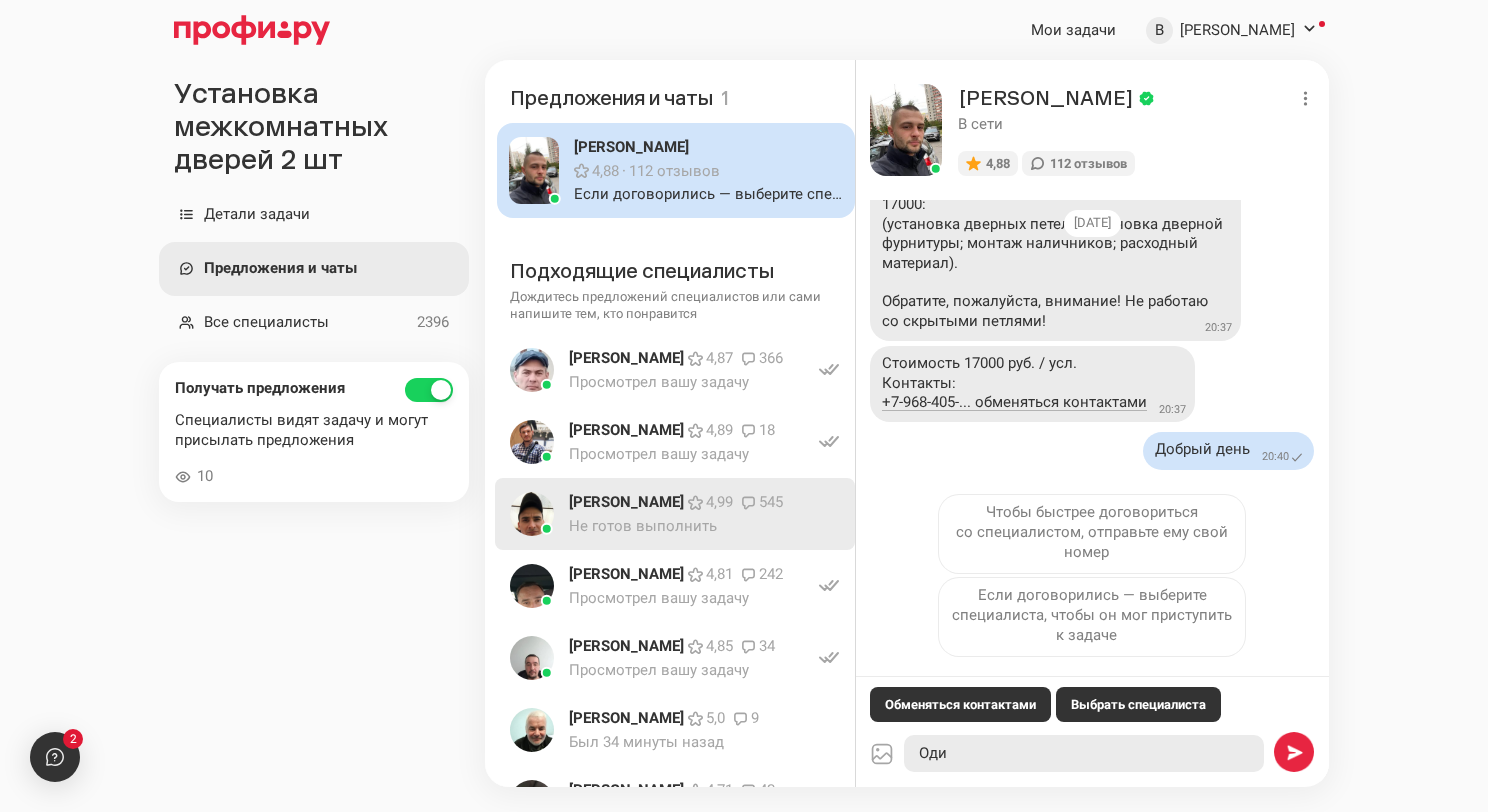 type on "x" 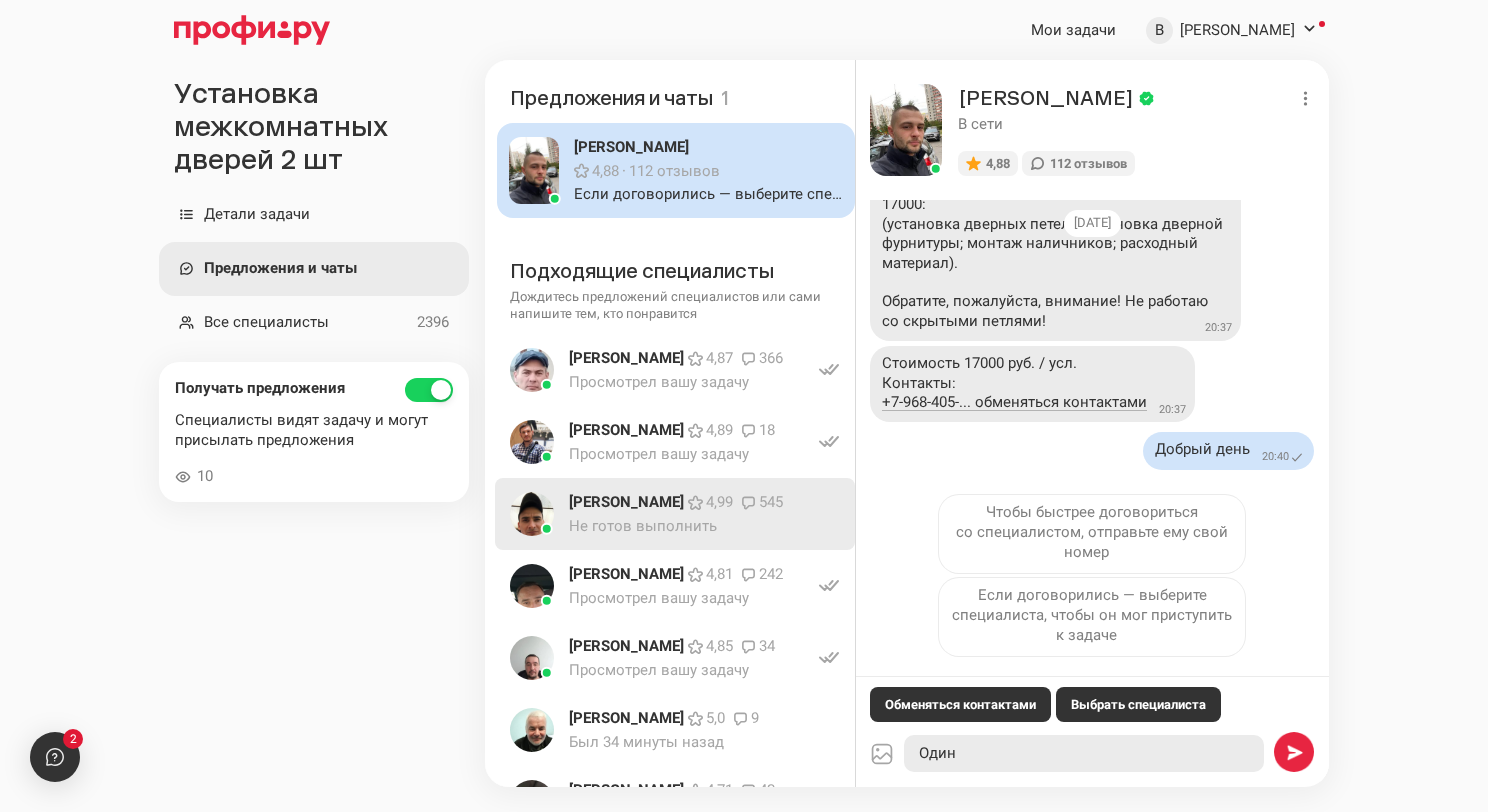 type on "x" 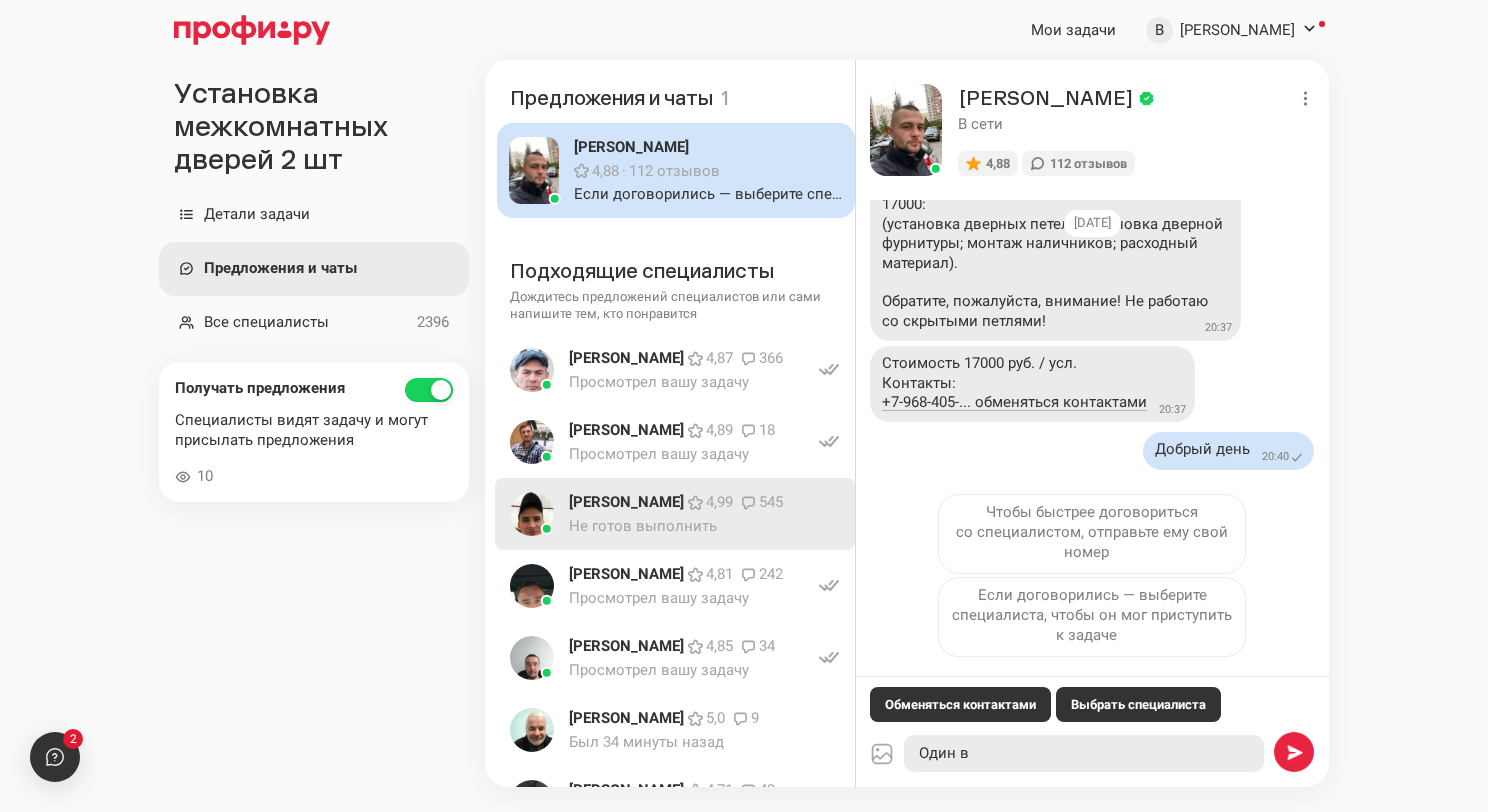 type on "x" 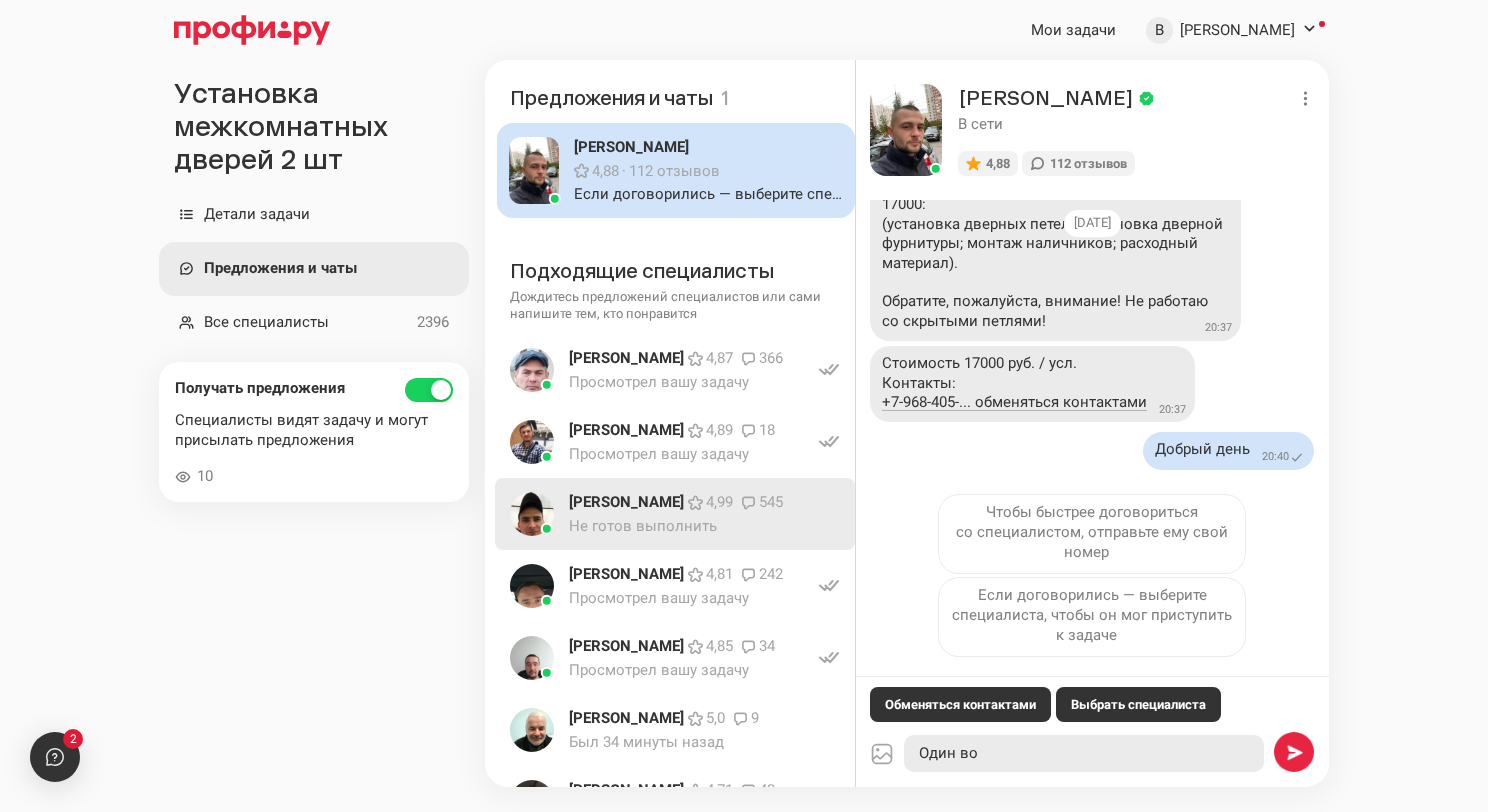 type on "x" 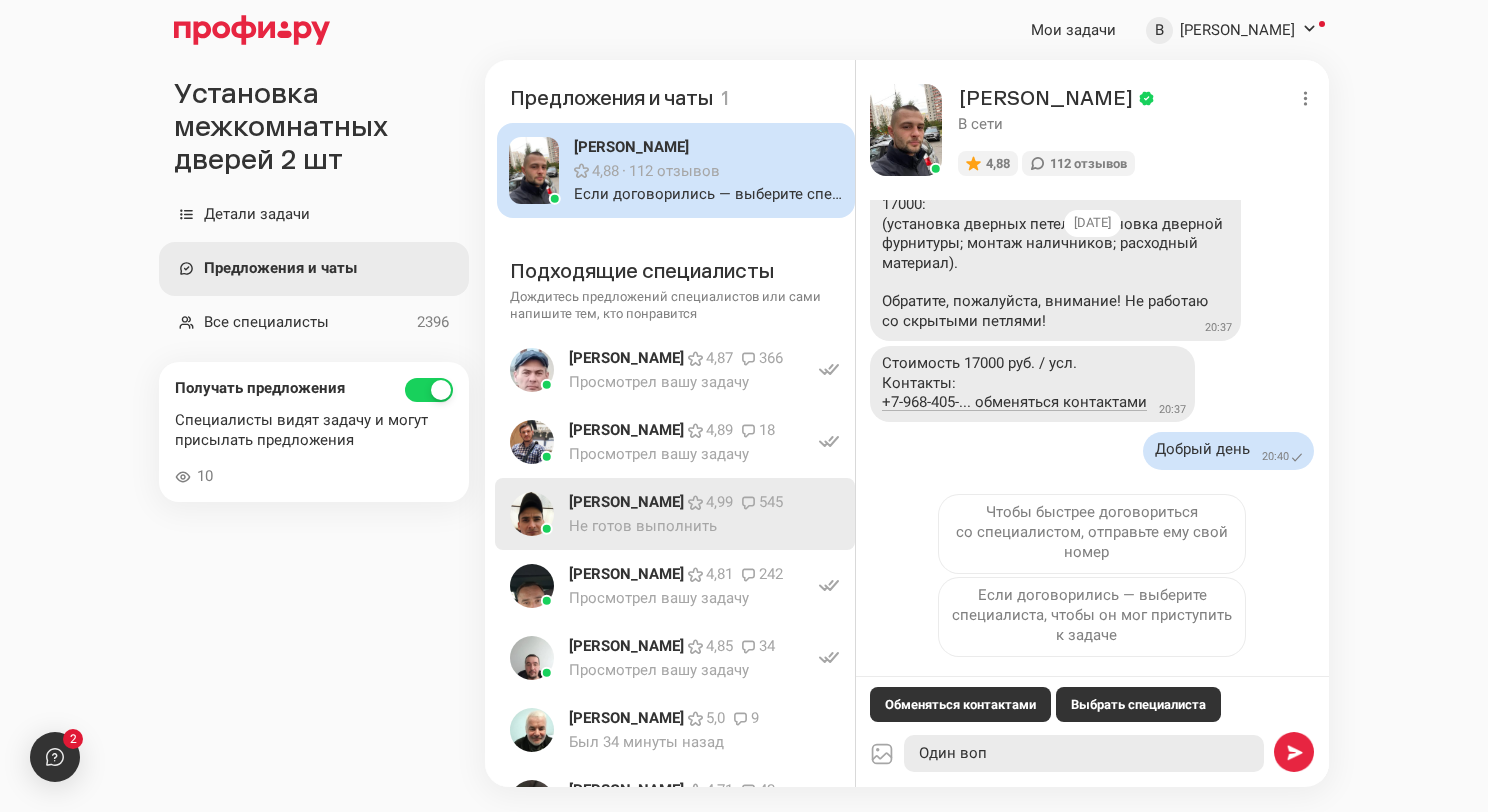 type on "x" 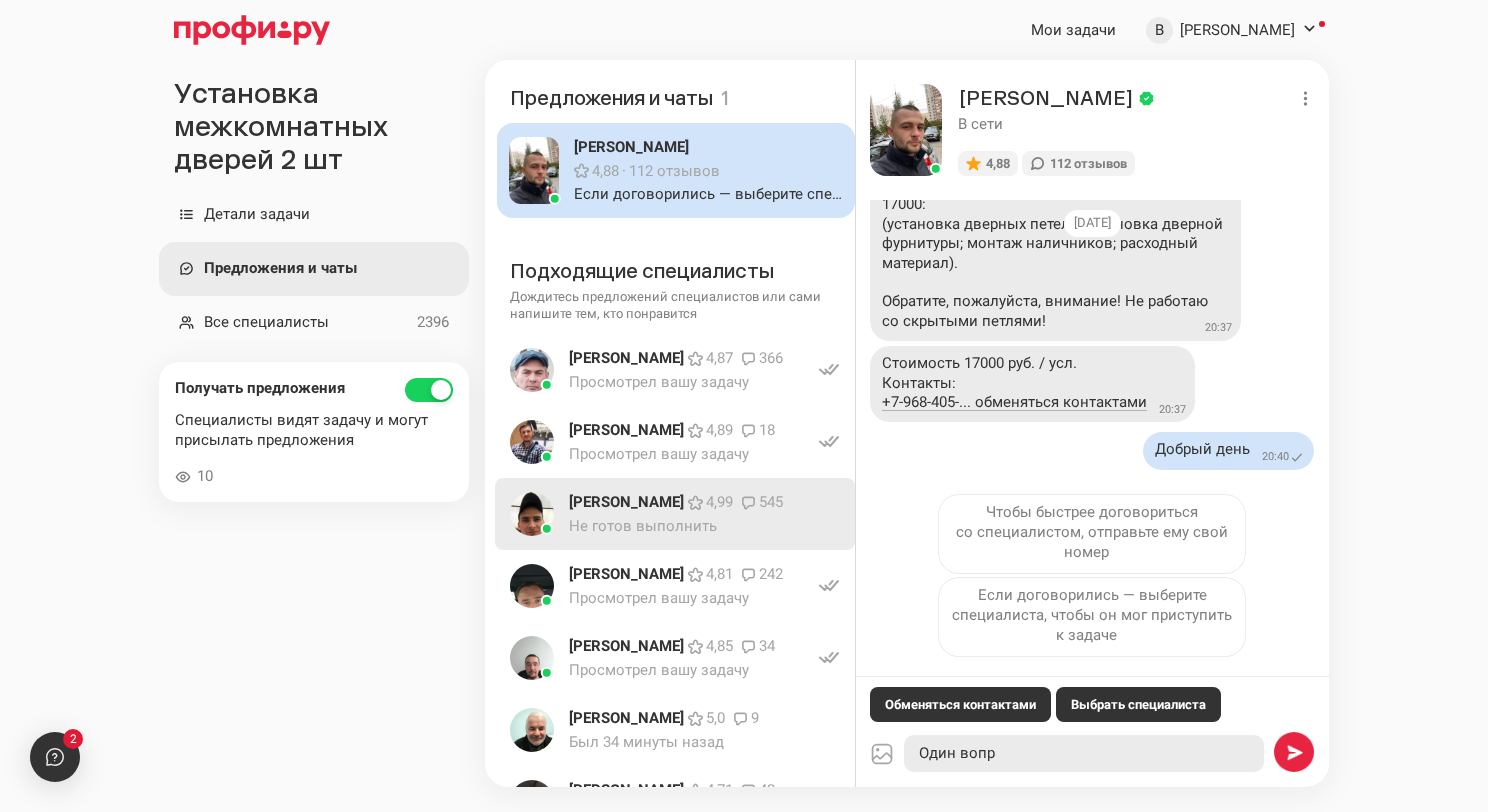 type on "x" 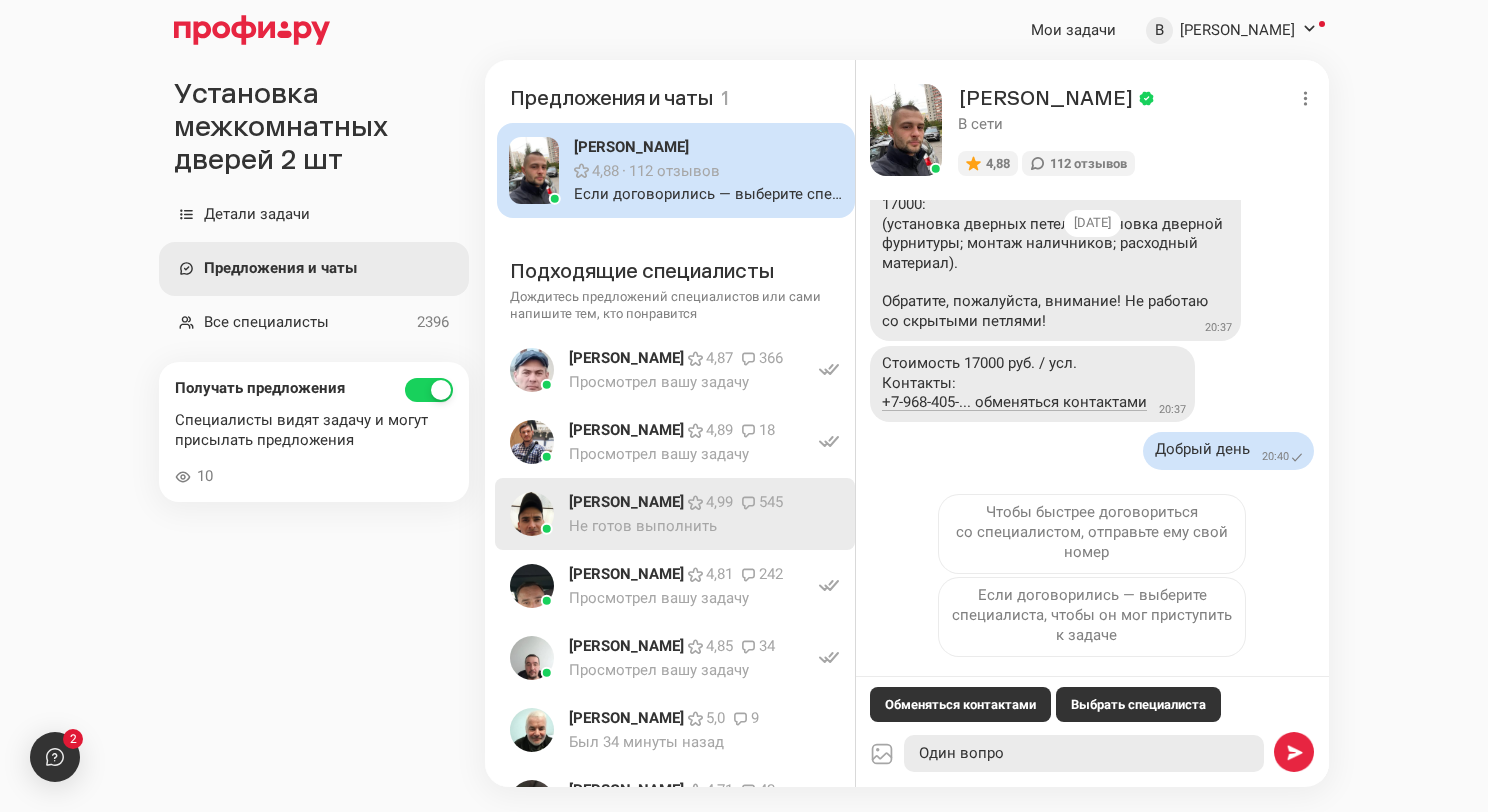 type on "x" 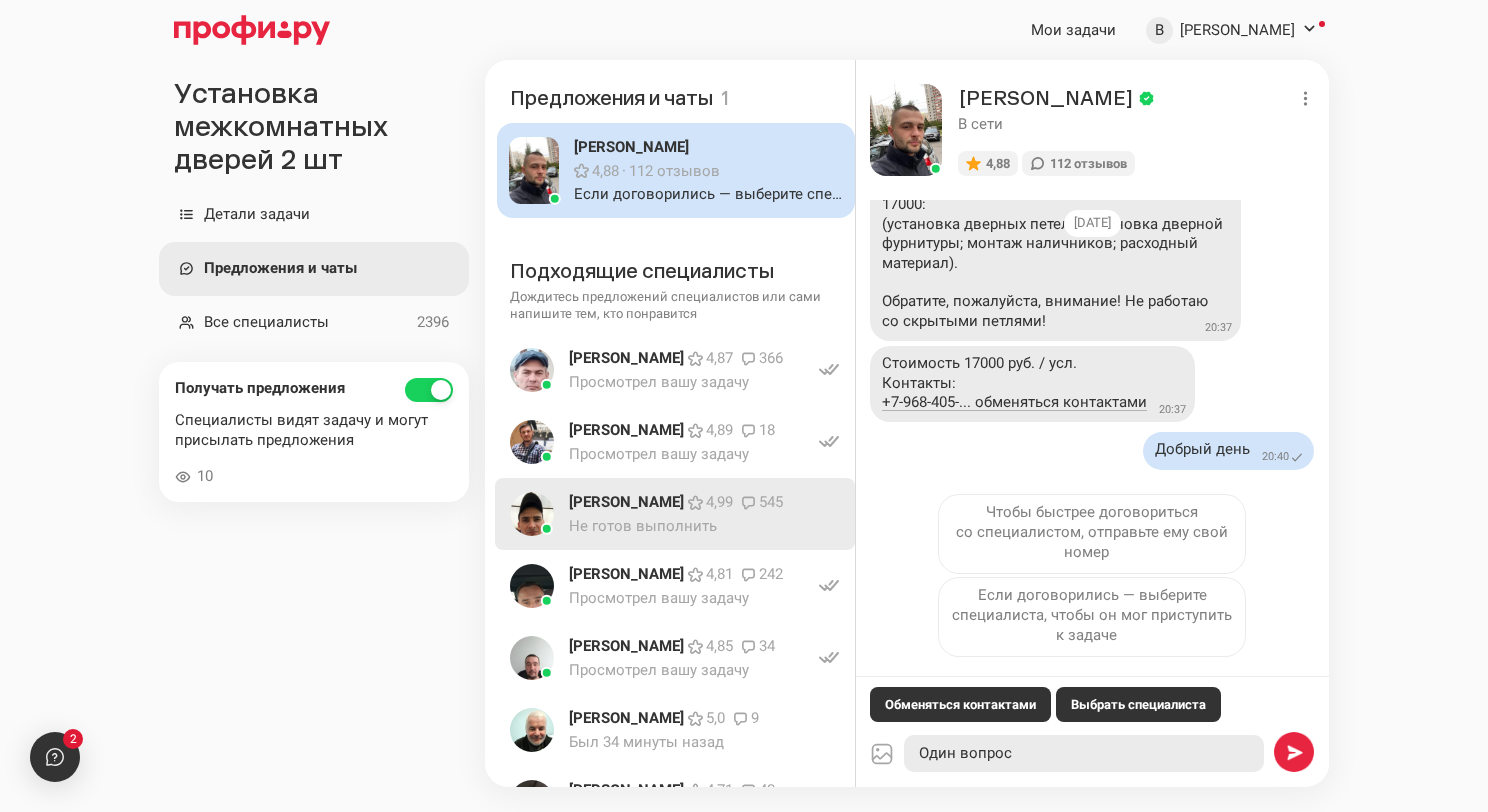 type on "x" 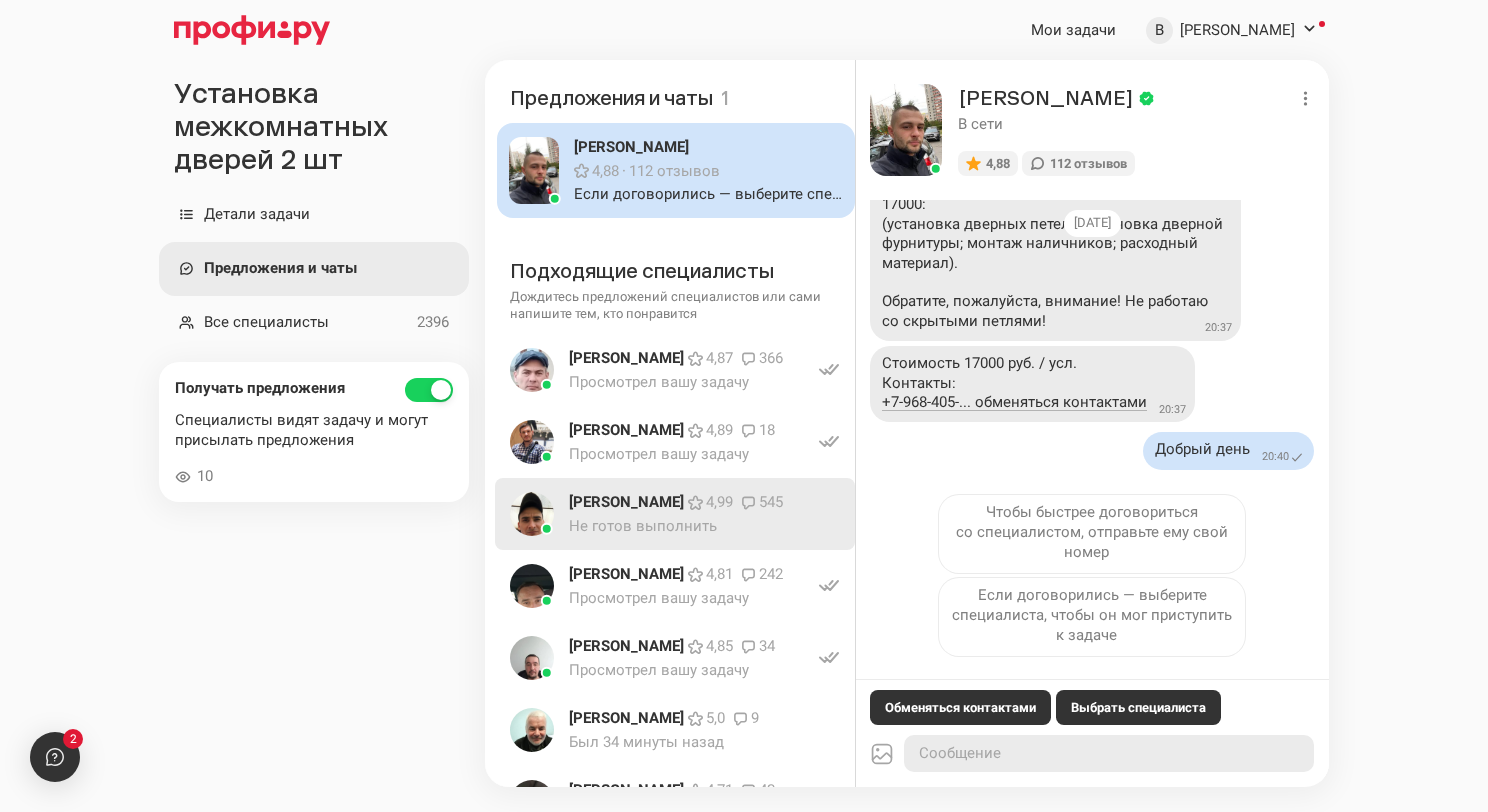 scroll, scrollTop: 224, scrollLeft: 0, axis: vertical 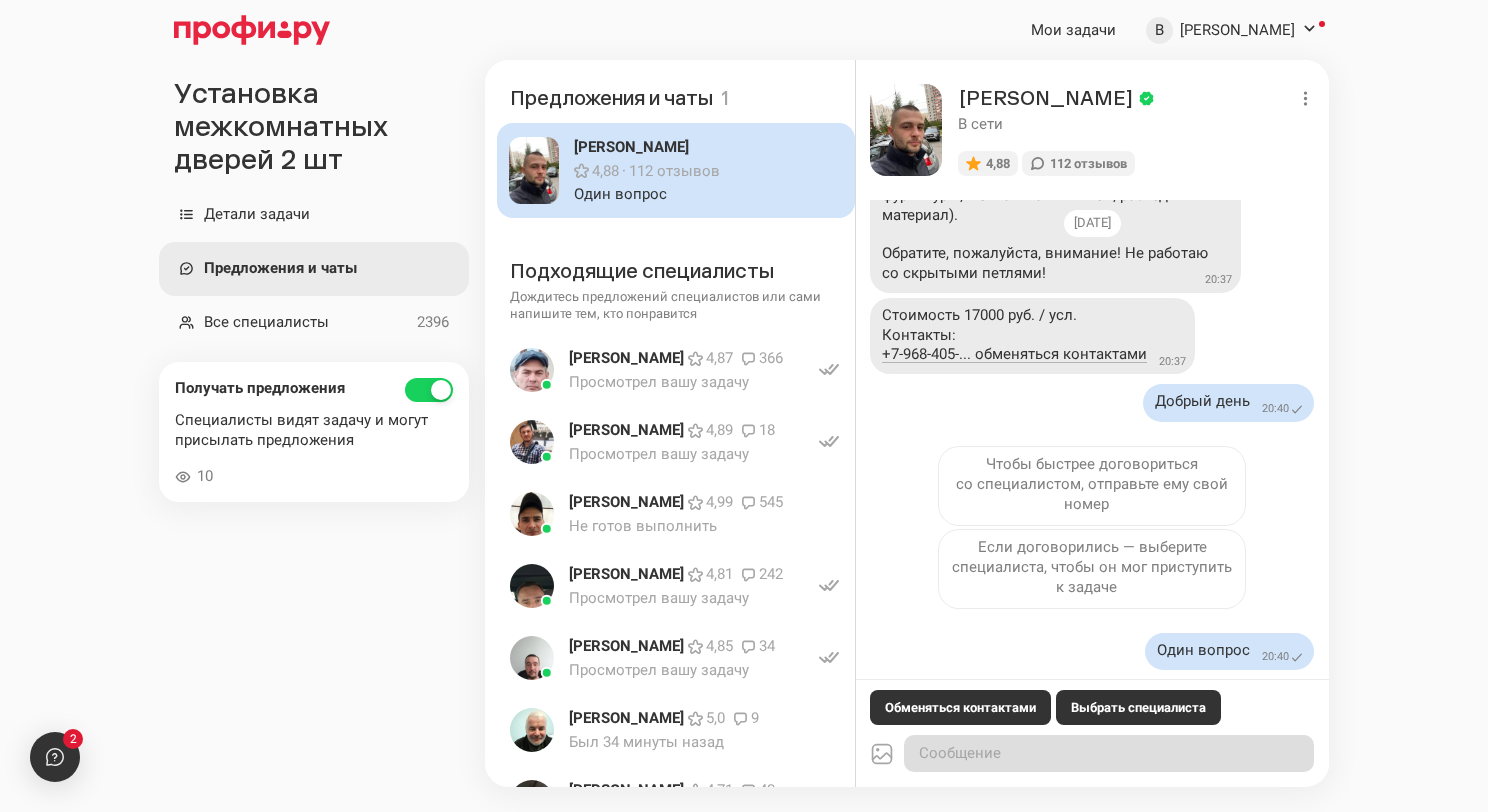 type on "x" 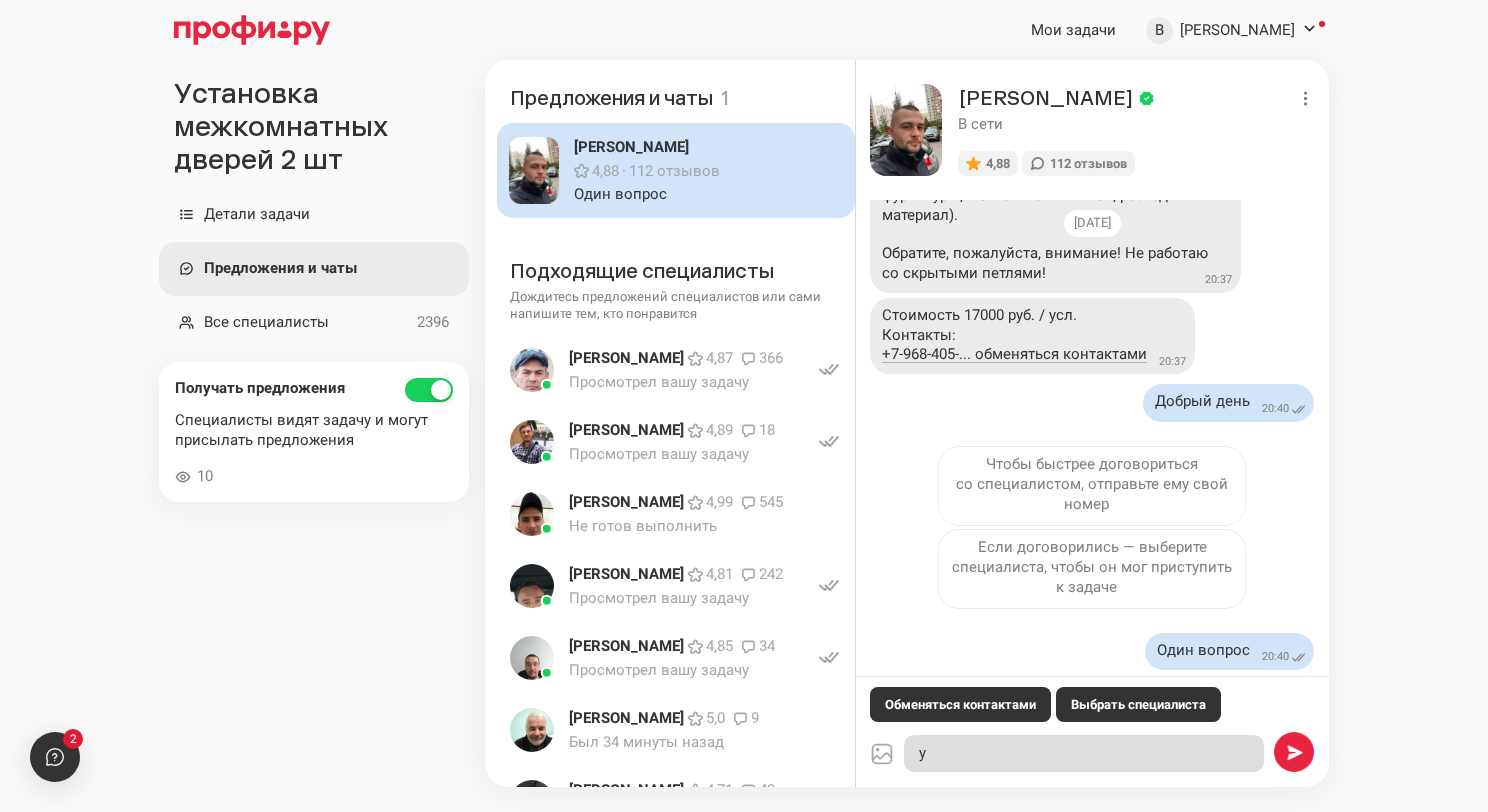 type on "x" 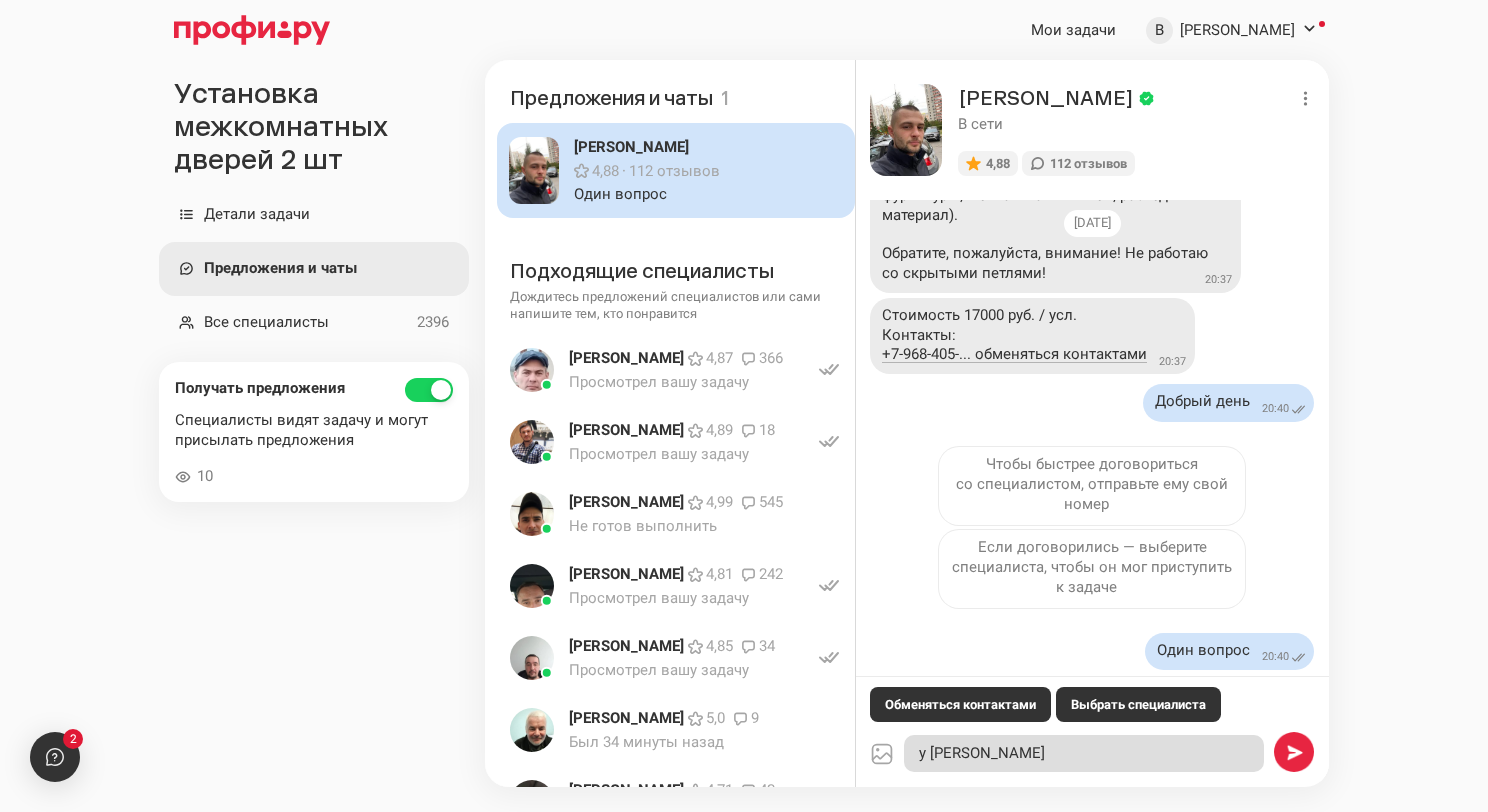 type on "x" 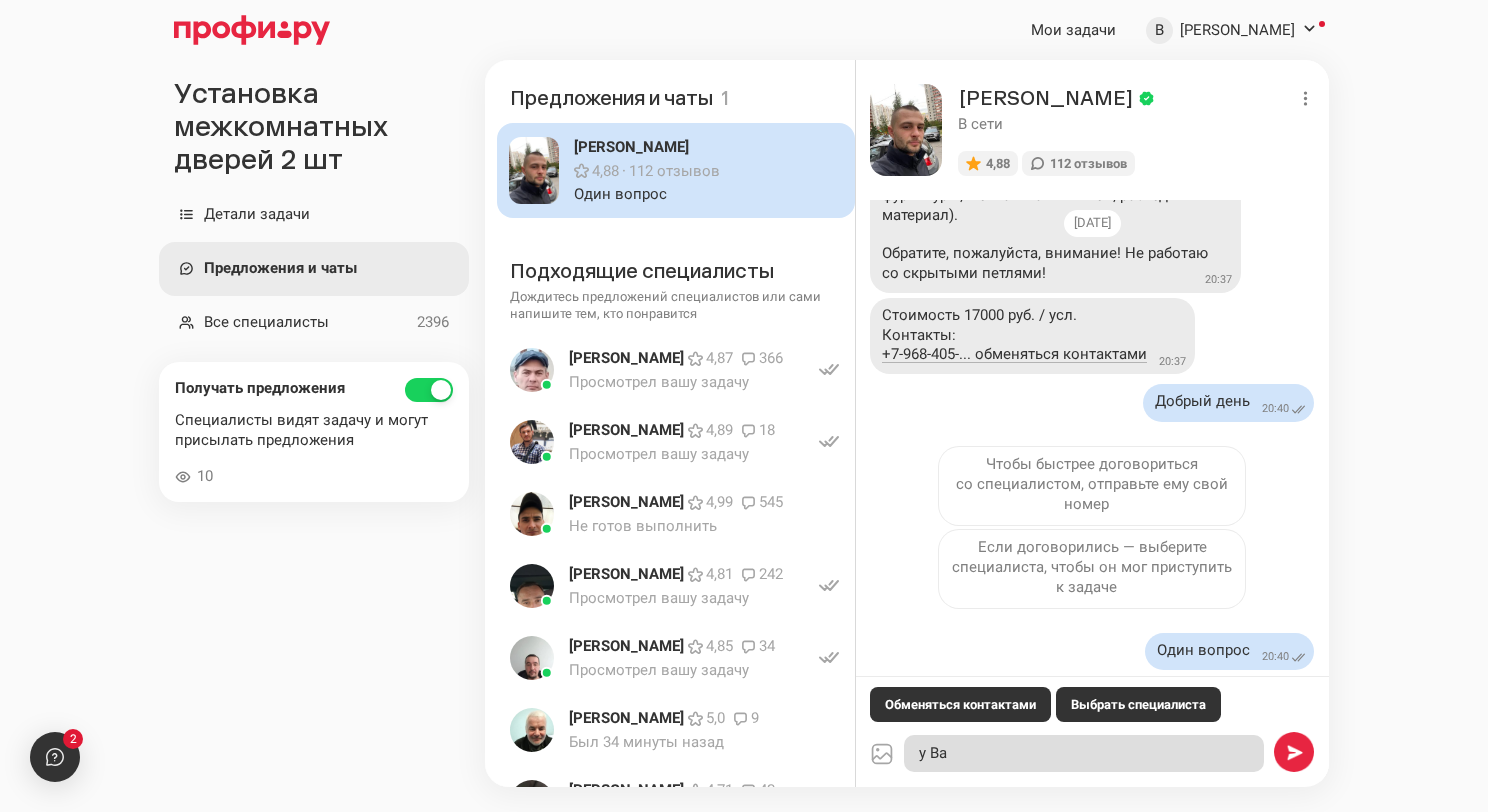 type on "x" 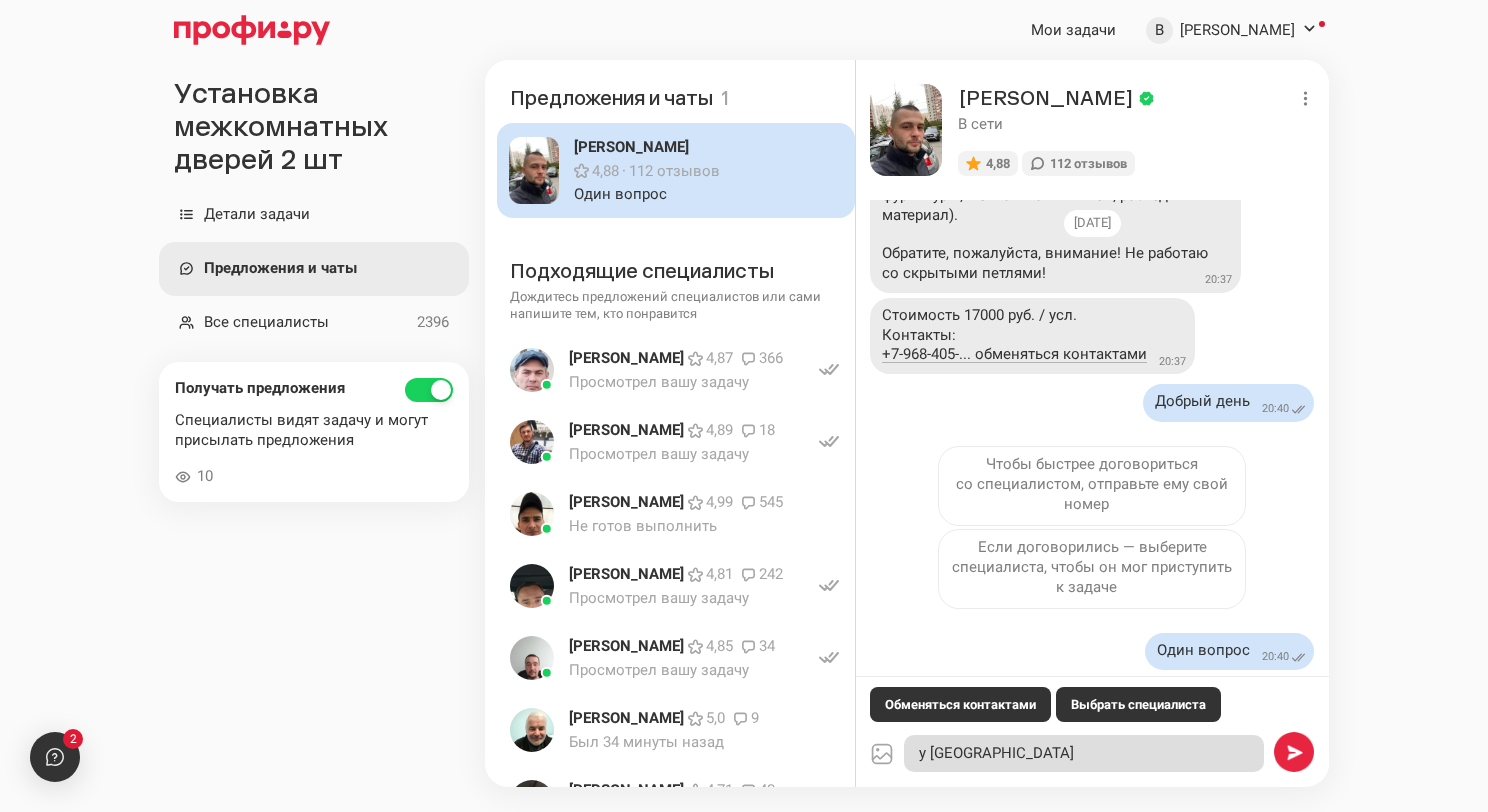 type on "x" 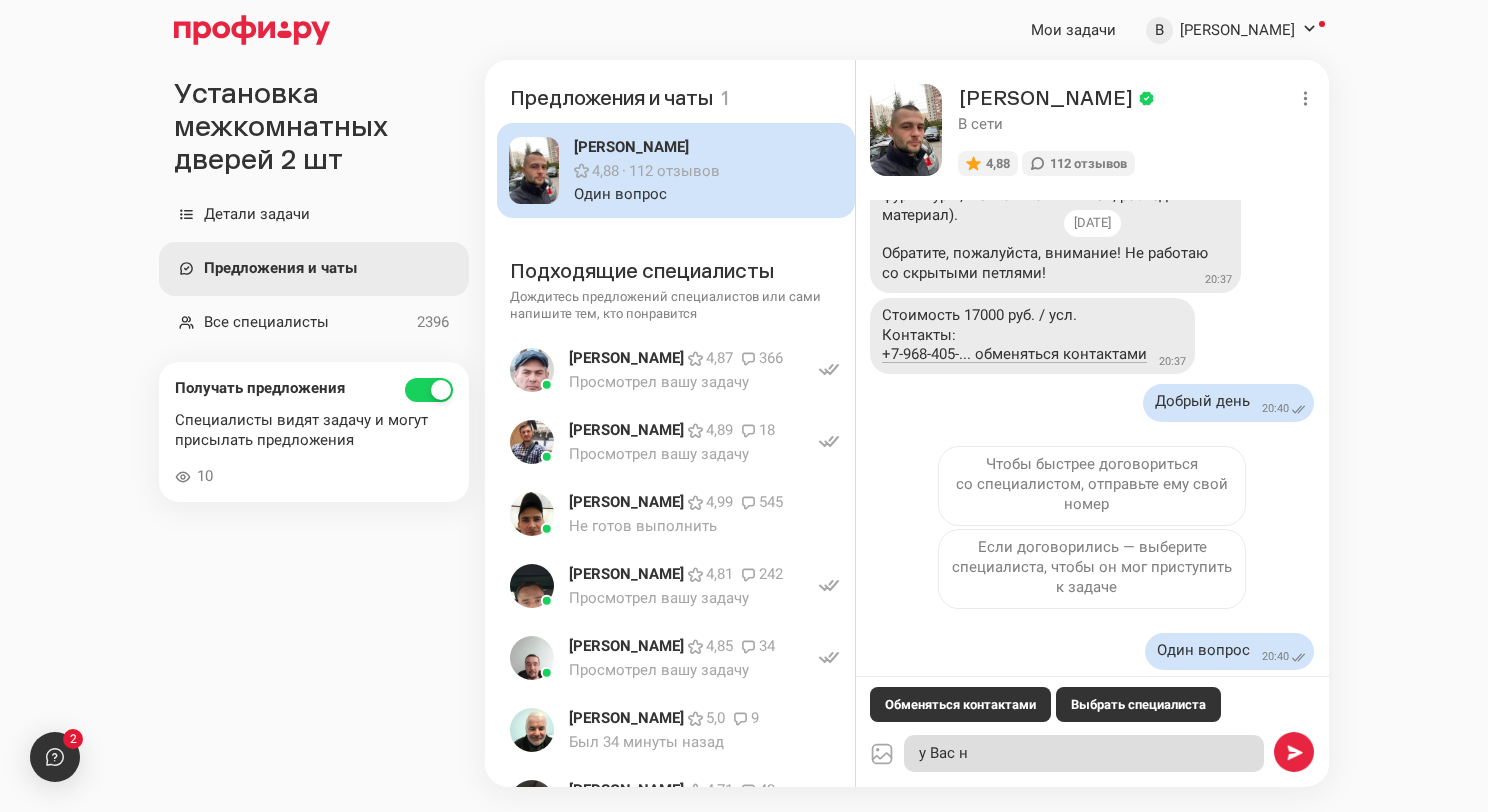 type on "x" 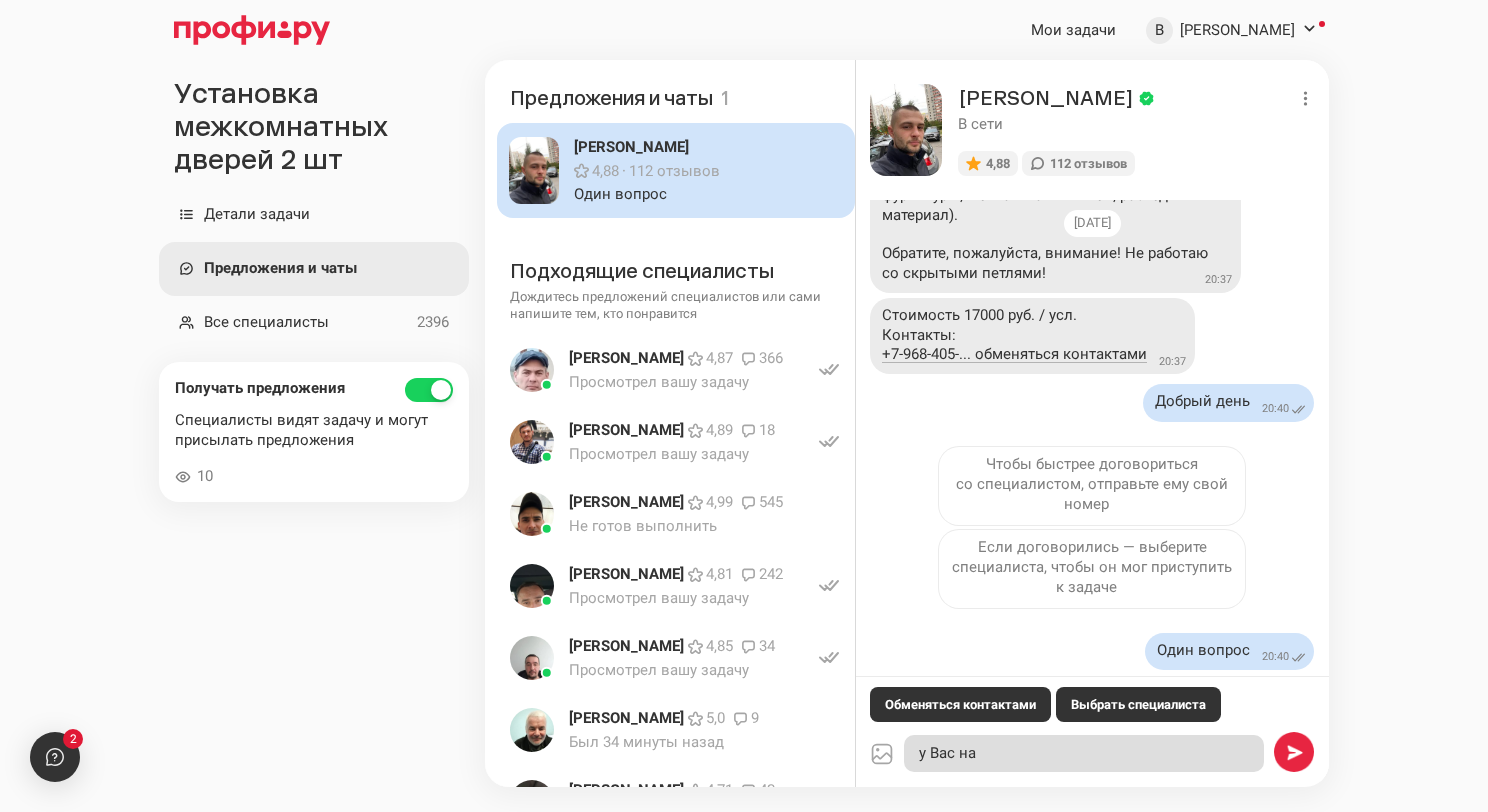 type on "x" 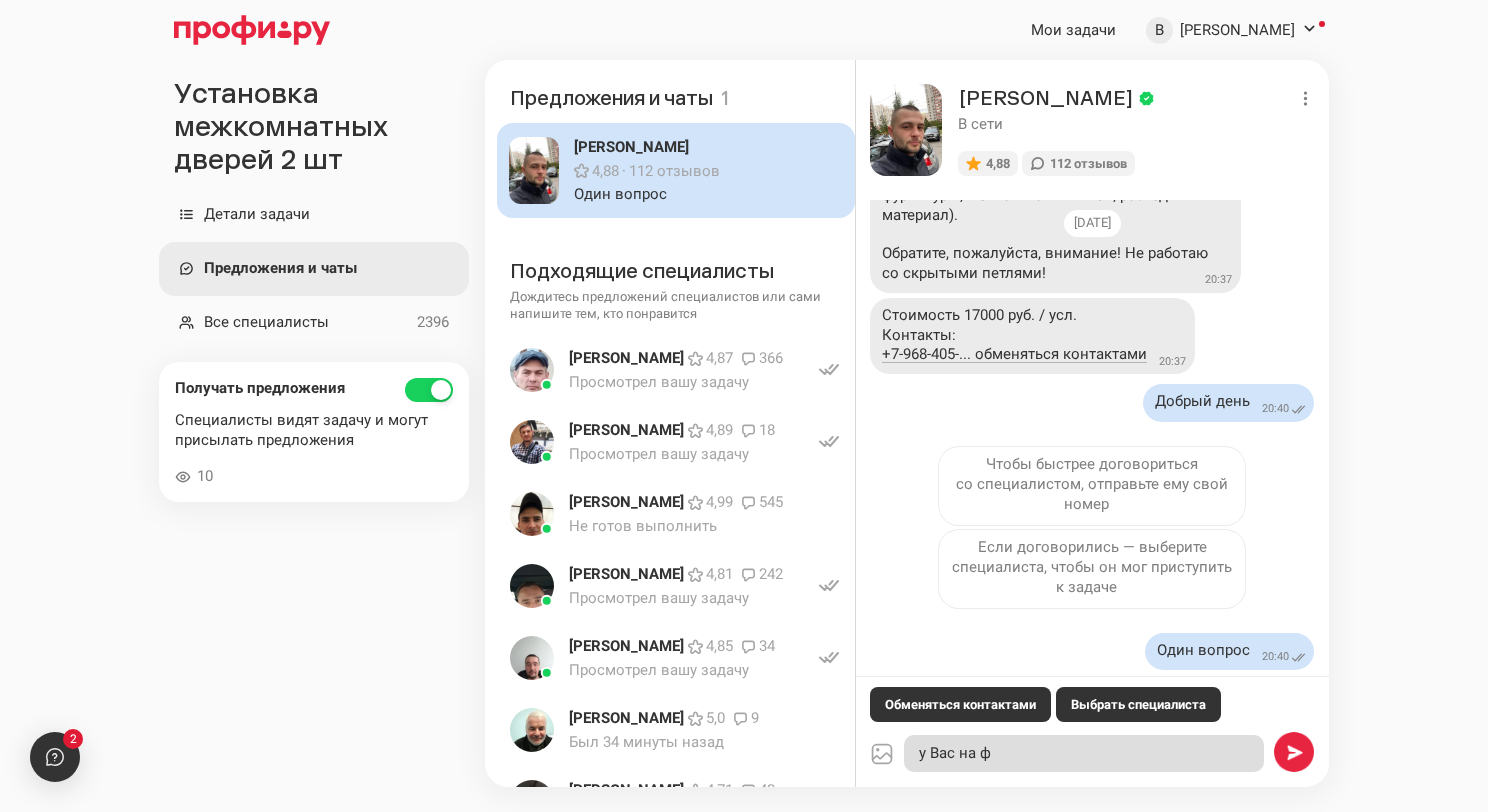 type on "x" 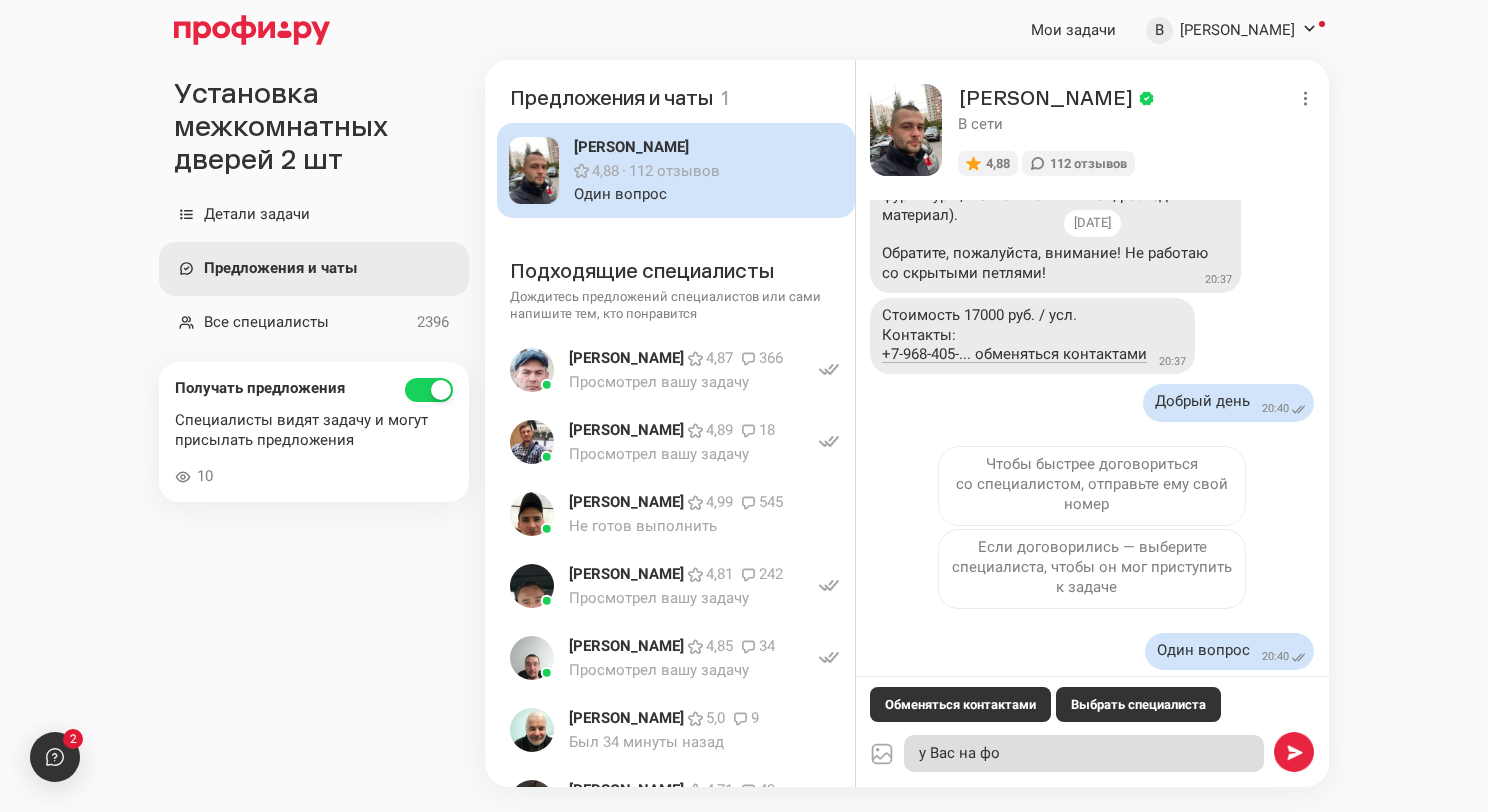 type on "x" 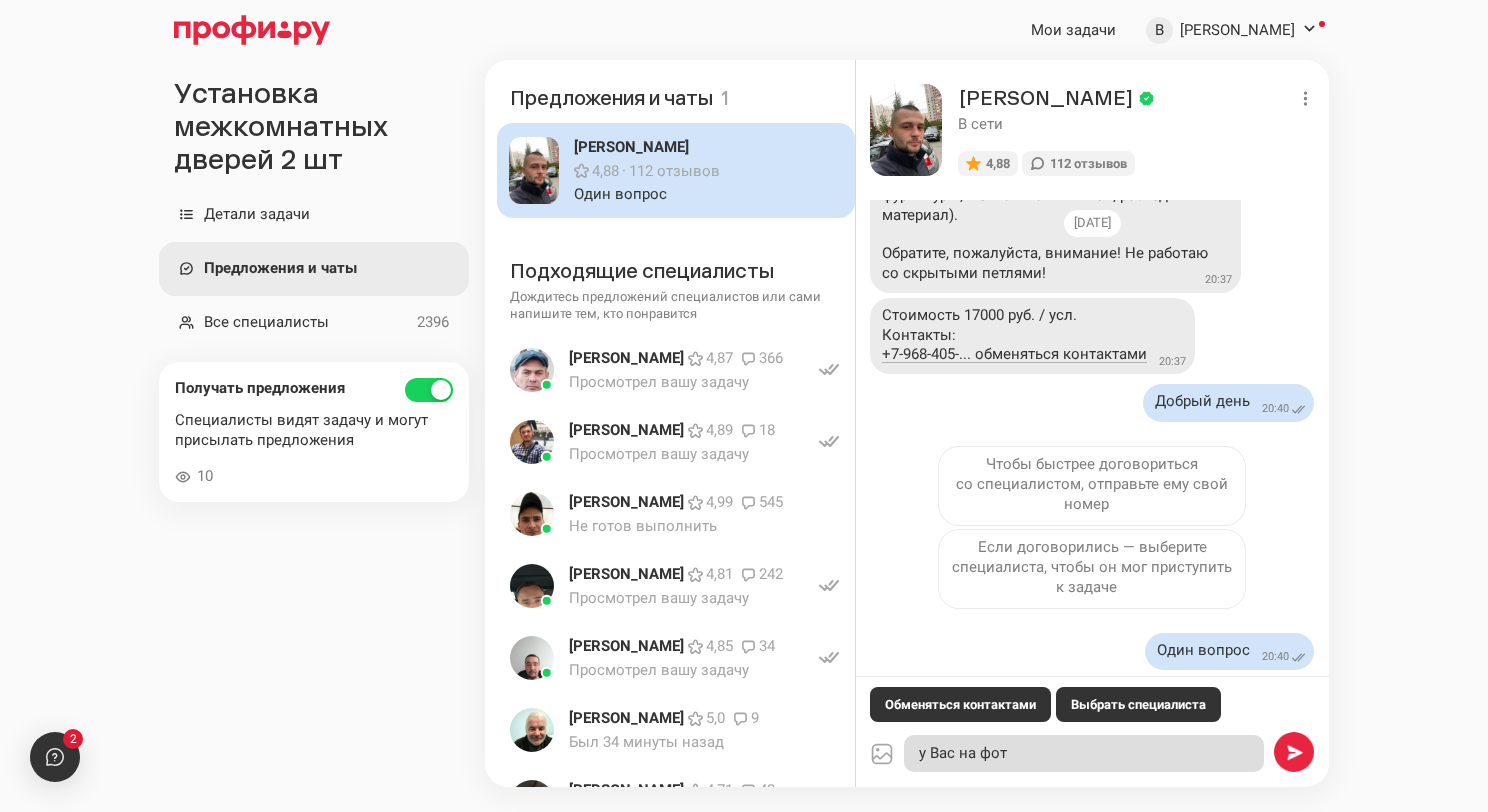 type on "x" 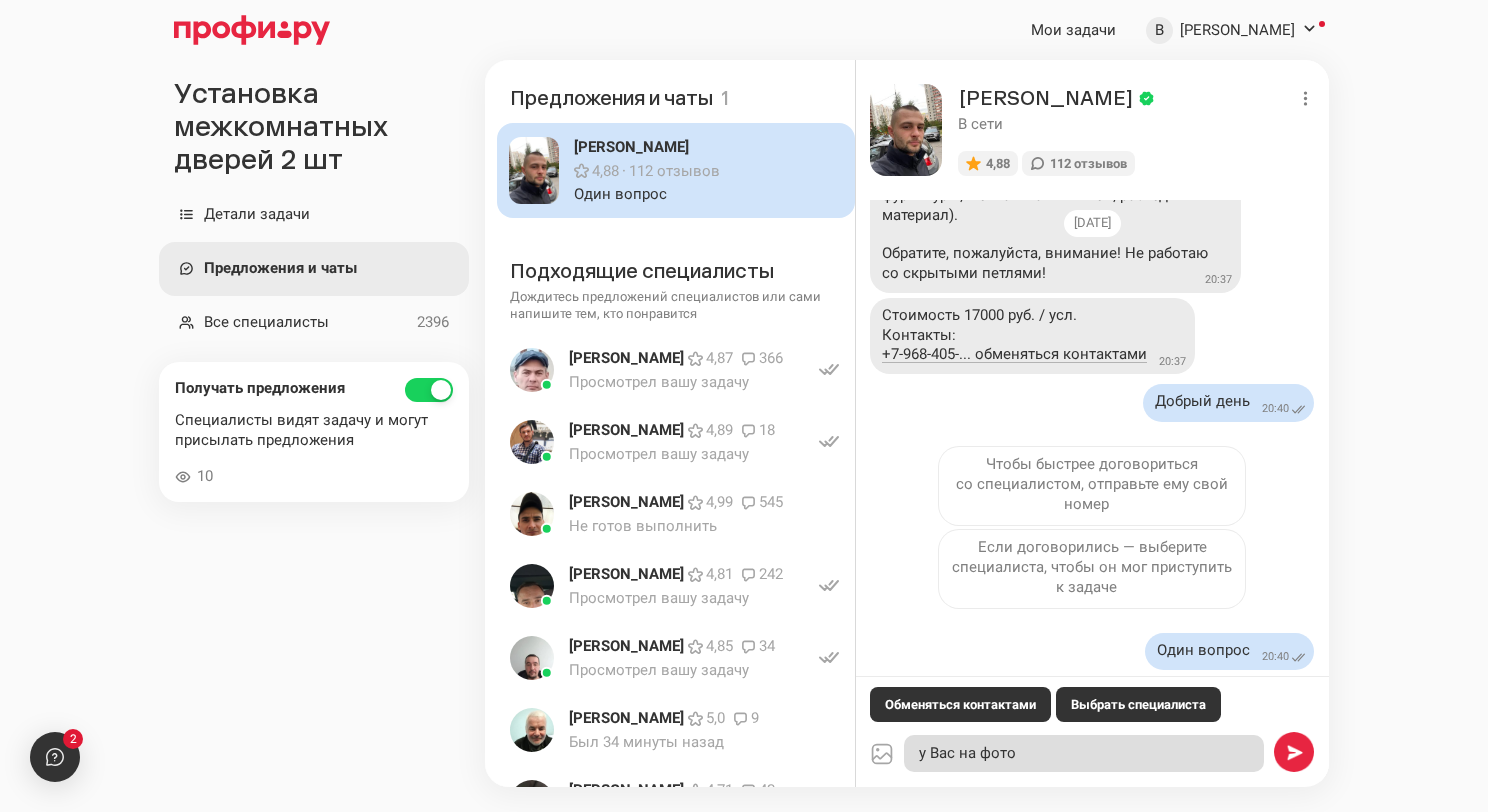type on "x" 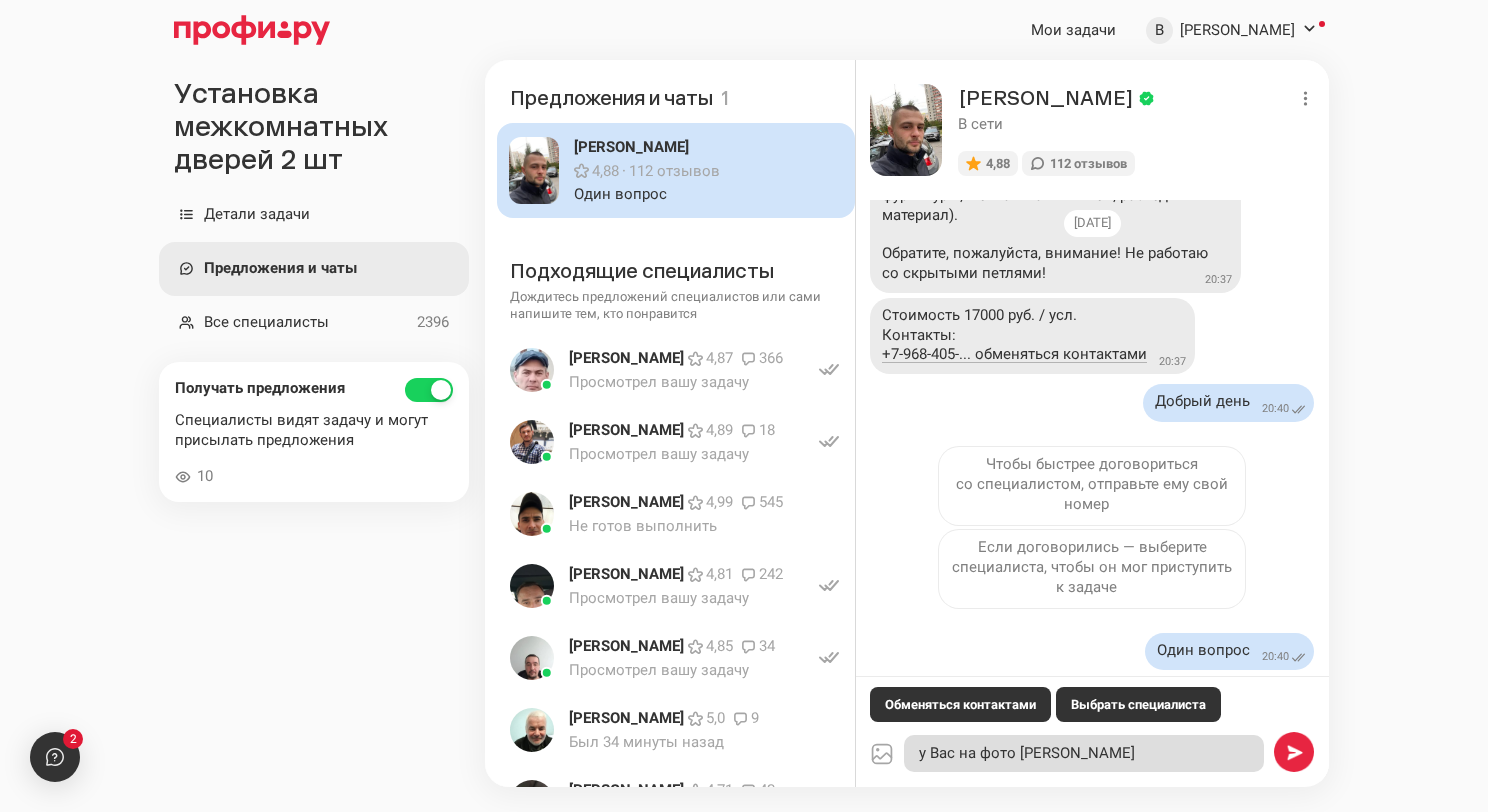 type on "x" 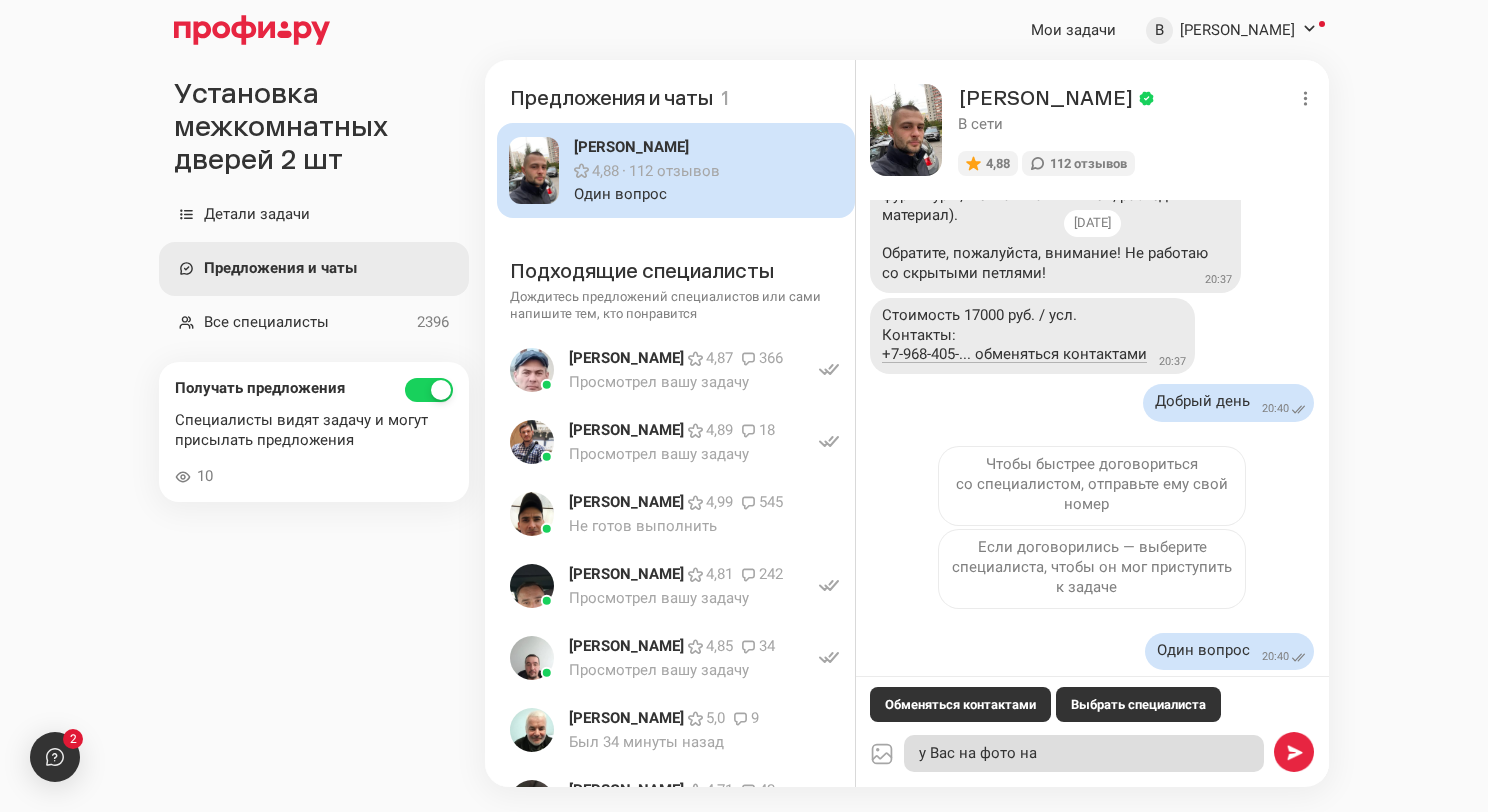 type on "x" 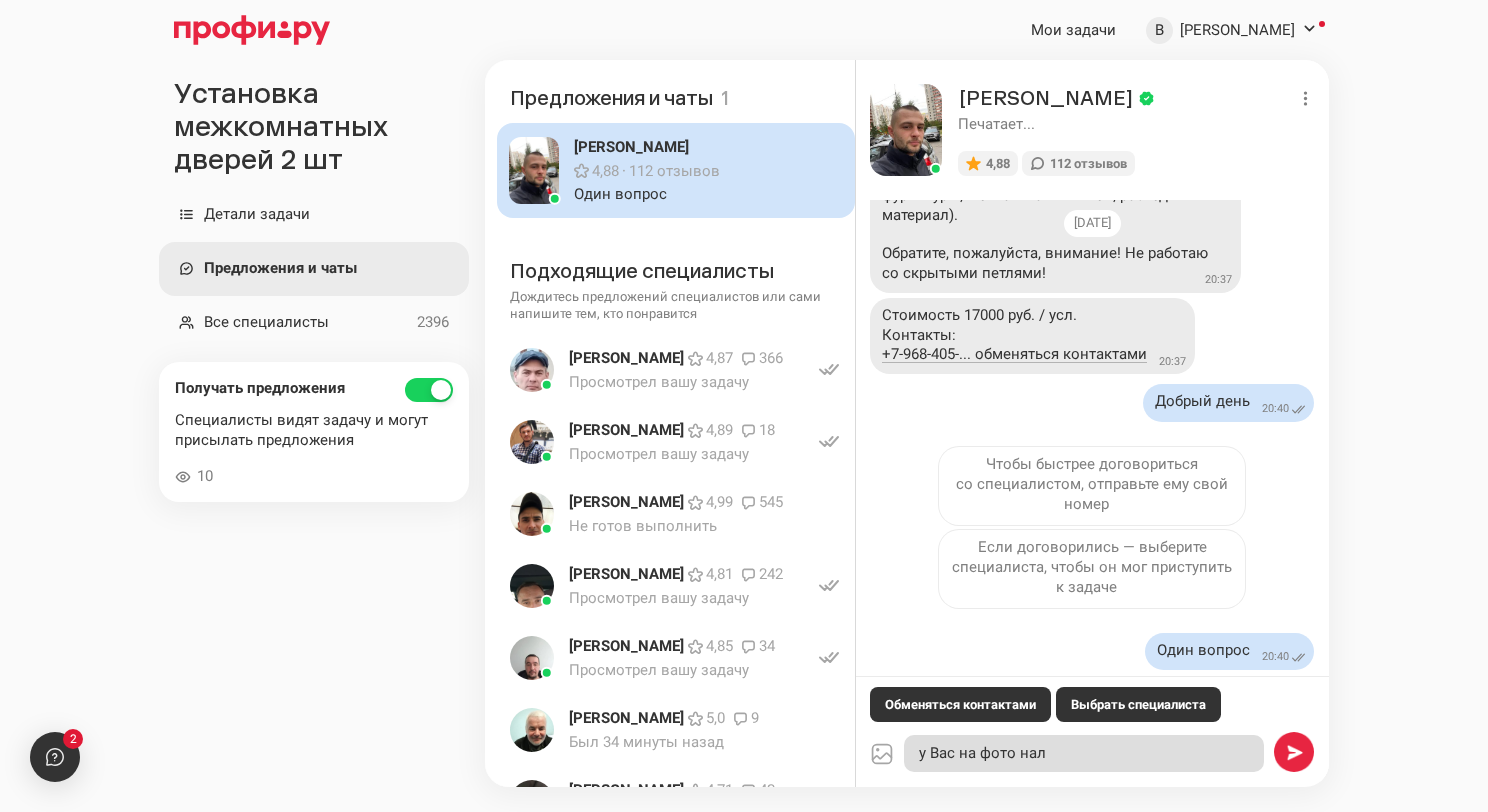 type on "x" 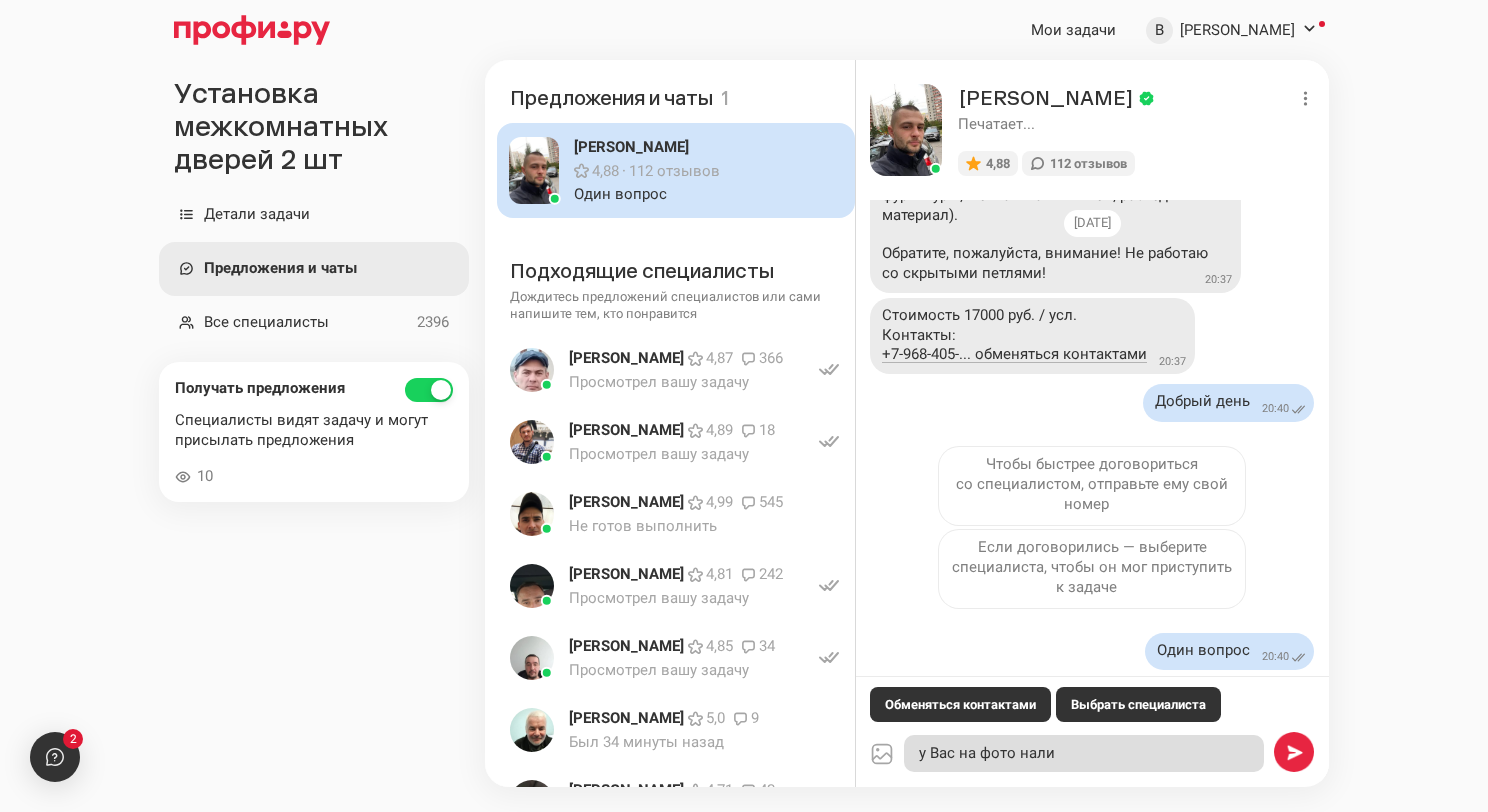 type on "x" 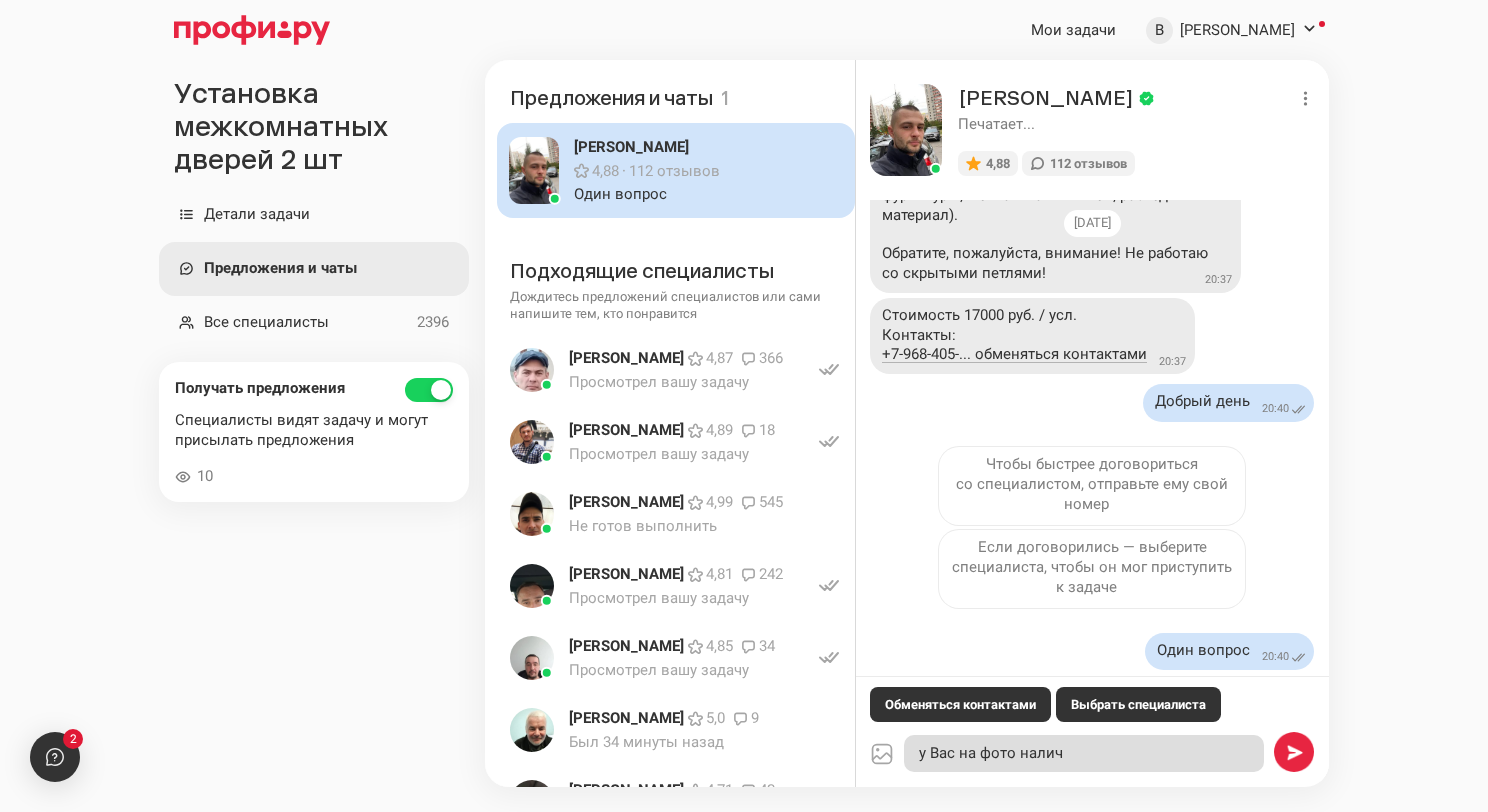 type on "x" 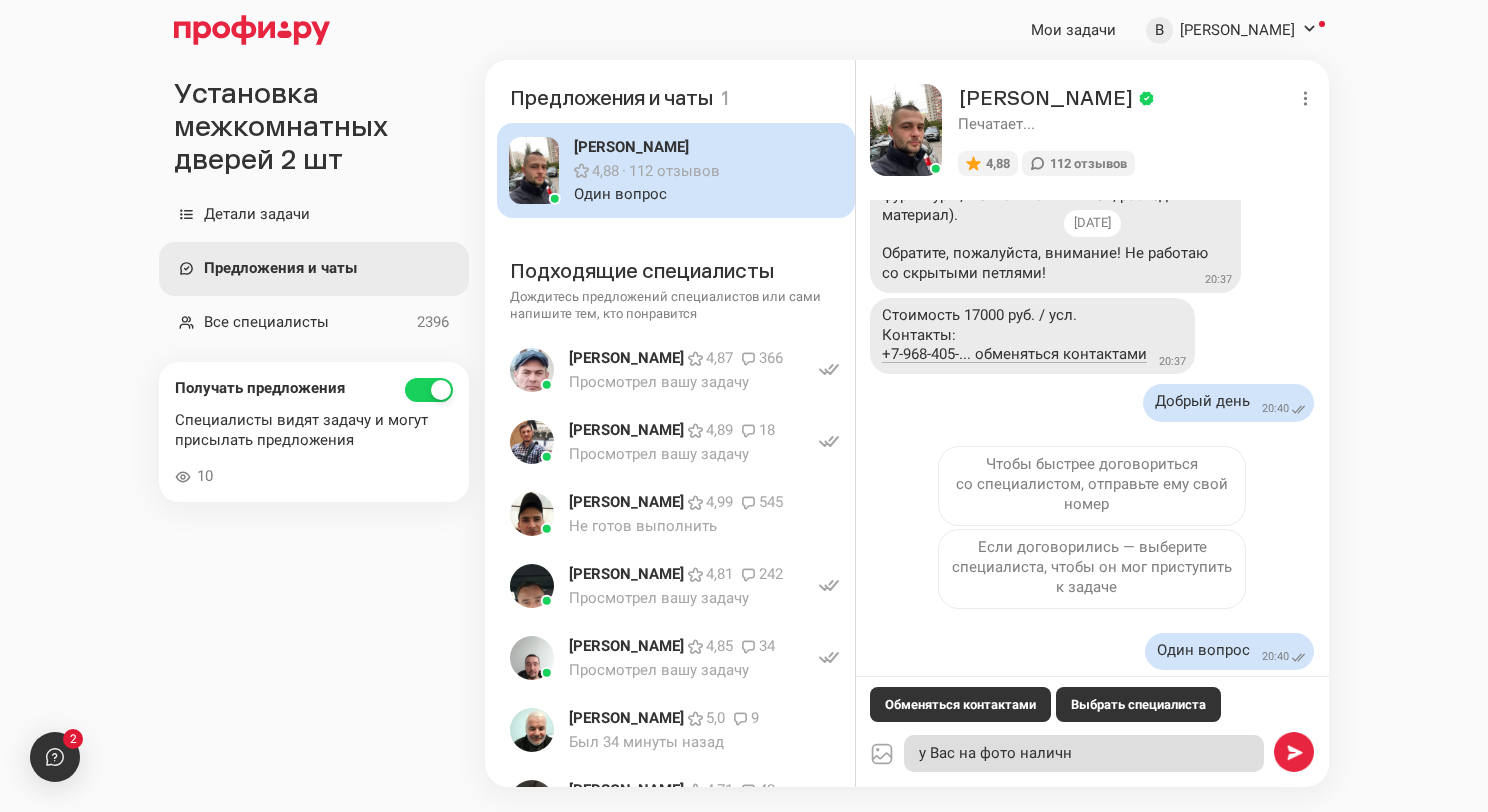 type on "x" 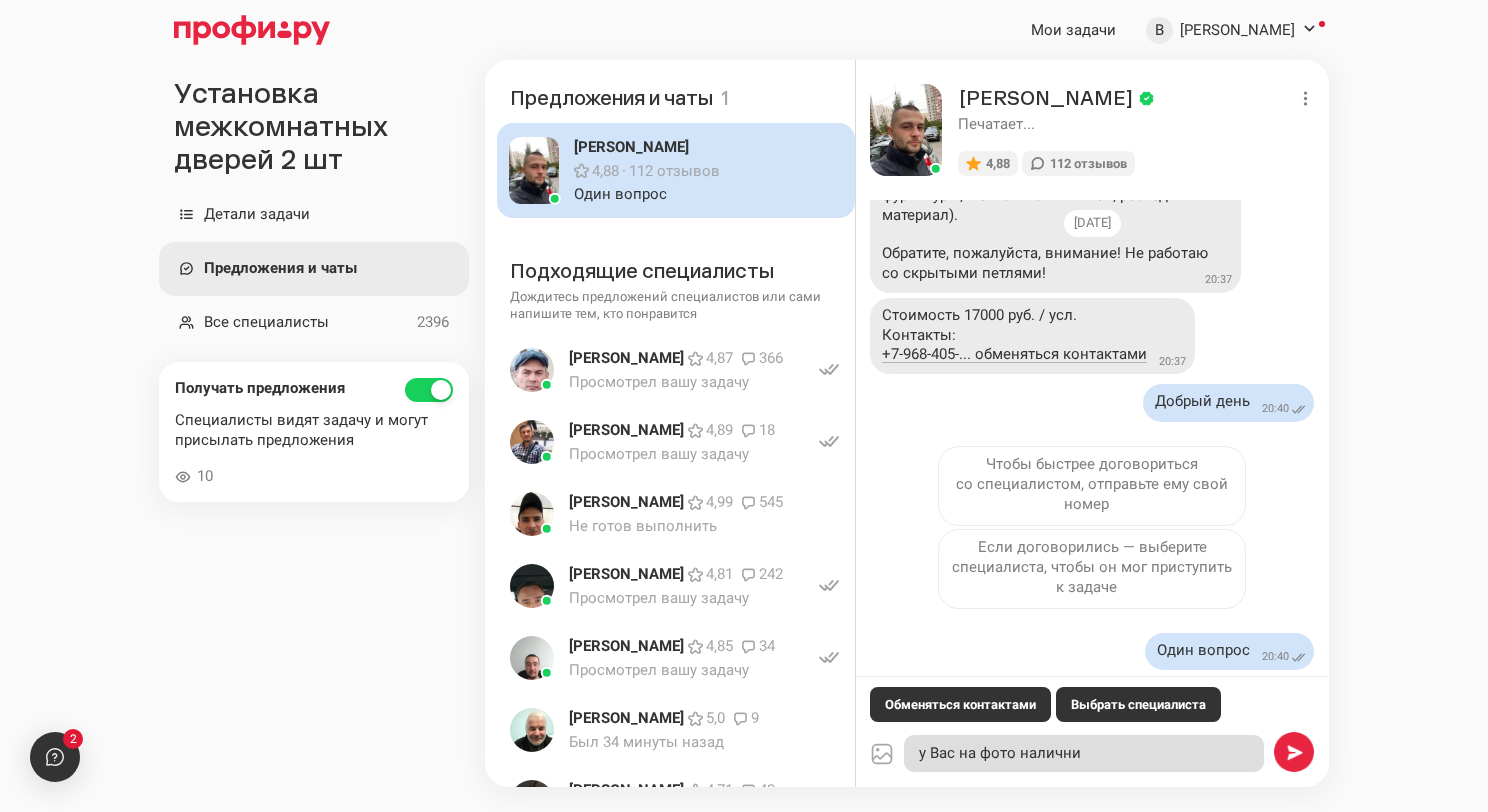 type on "x" 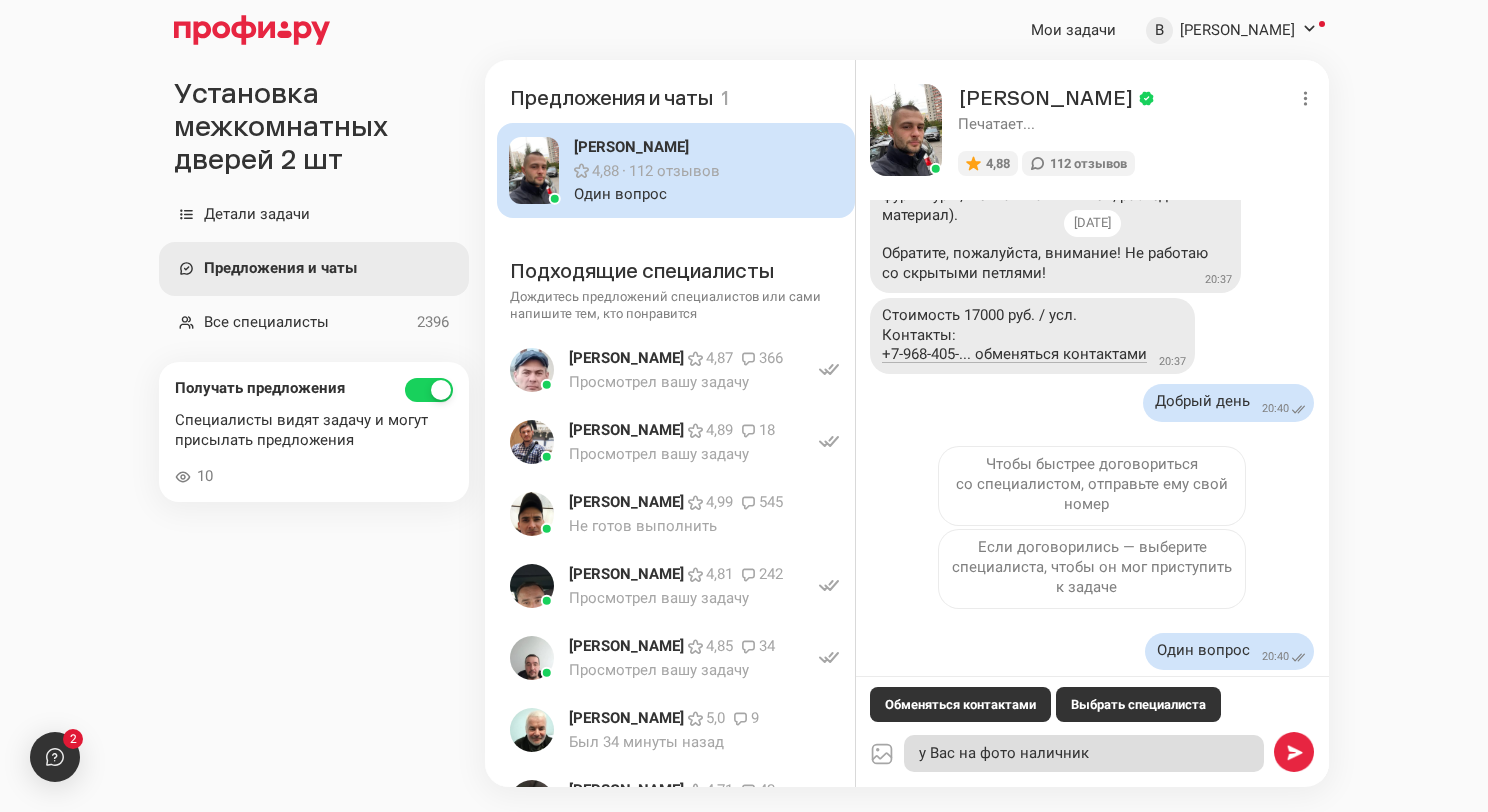 type on "x" 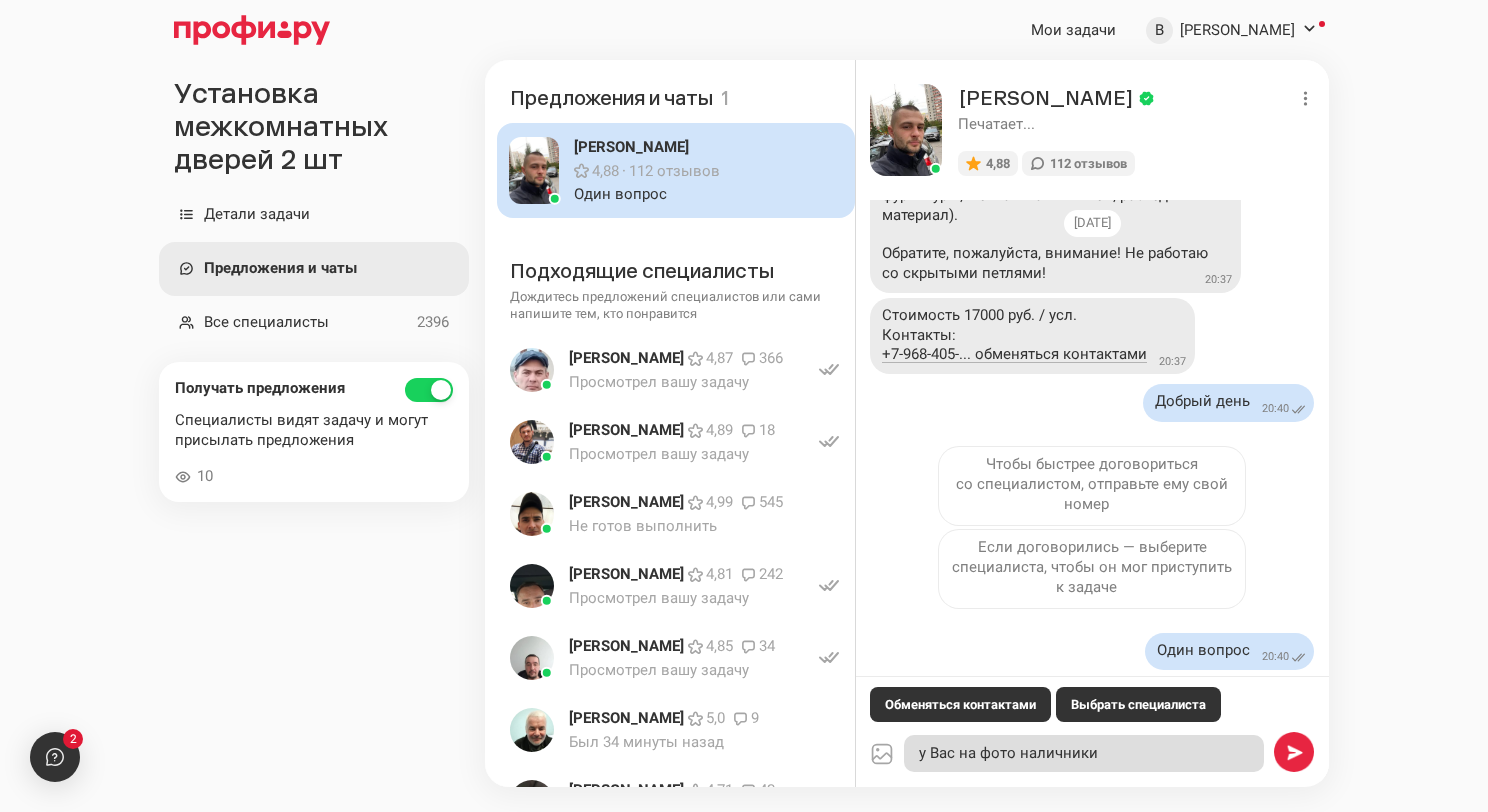 type on "x" 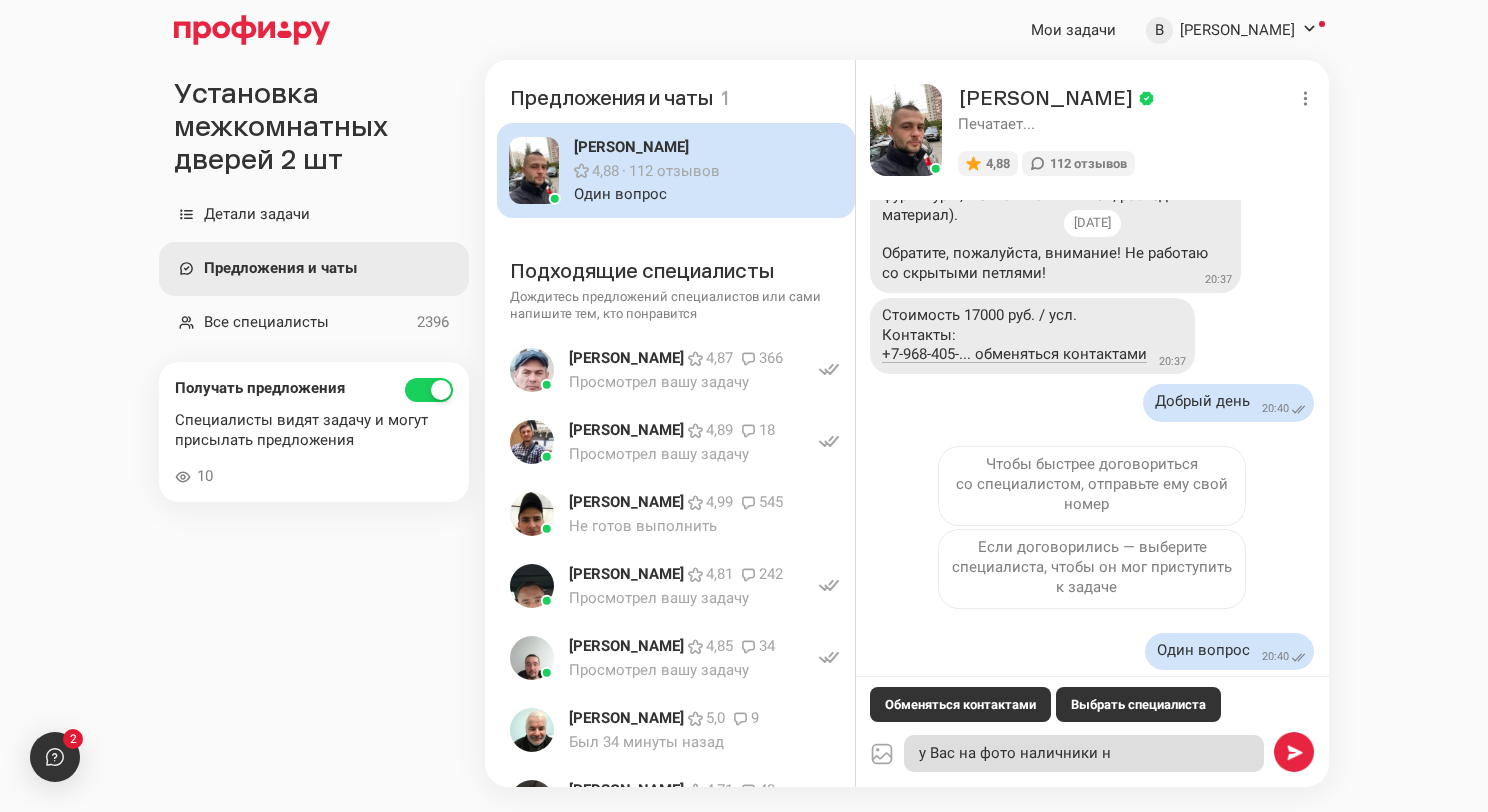 type on "x" 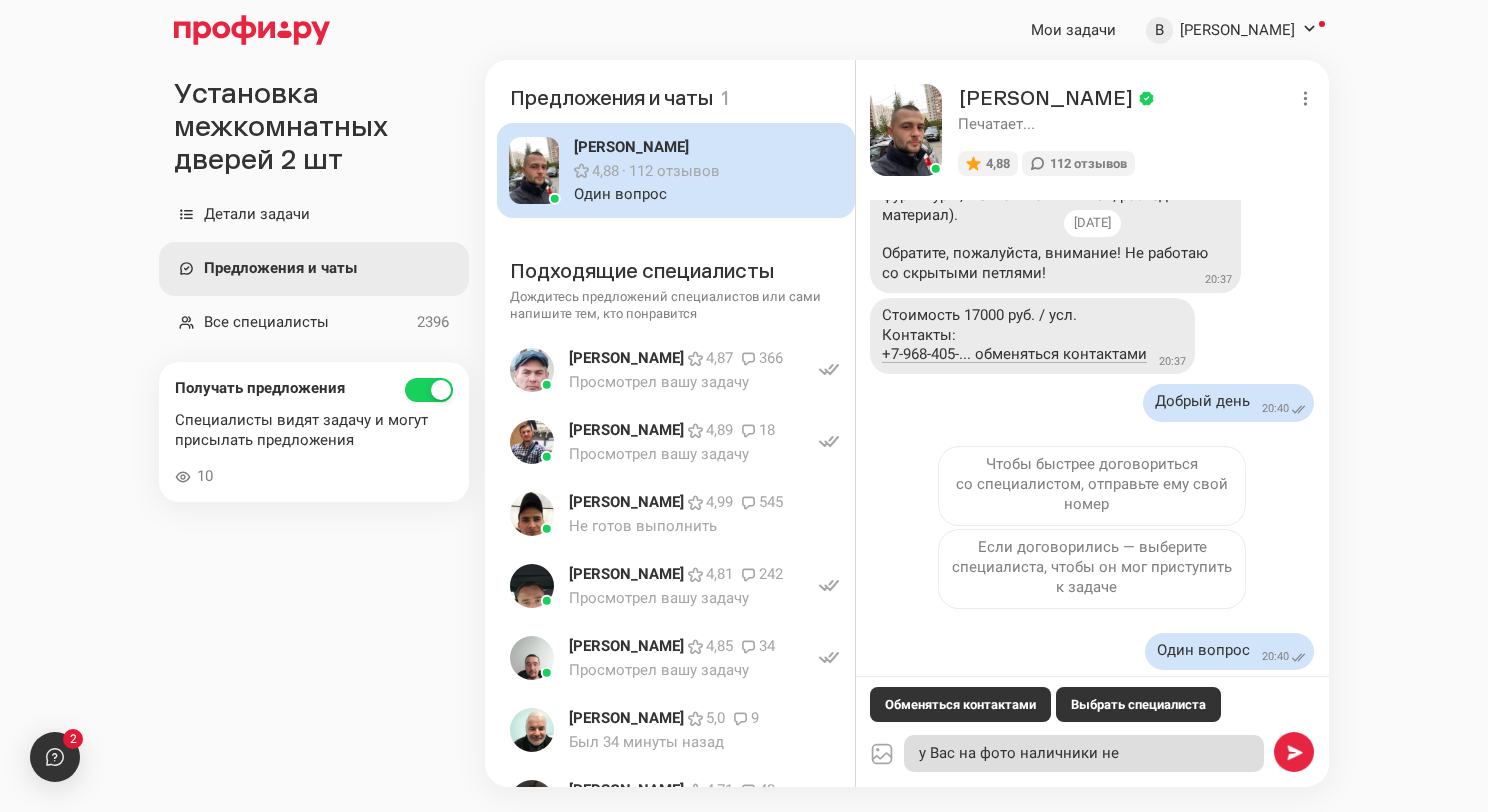 type on "x" 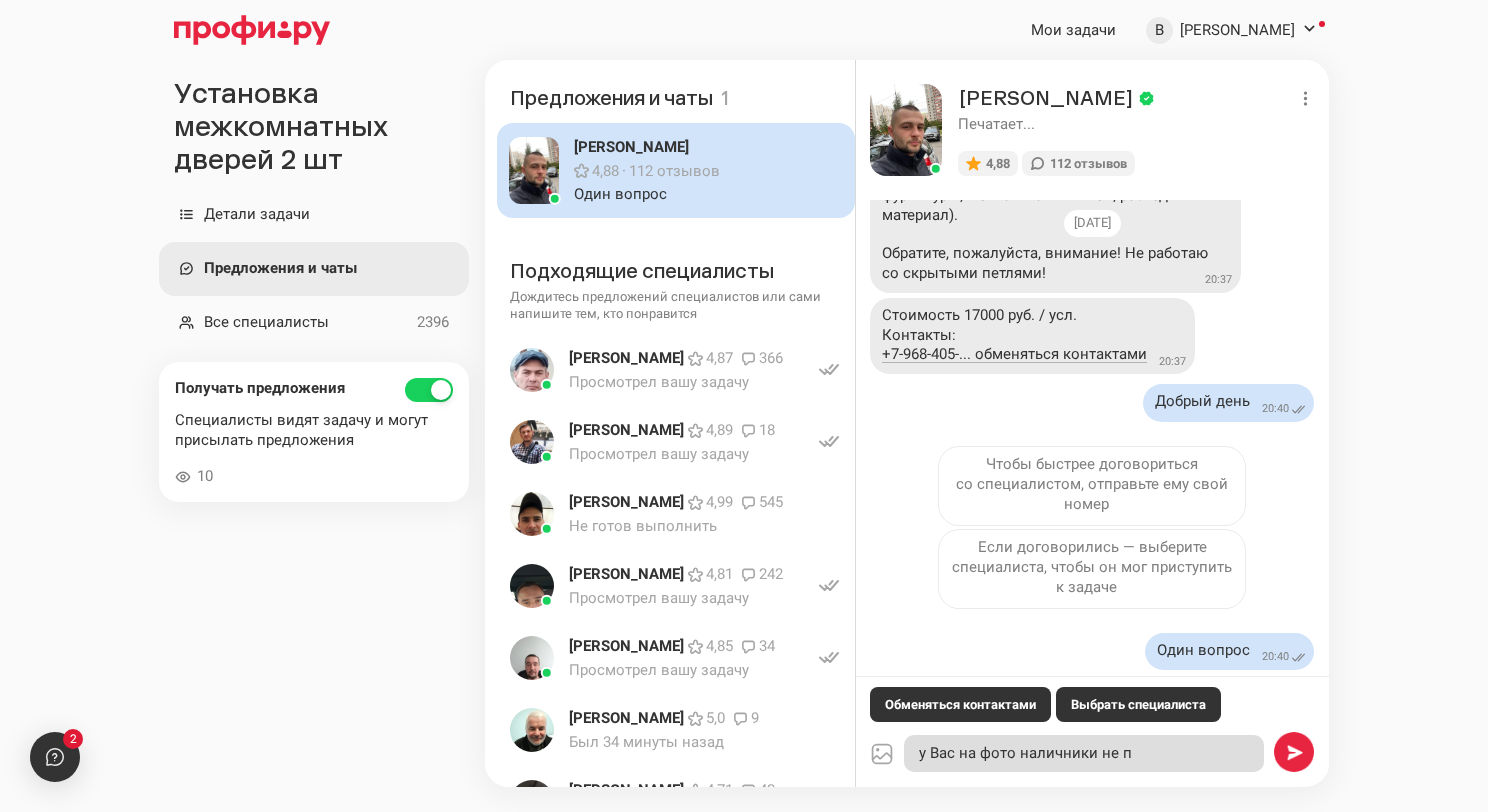 type on "x" 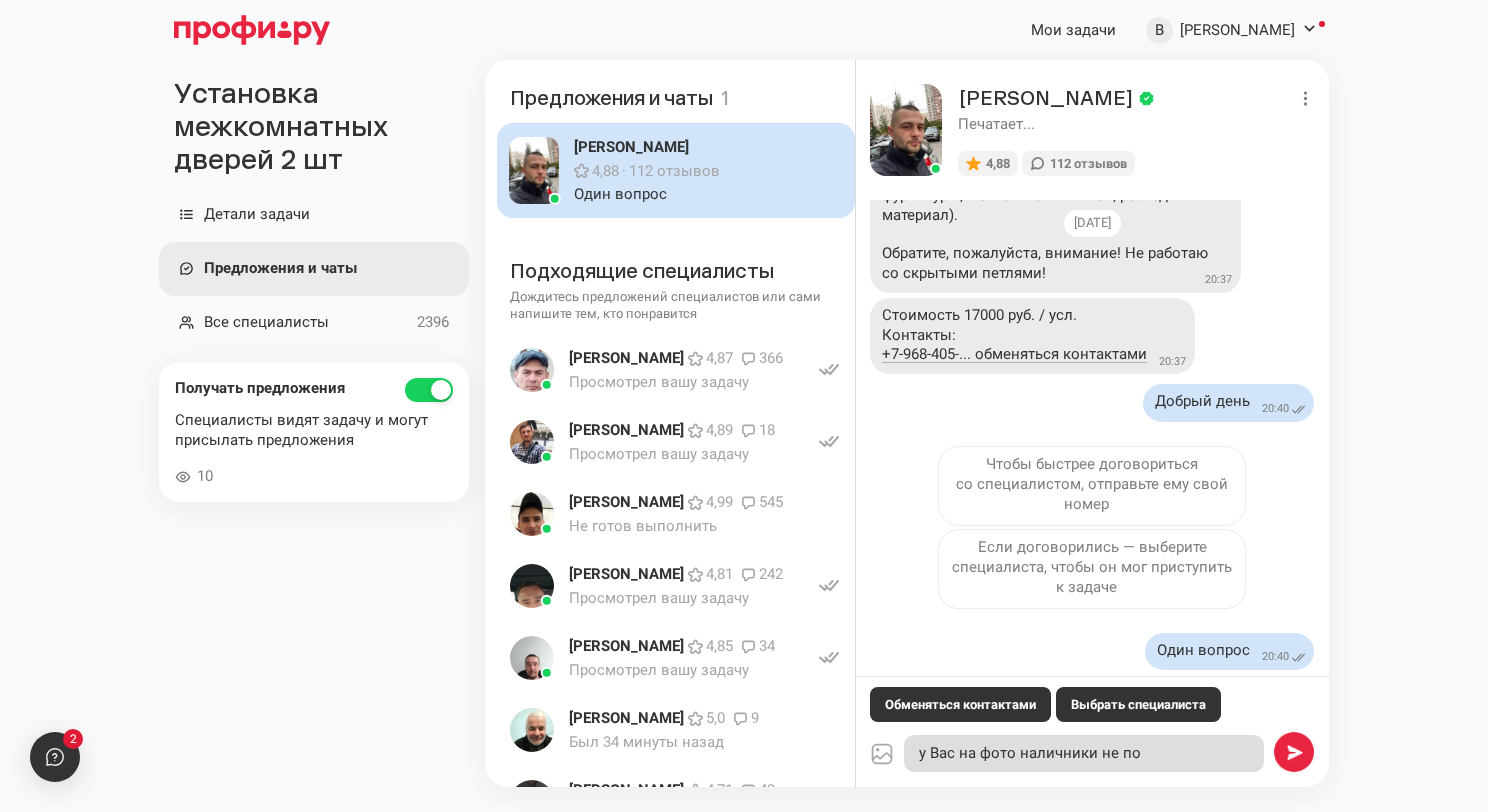 type on "x" 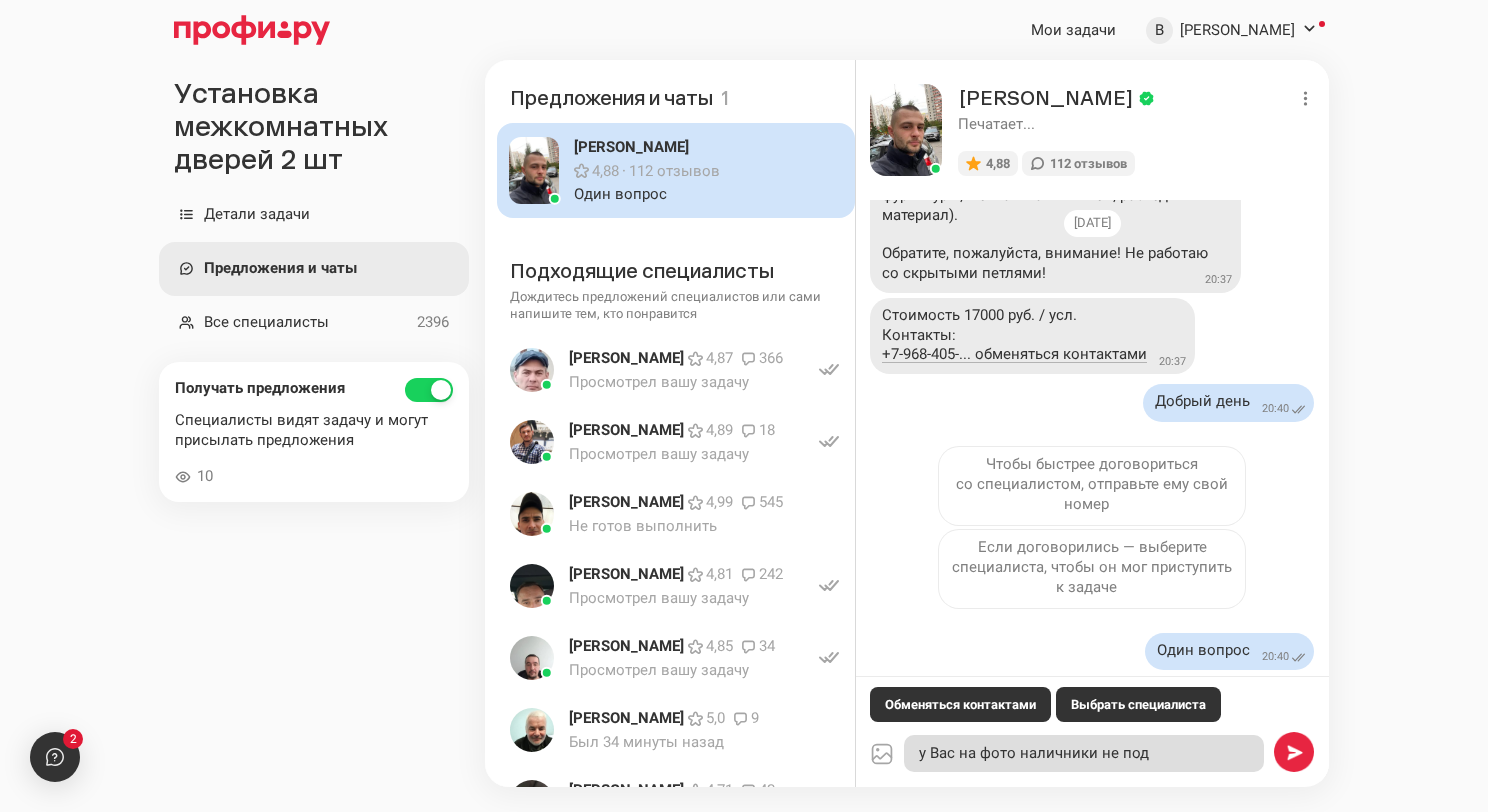type on "x" 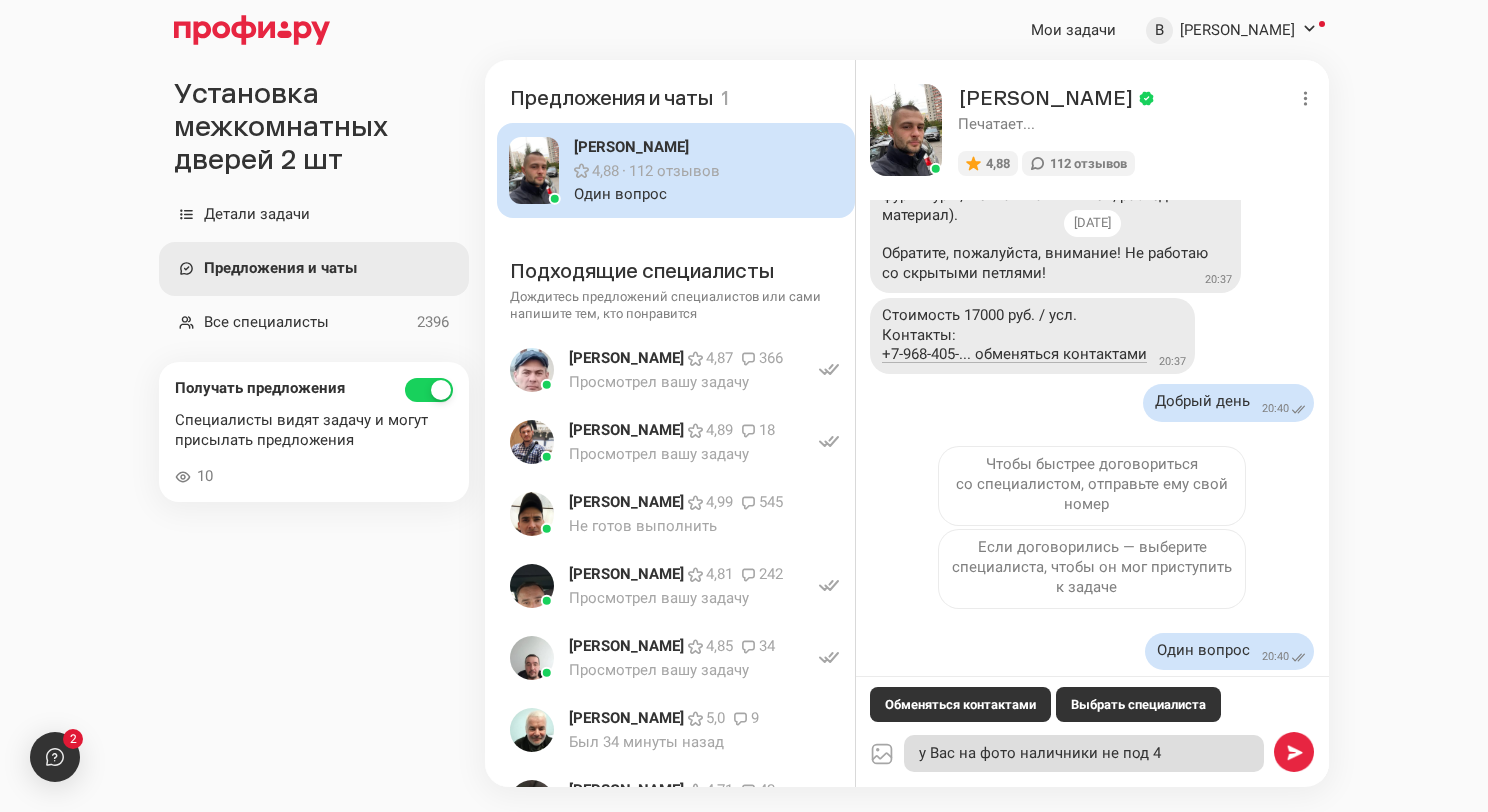 type on "x" 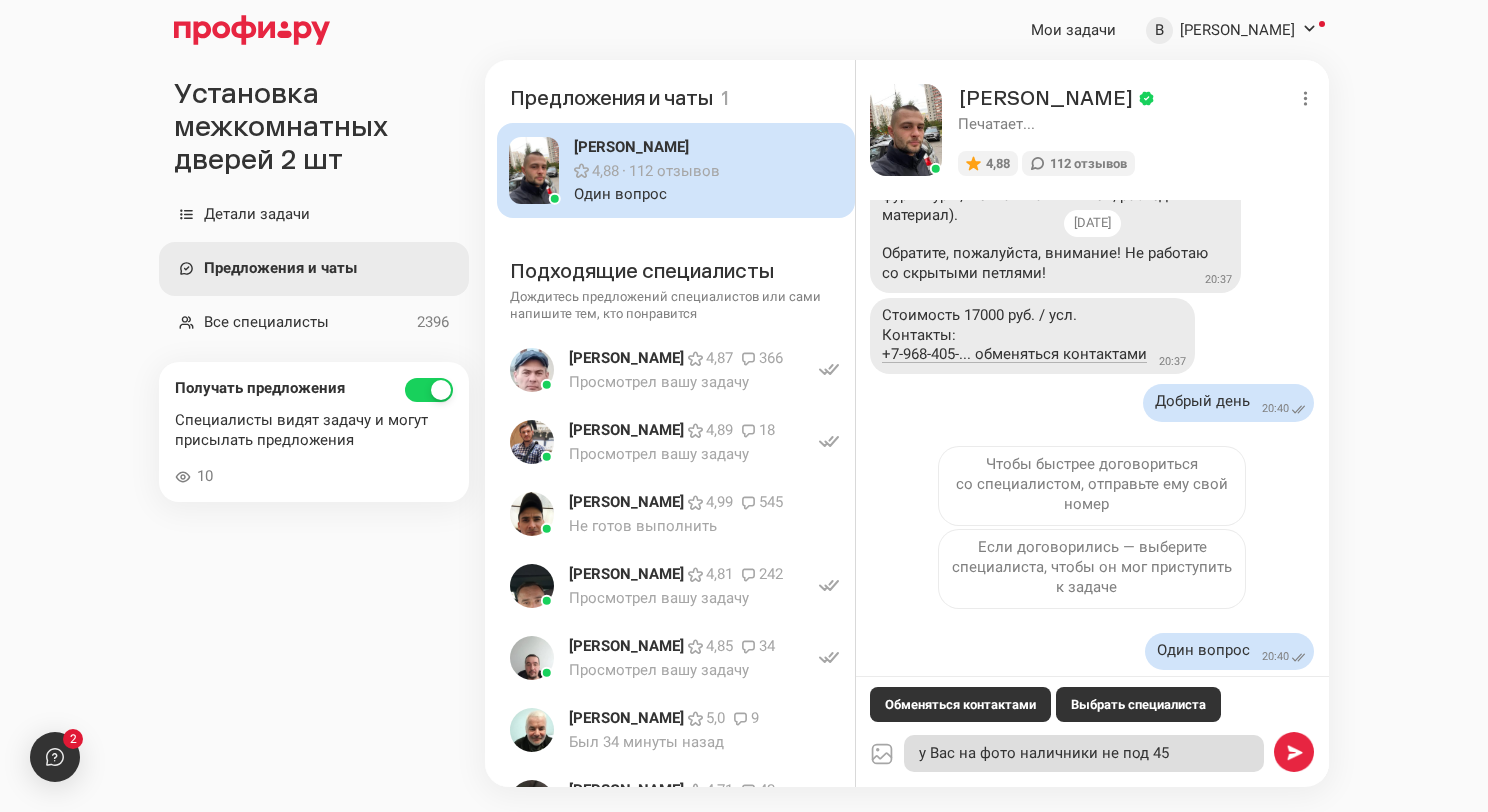 type on "x" 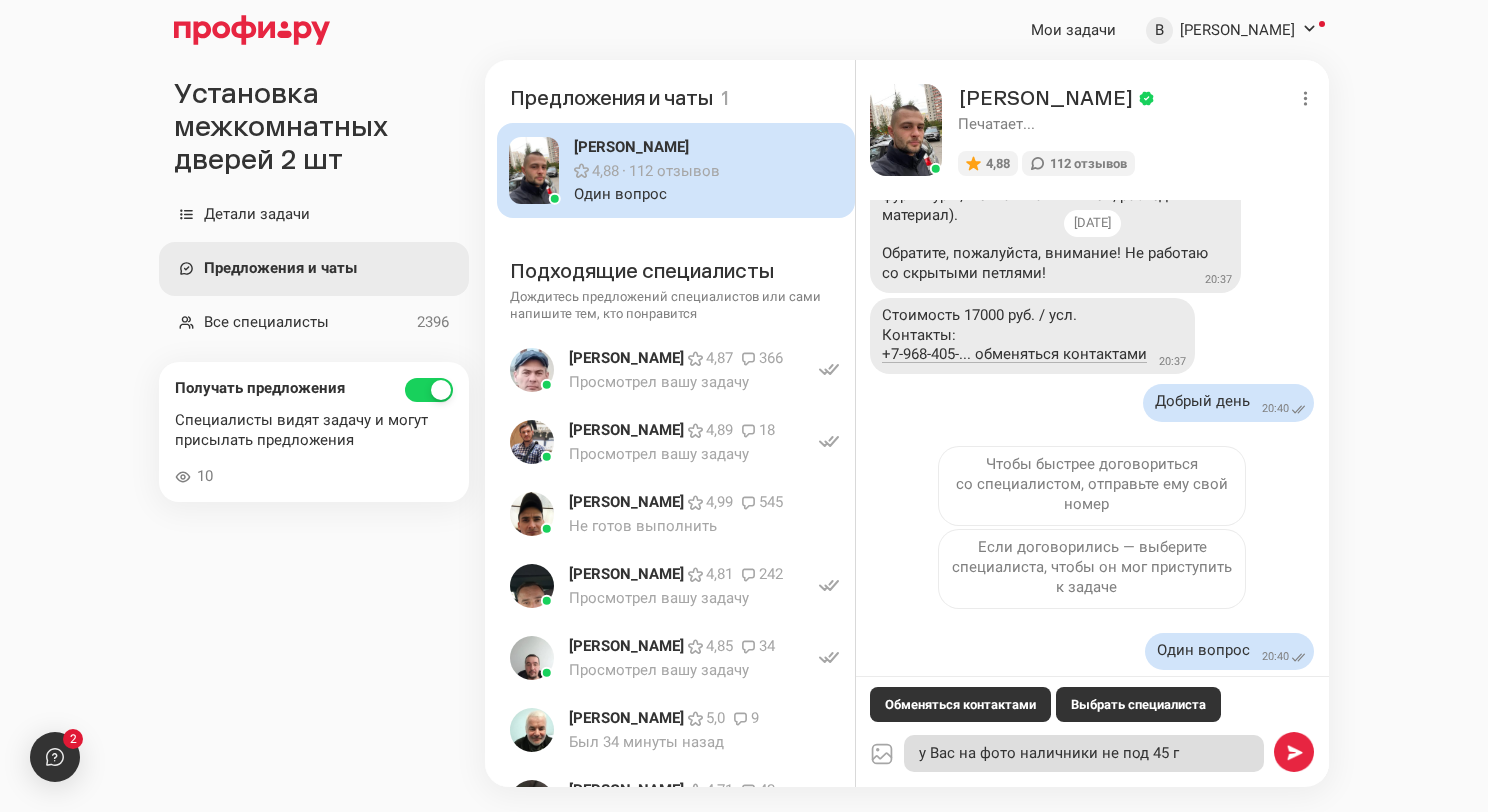 type on "x" 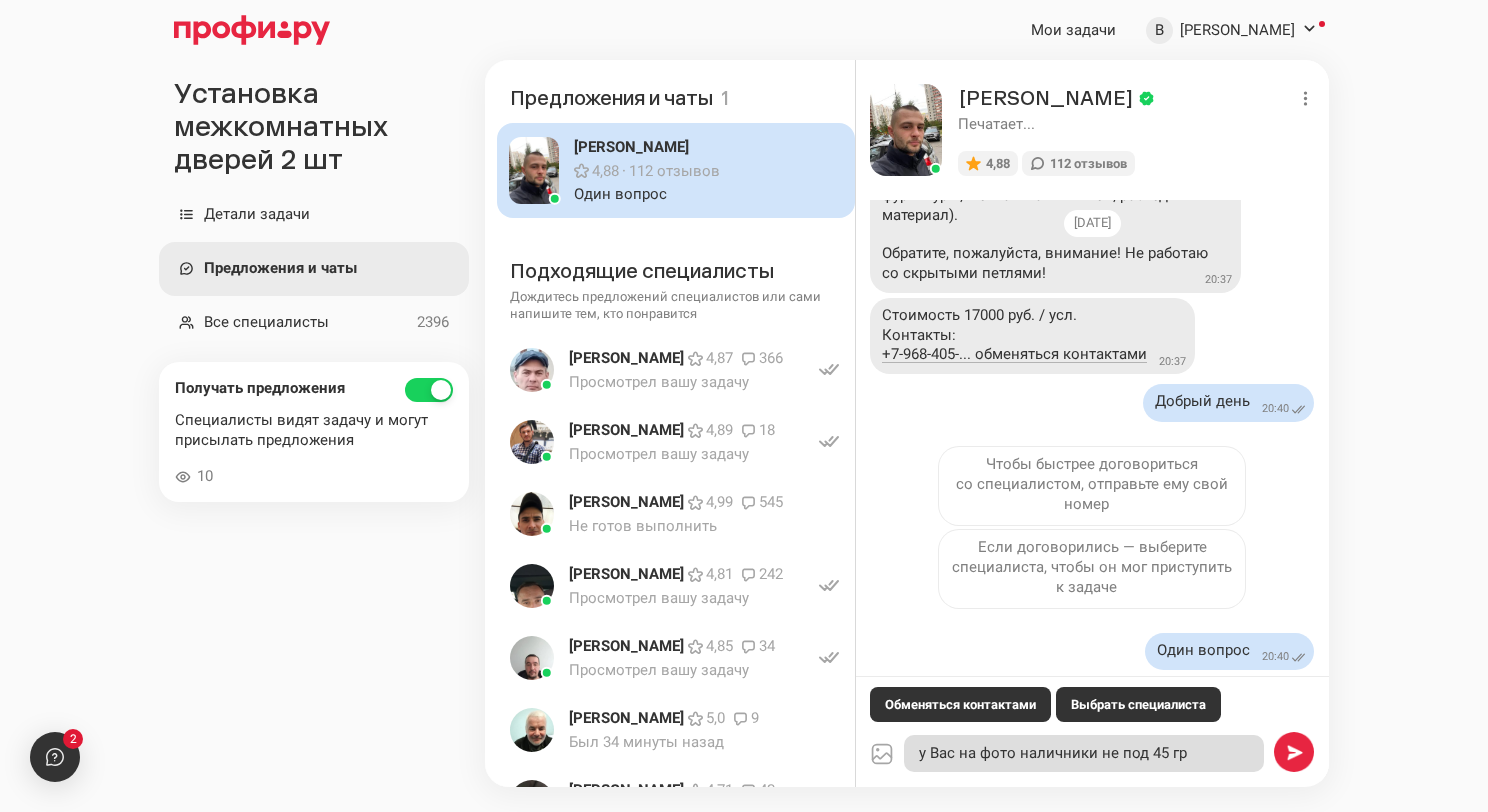 type on "x" 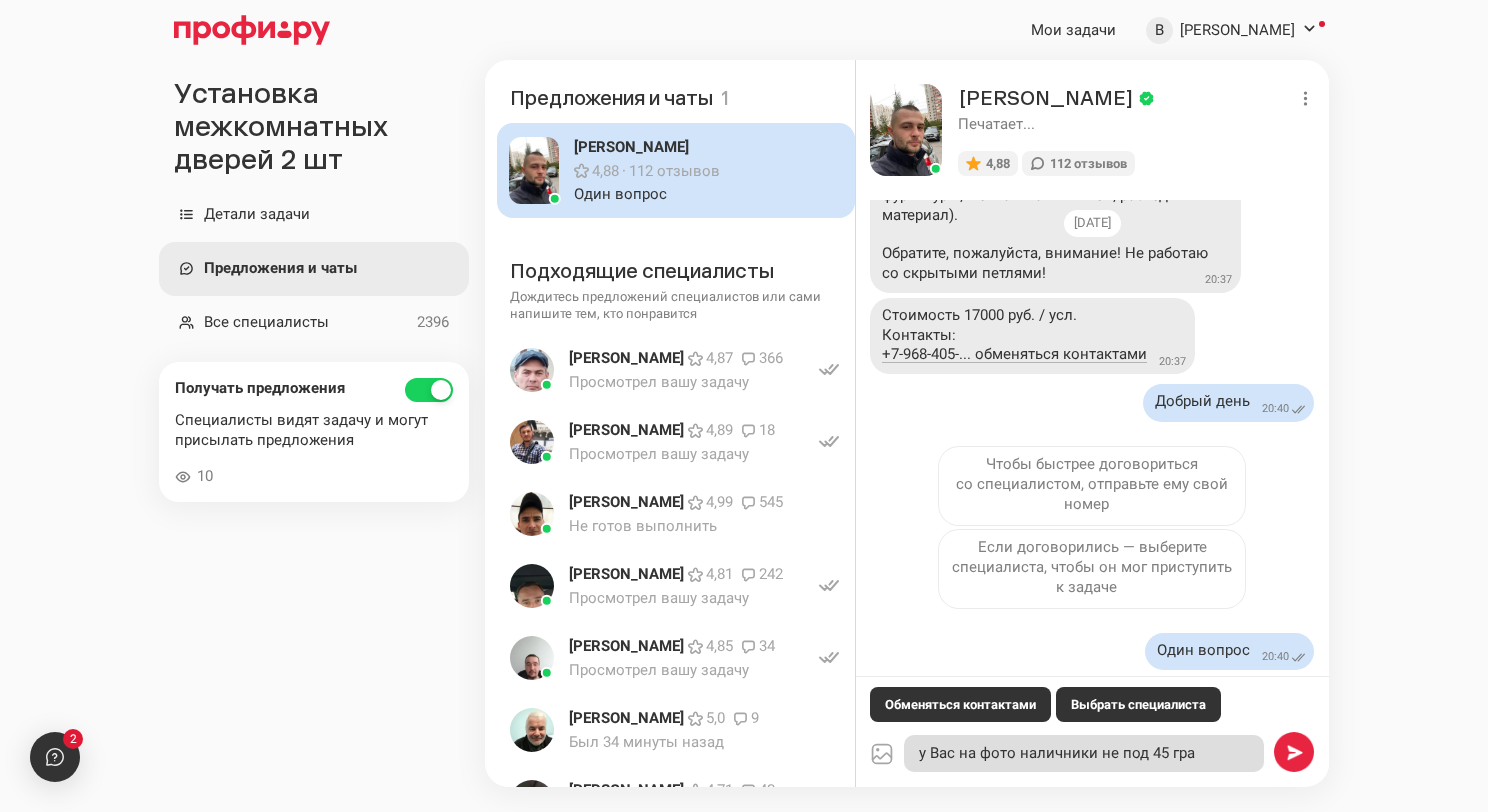 type on "x" 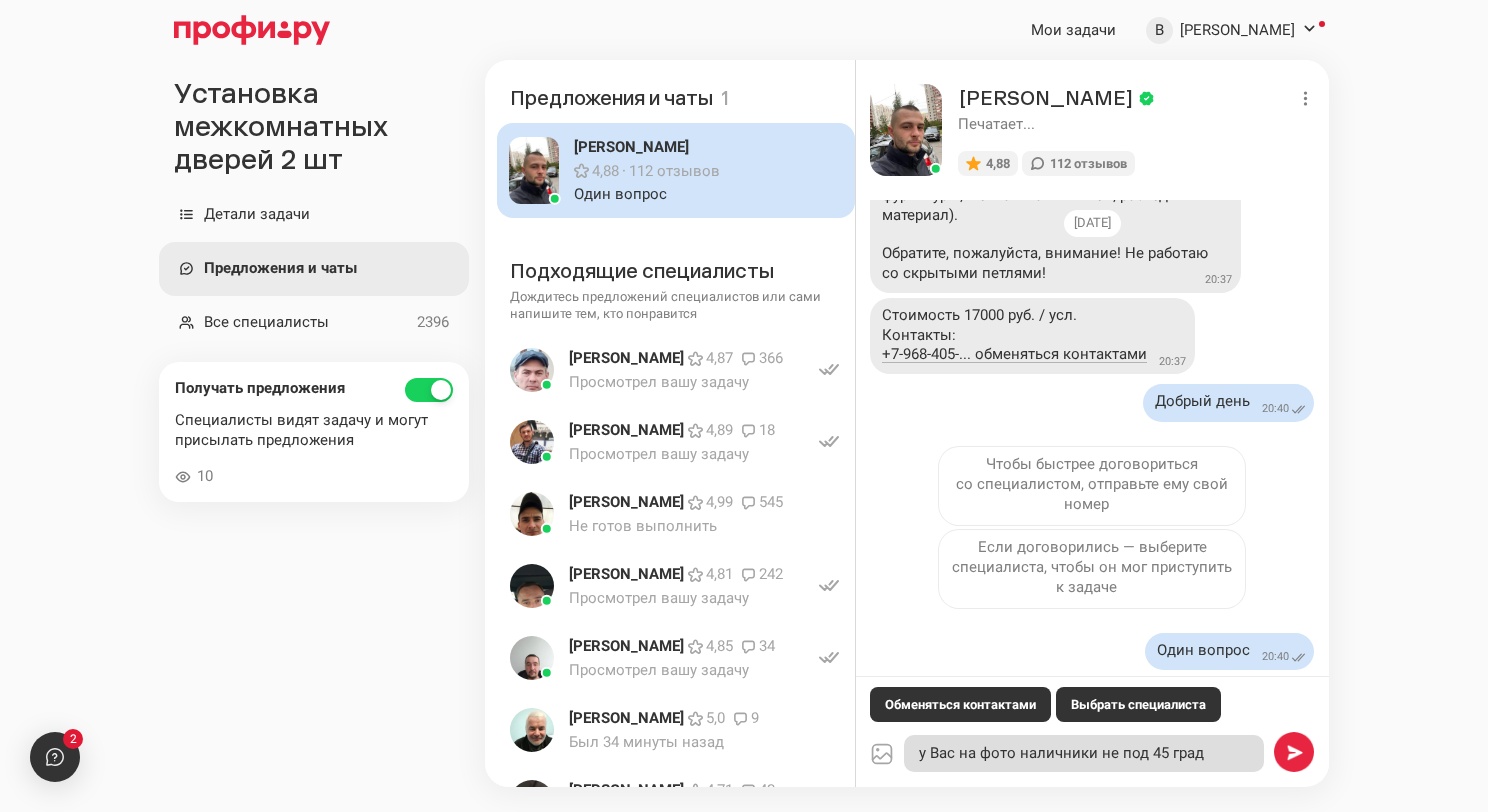 type on "x" 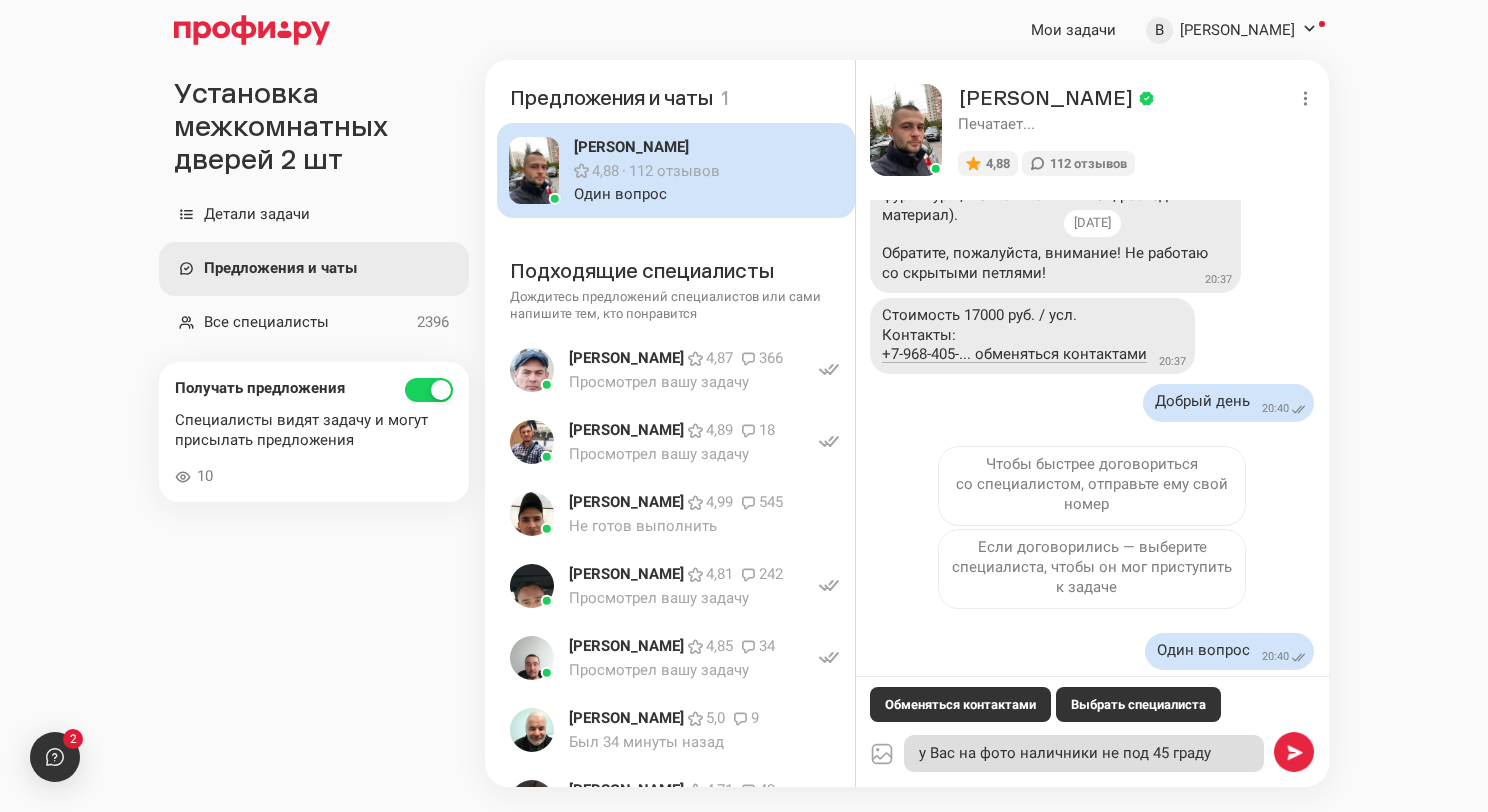 type on "x" 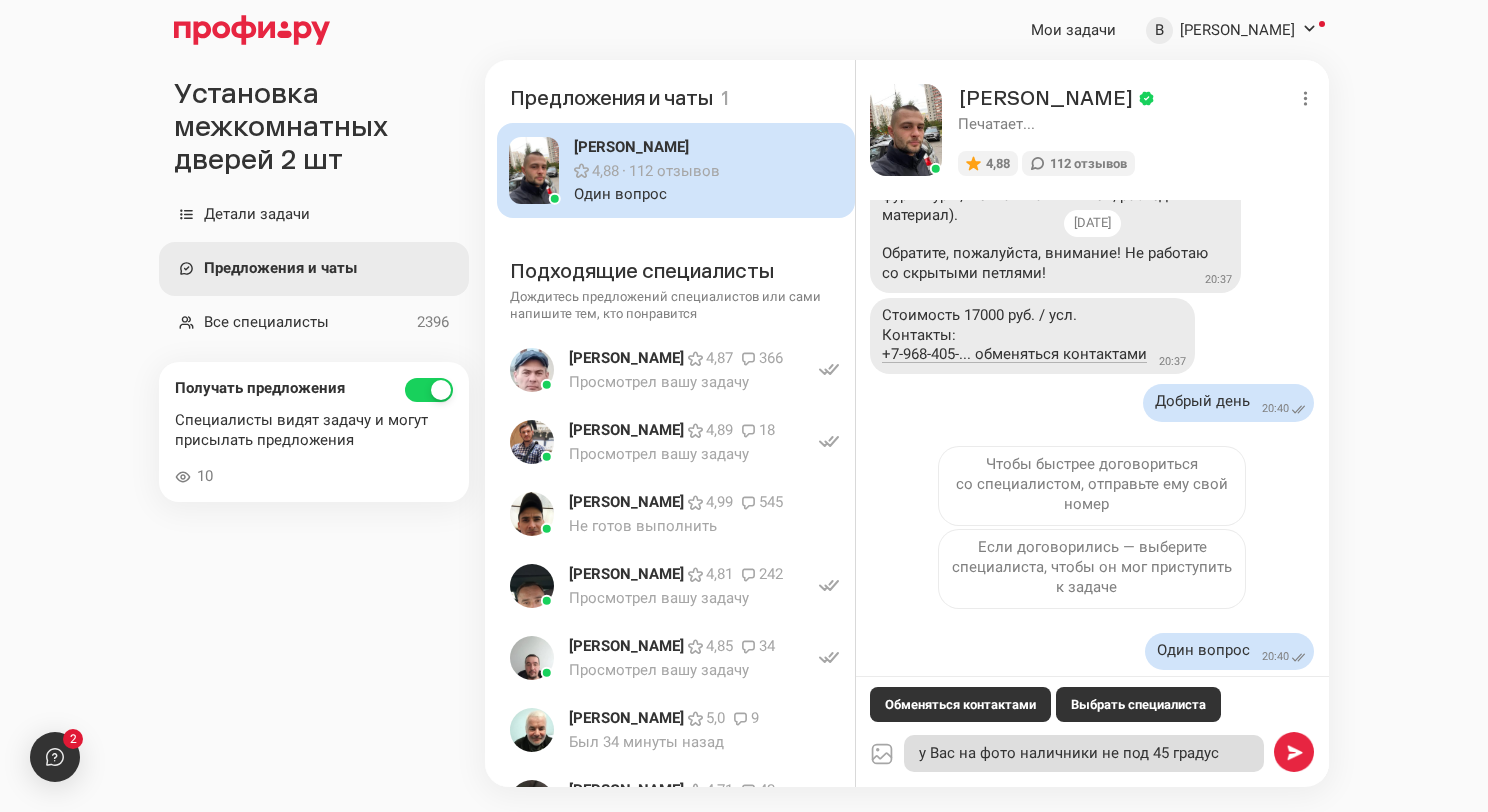 type on "x" 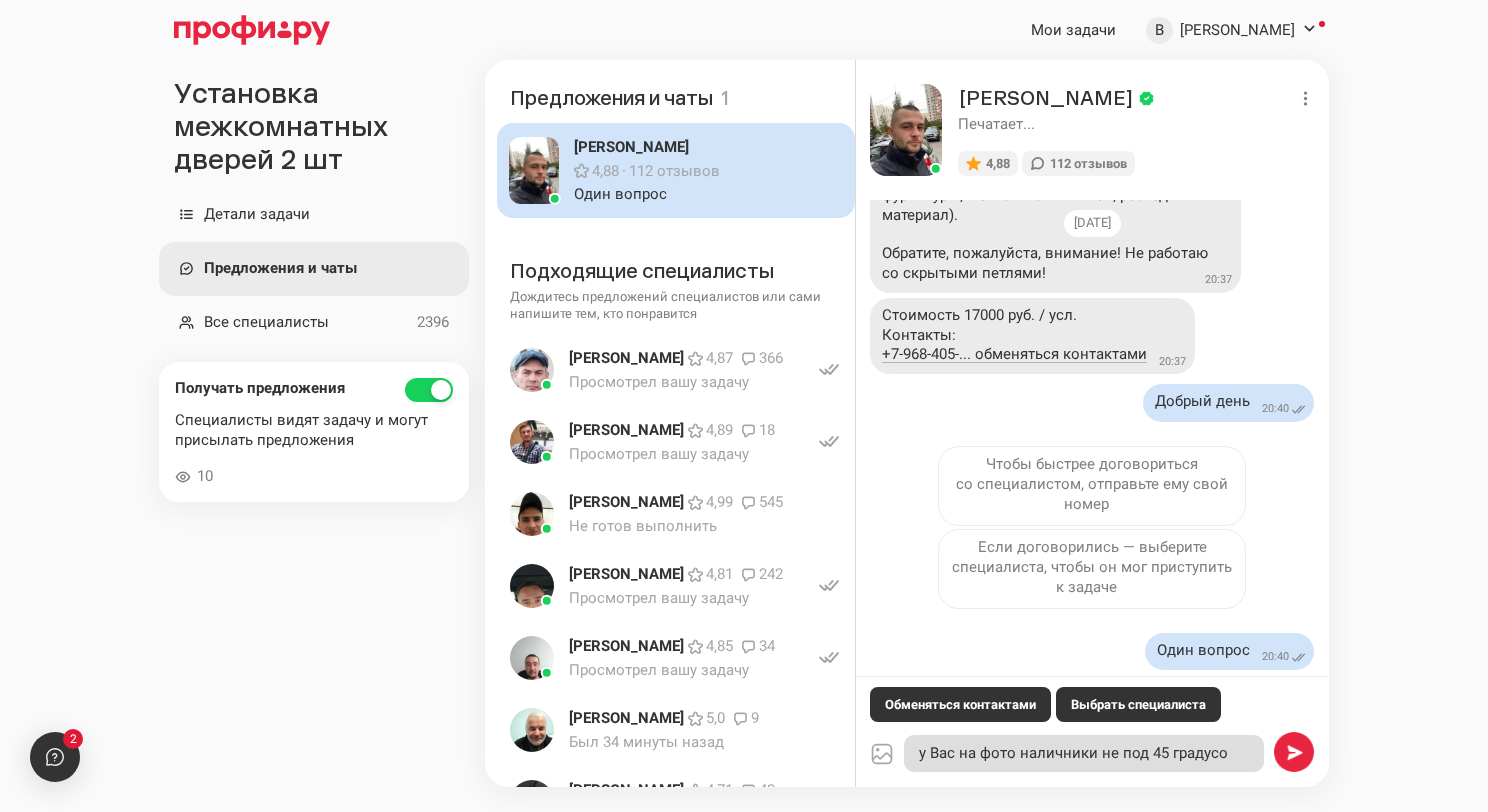 type on "x" 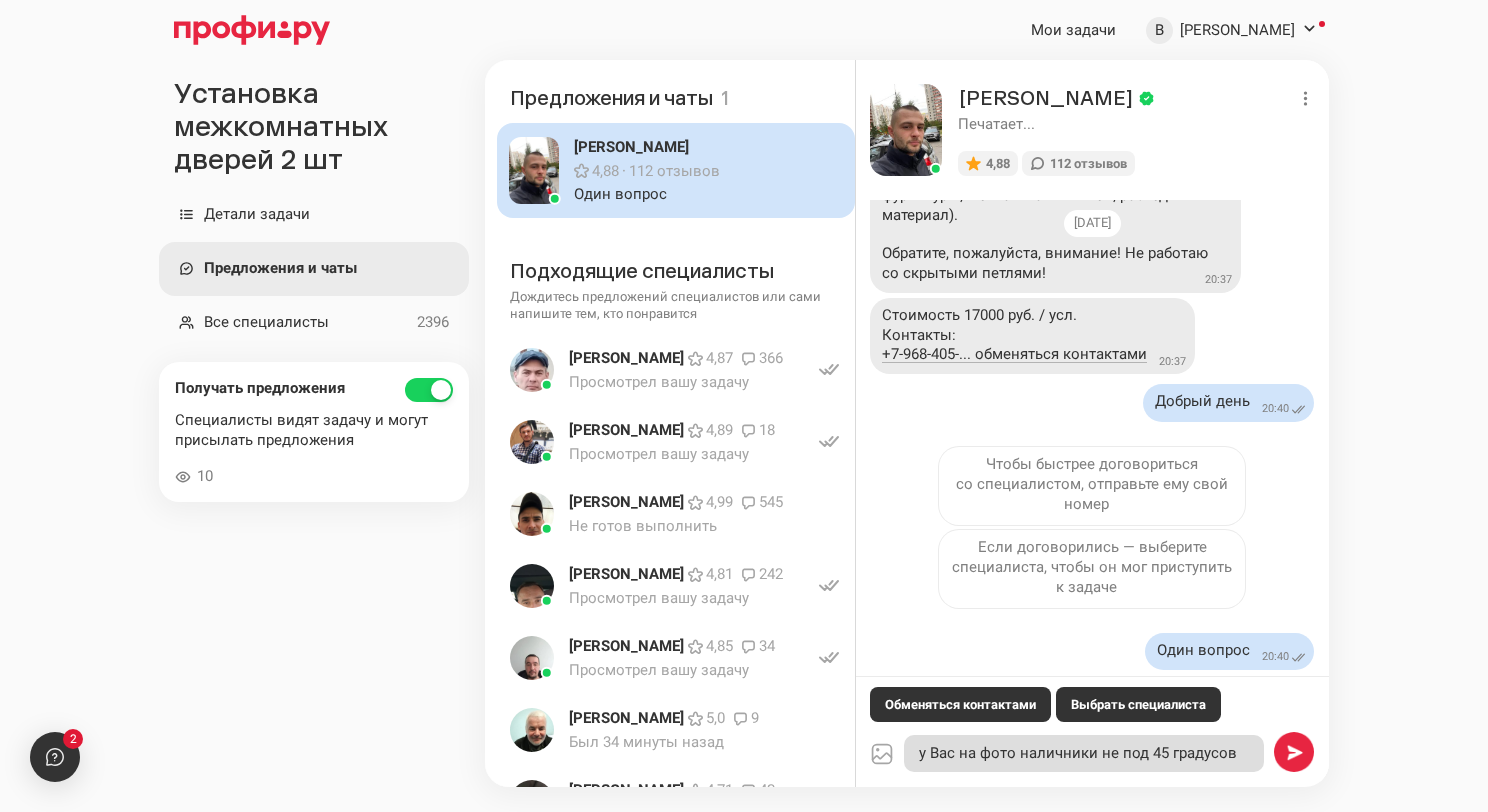 type on "x" 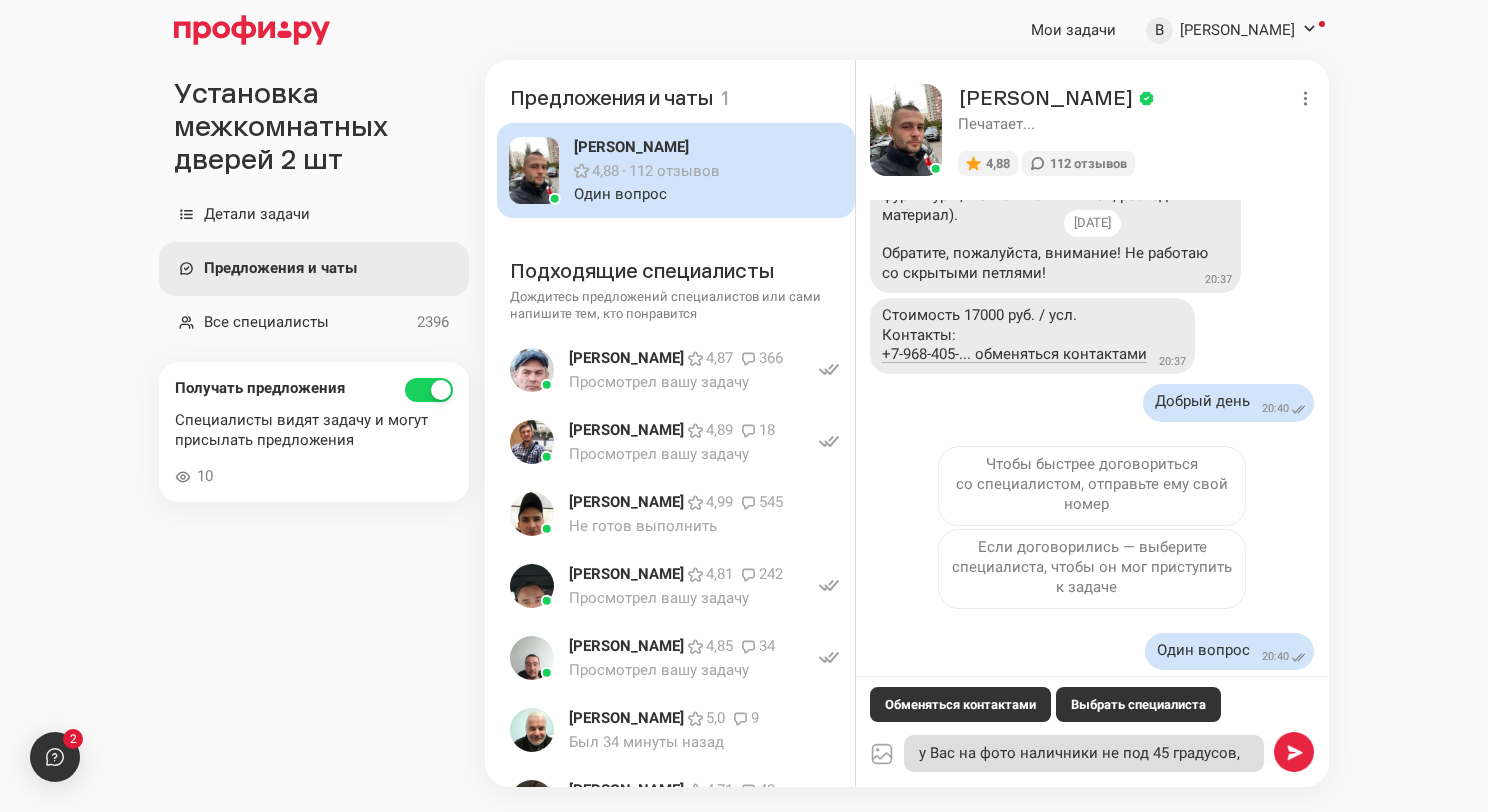 scroll, scrollTop: 10, scrollLeft: 0, axis: vertical 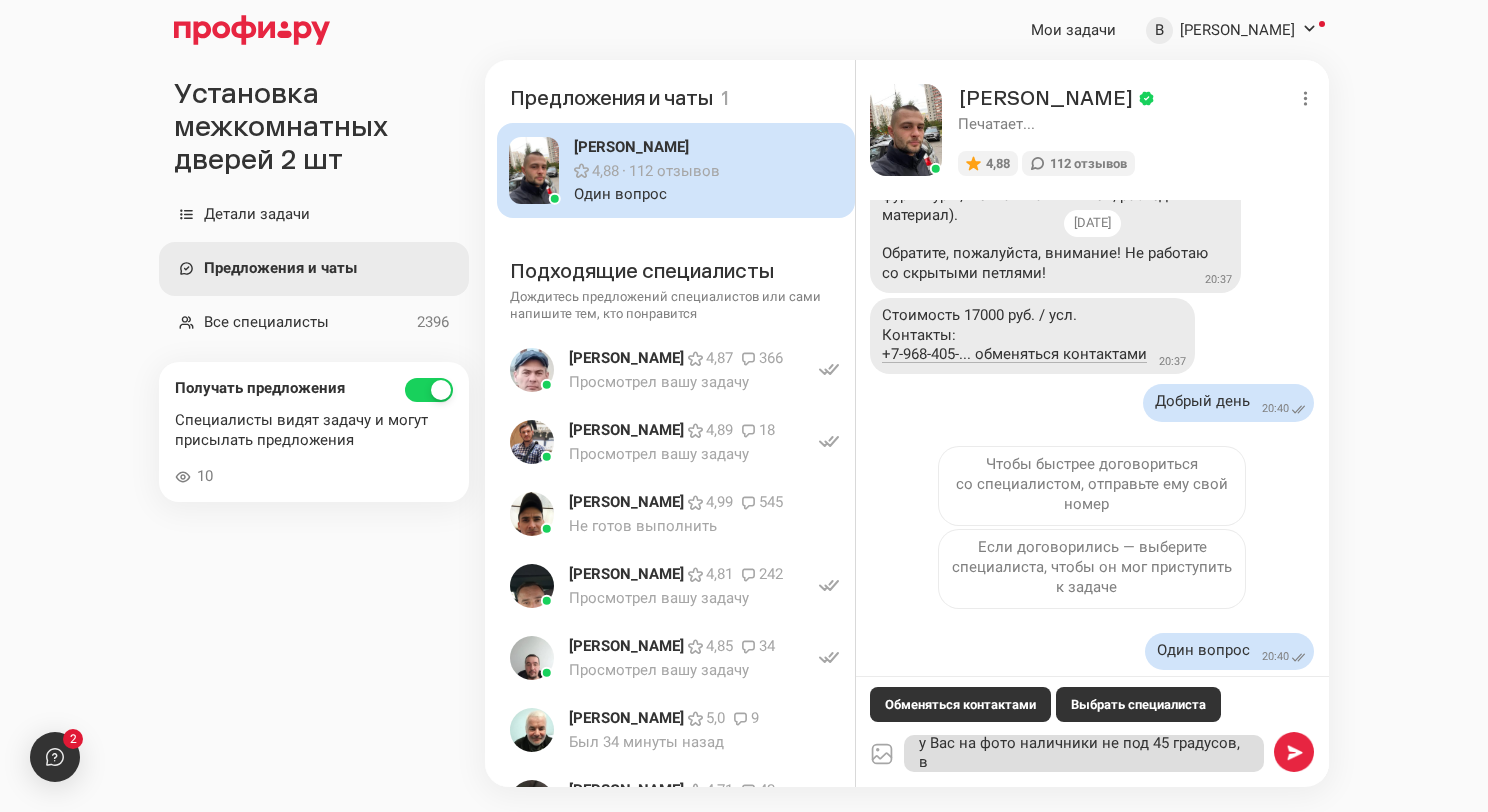 type on "x" 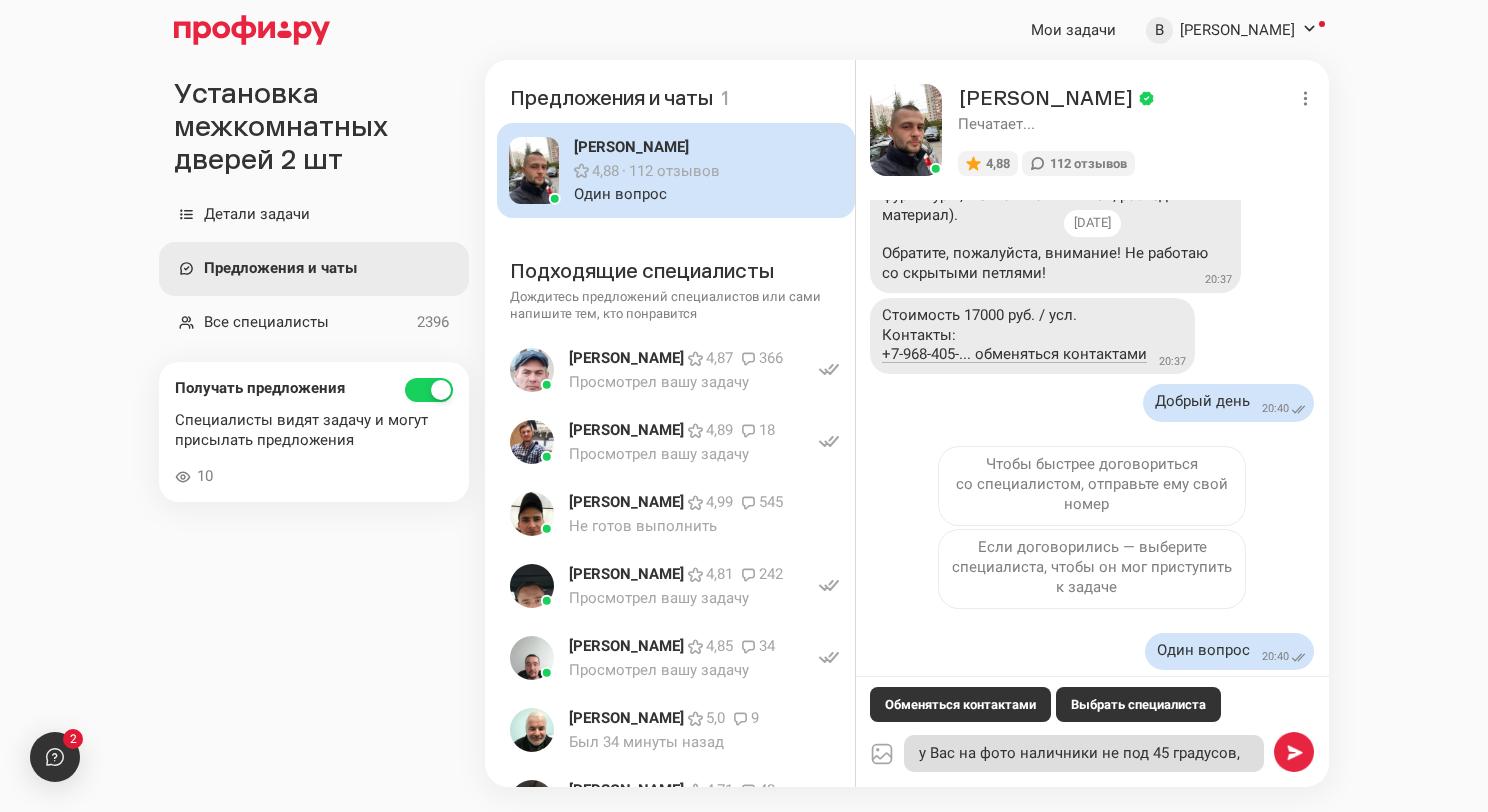 type on "x" 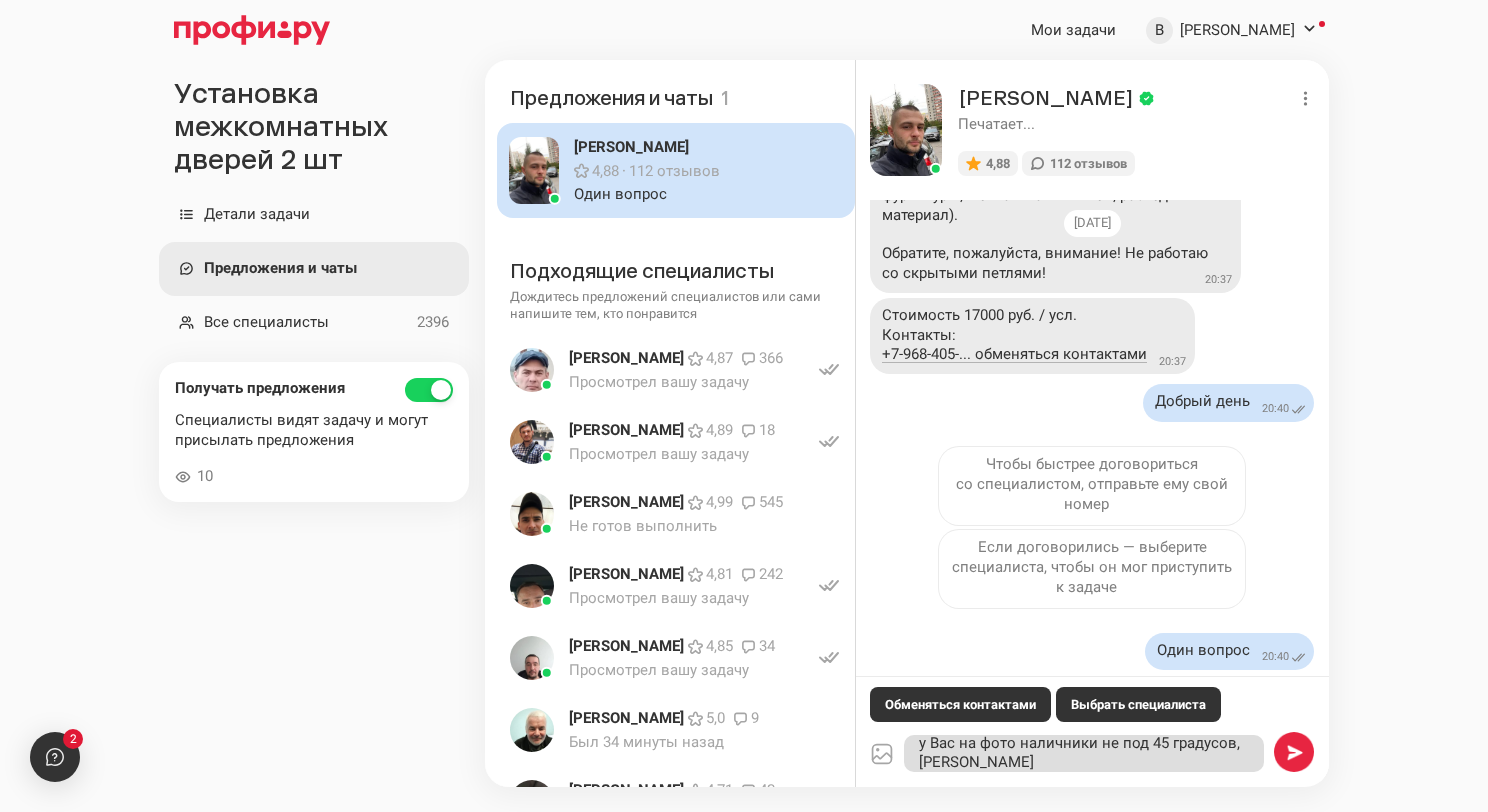 type on "x" 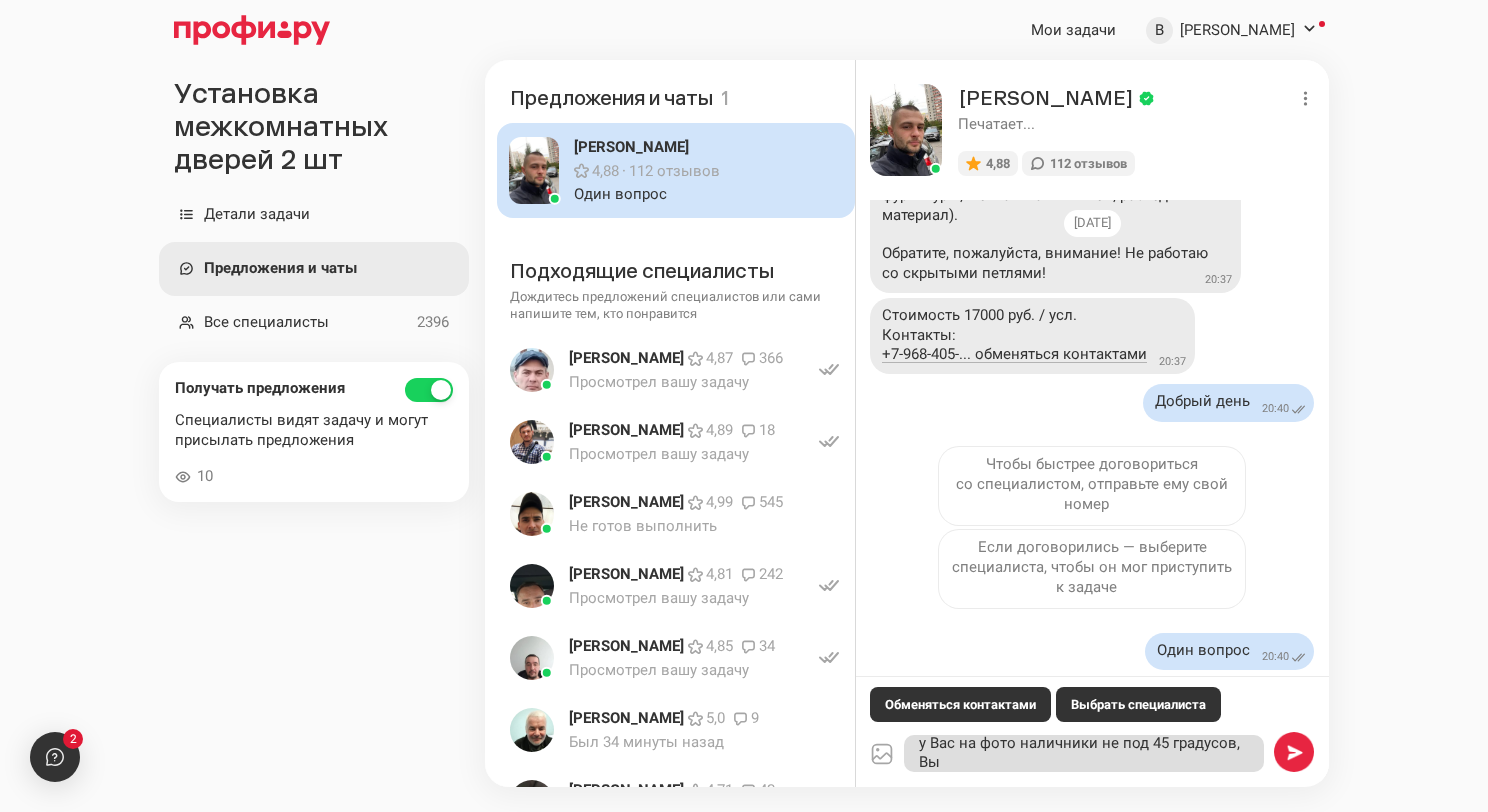 type on "x" 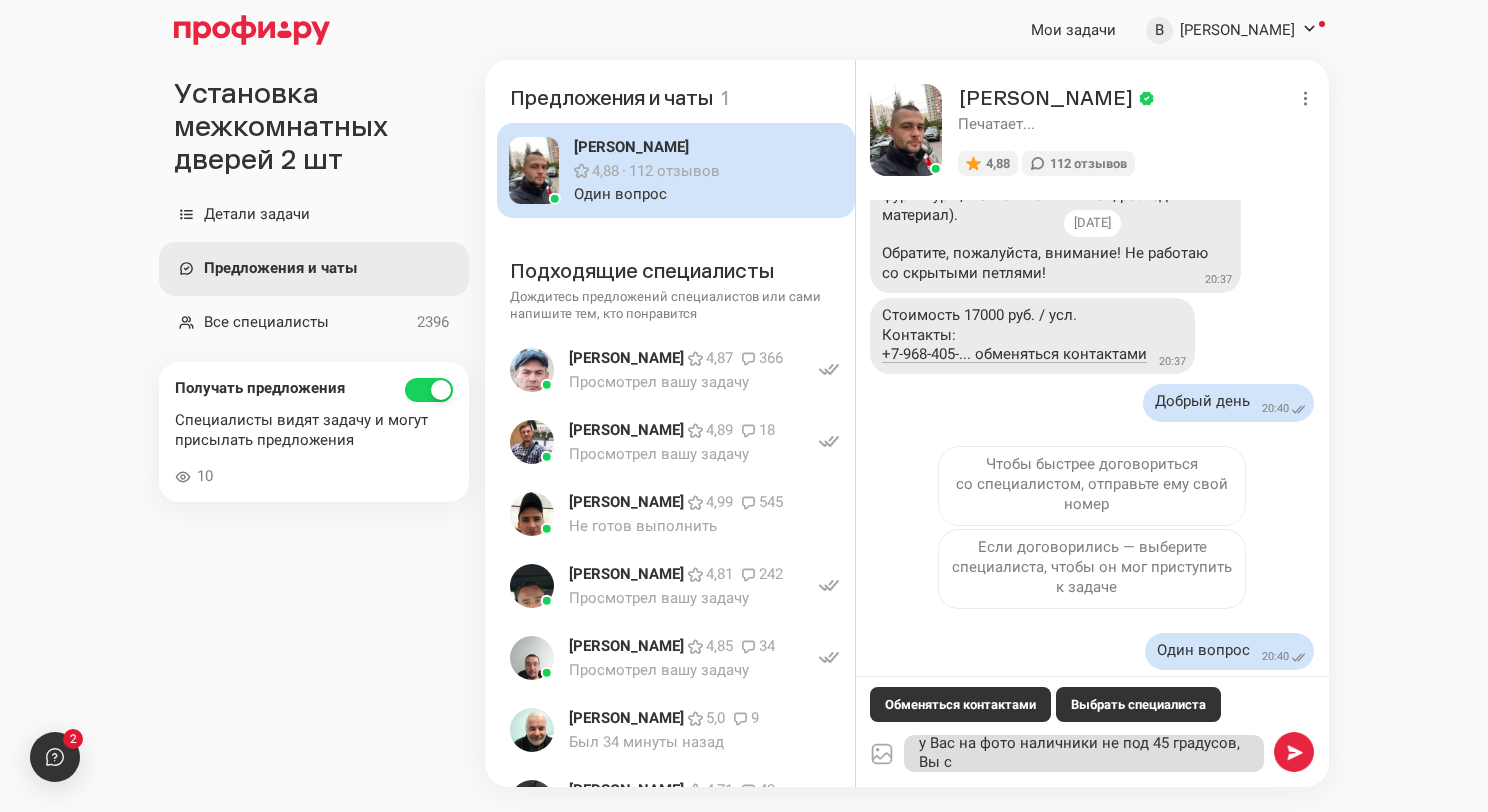 type on "x" 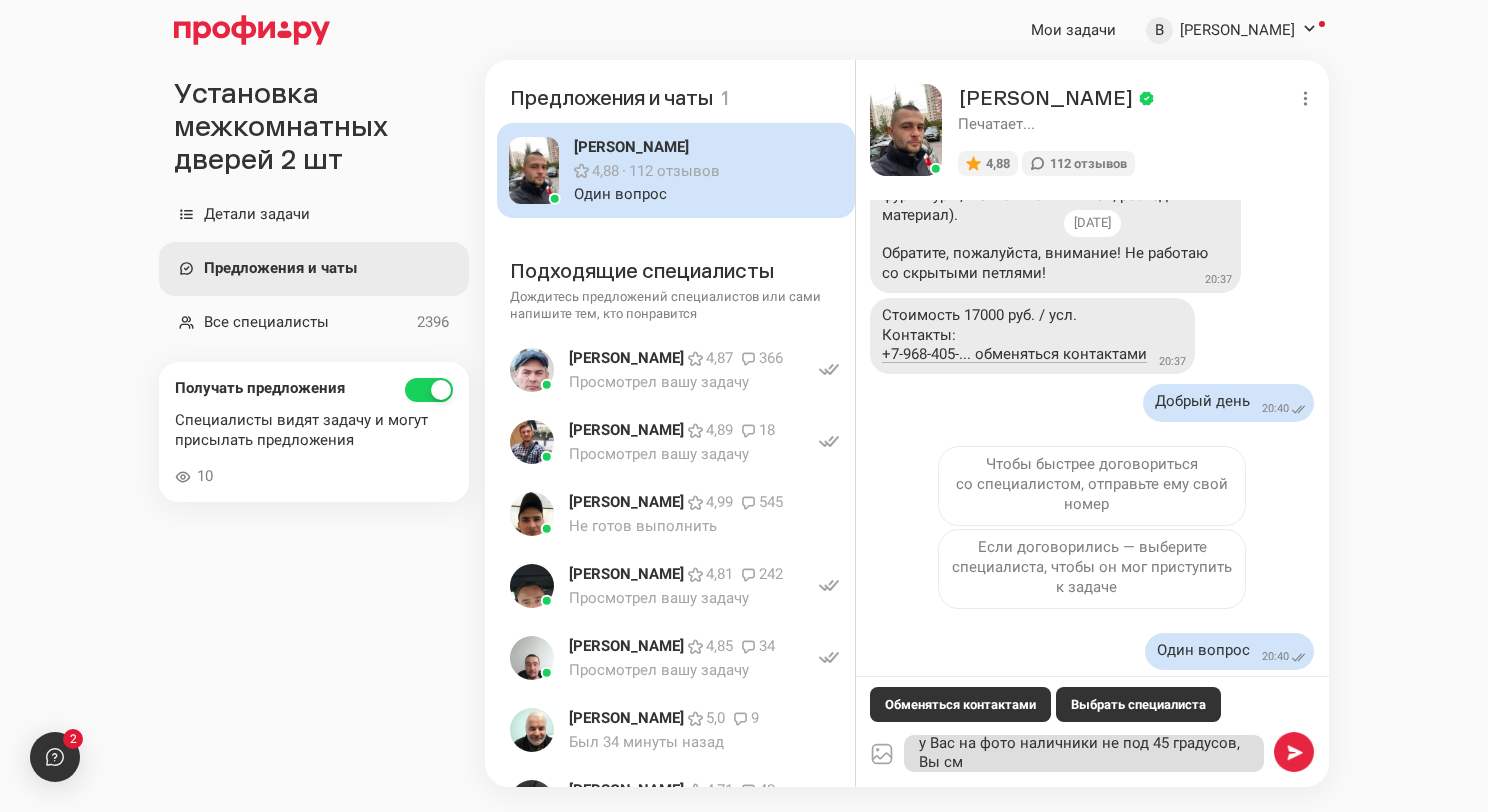 type on "x" 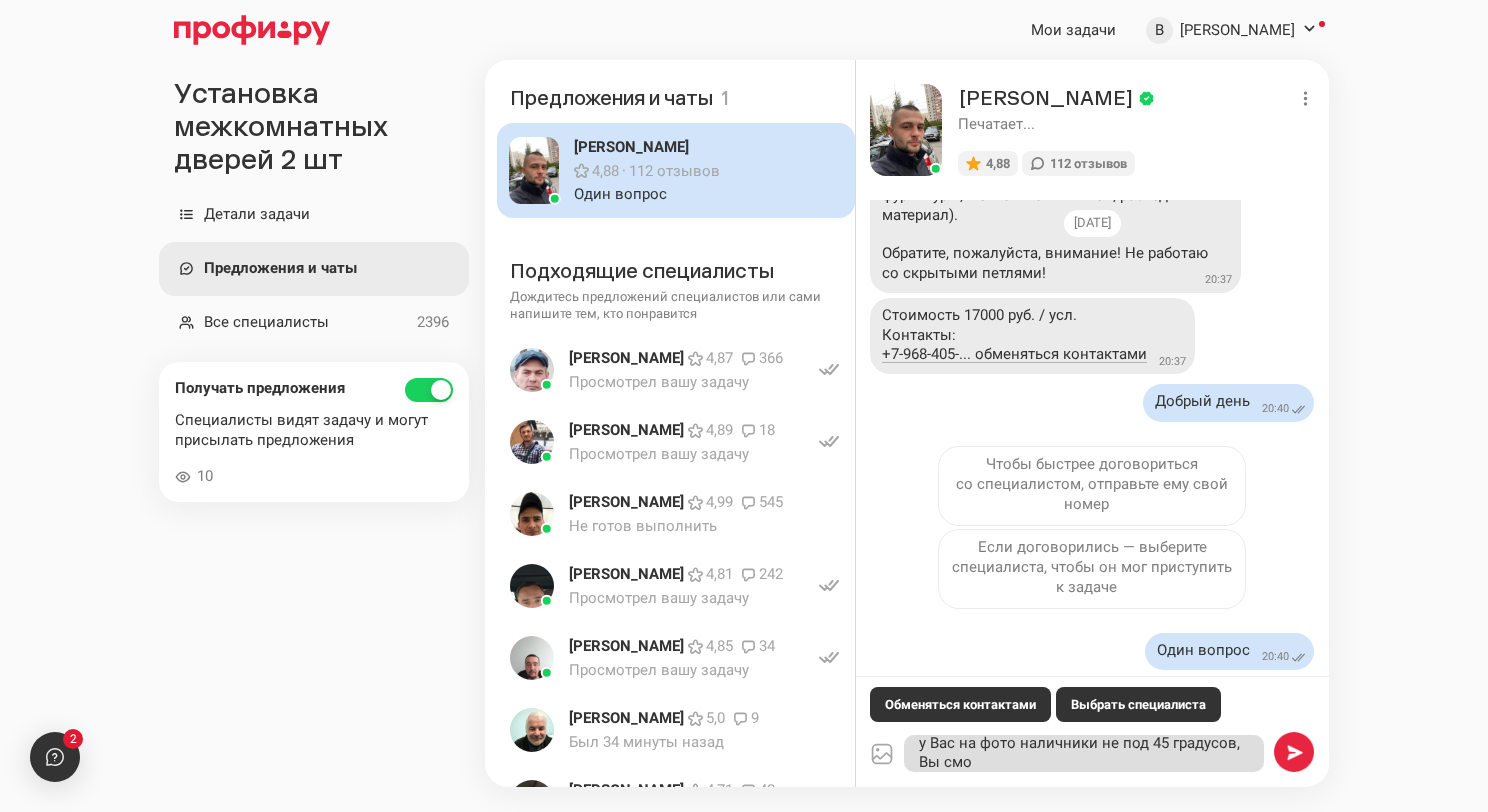type on "x" 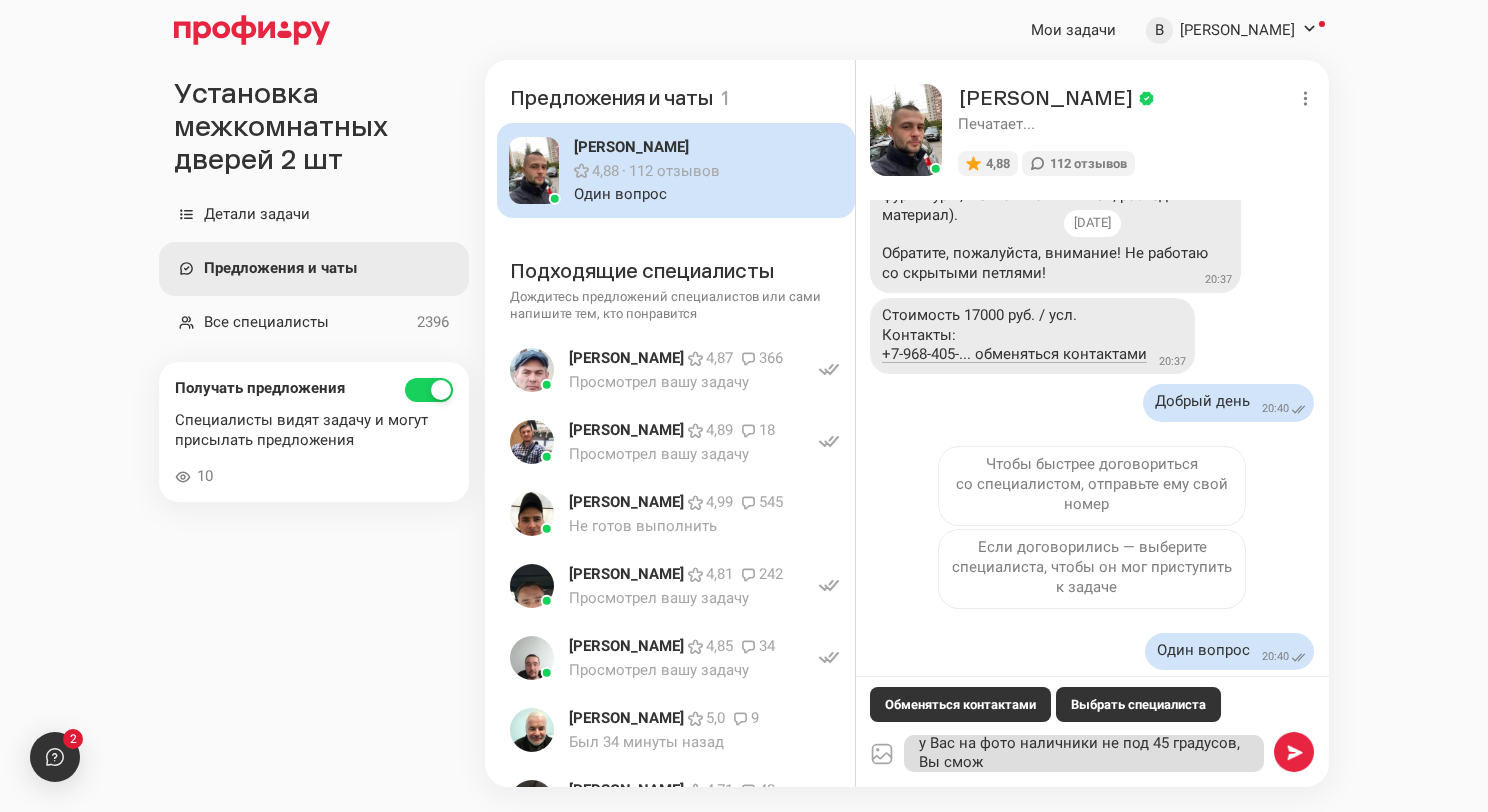 scroll, scrollTop: 0, scrollLeft: 0, axis: both 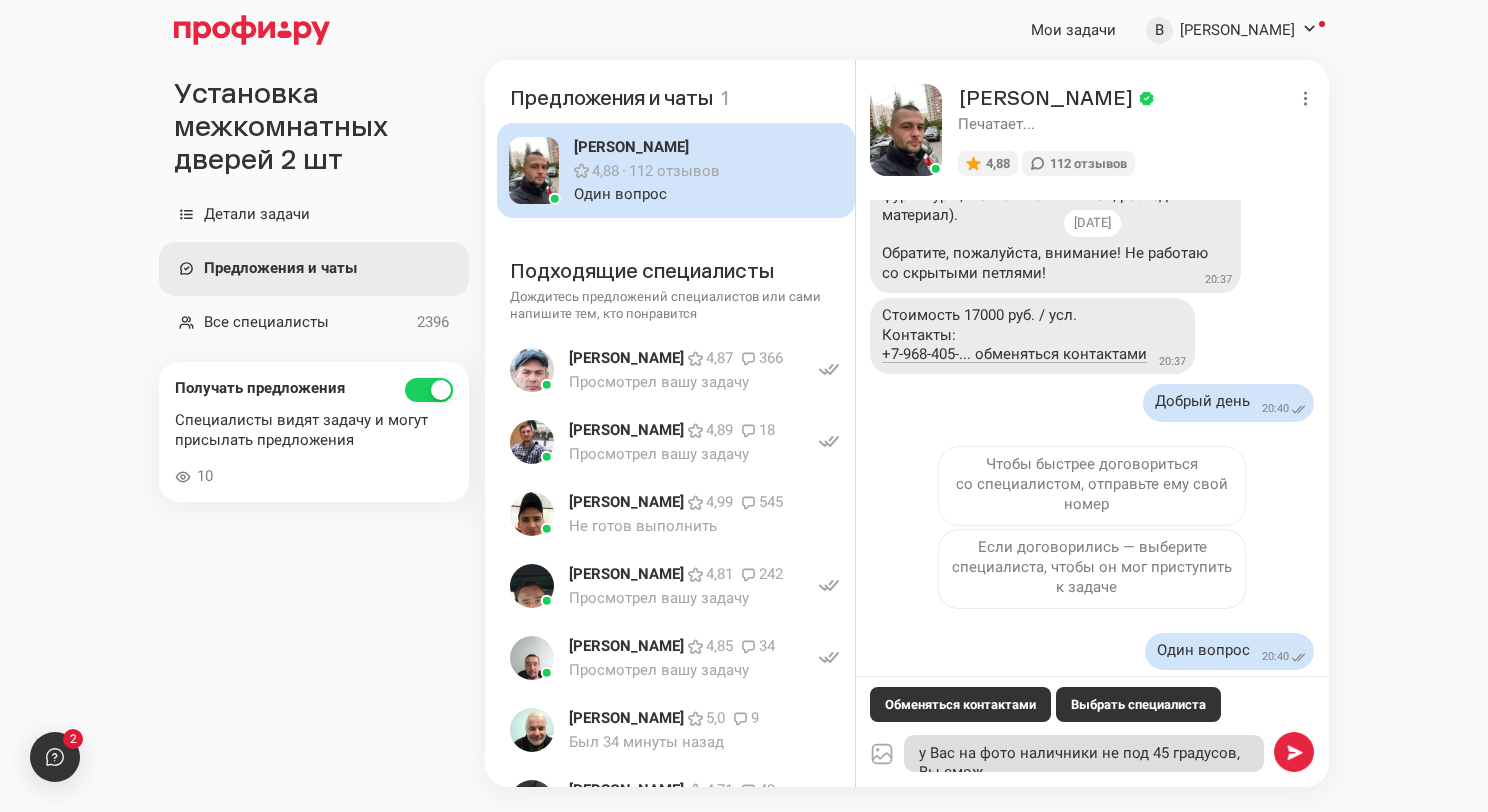 type on "x" 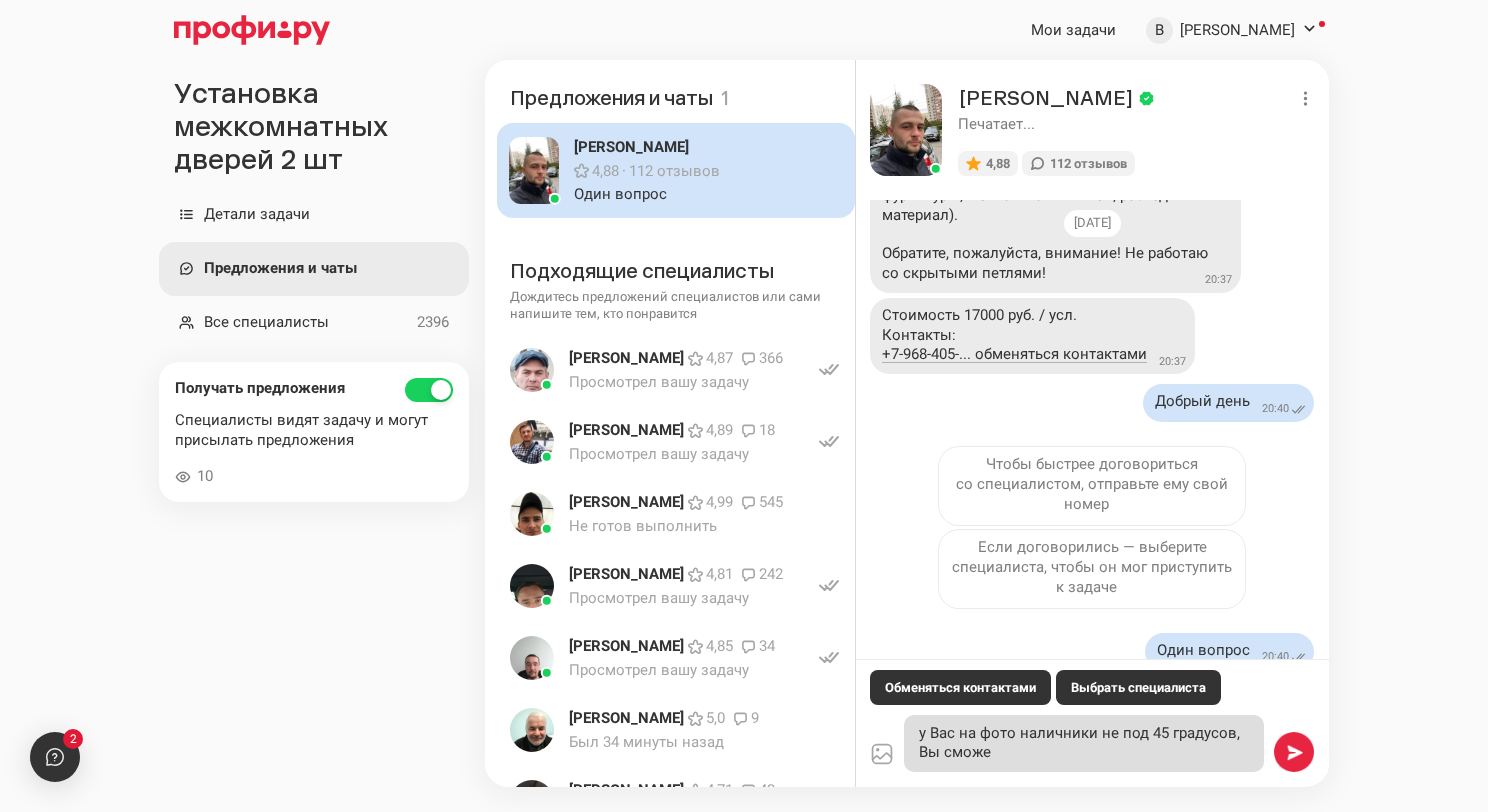 type on "x" 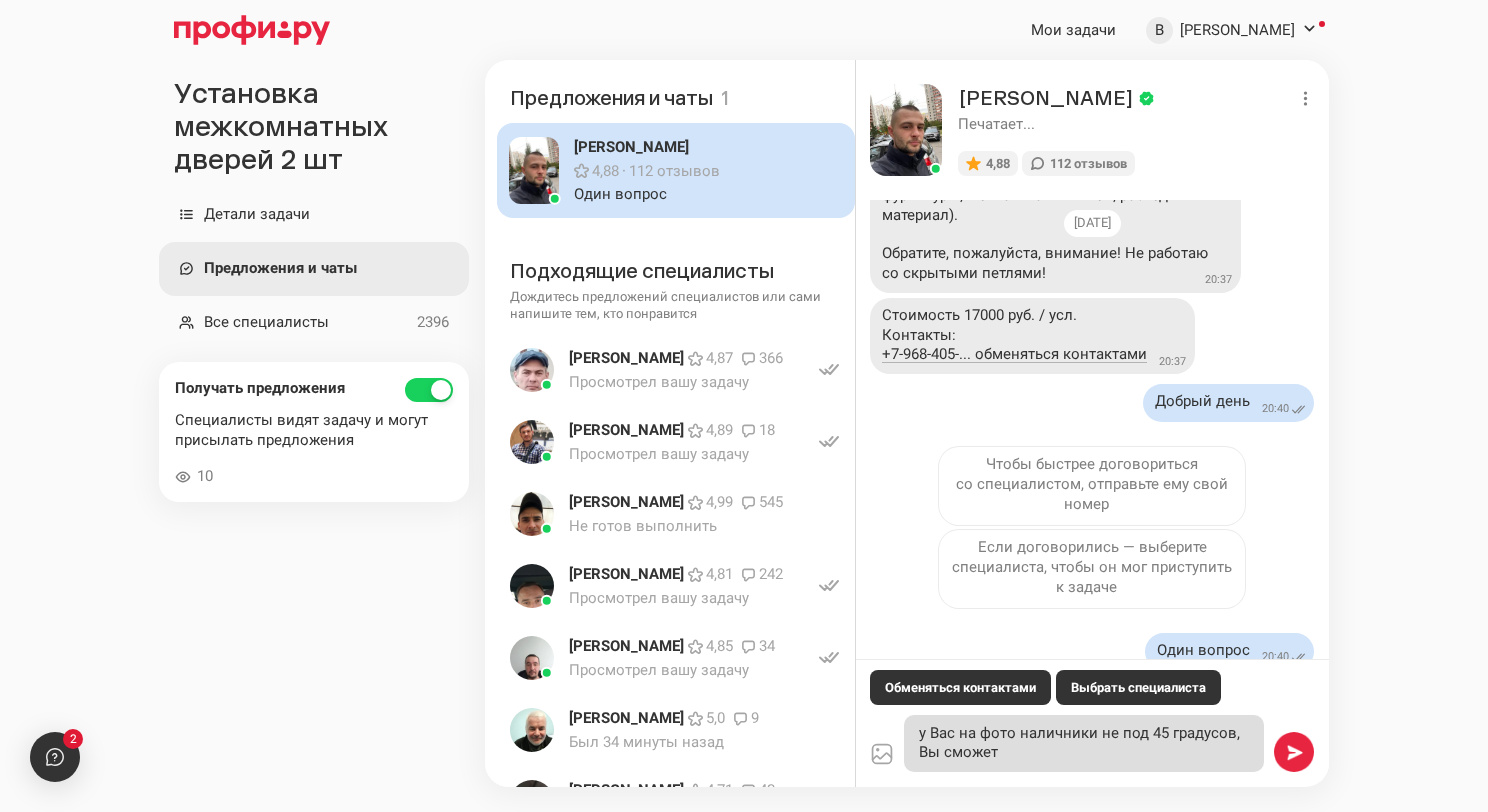 type on "x" 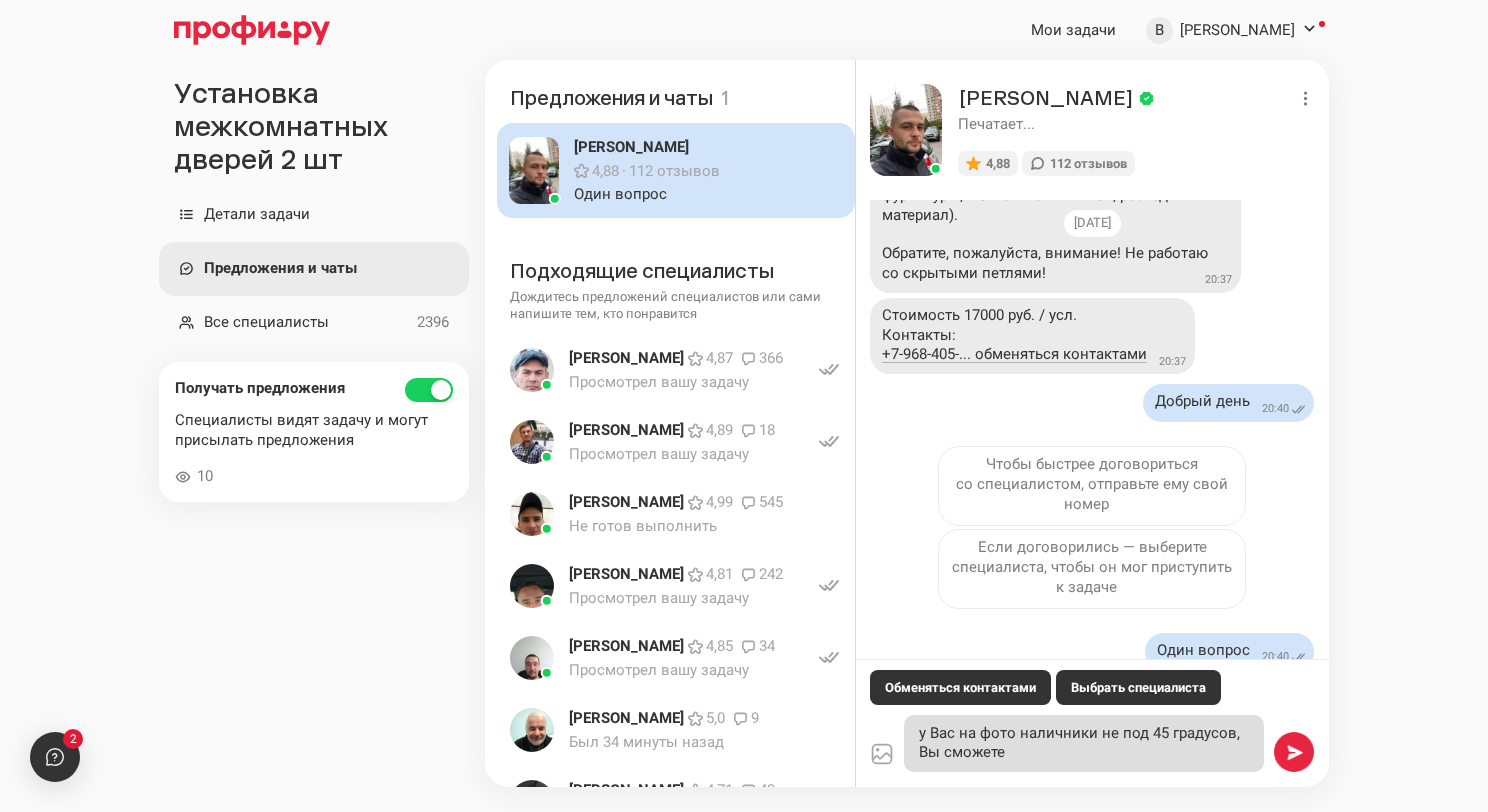type on "x" 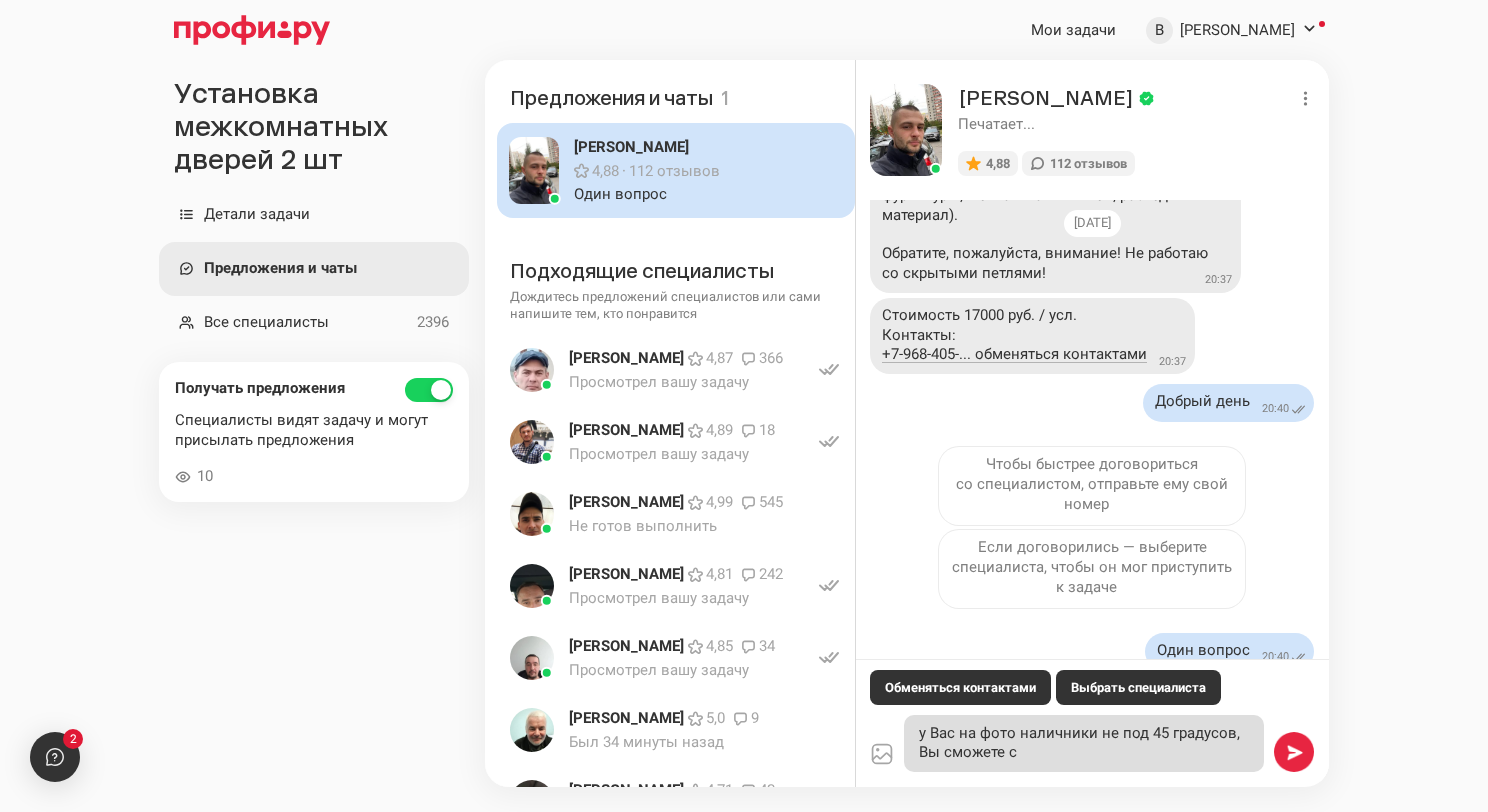 type on "x" 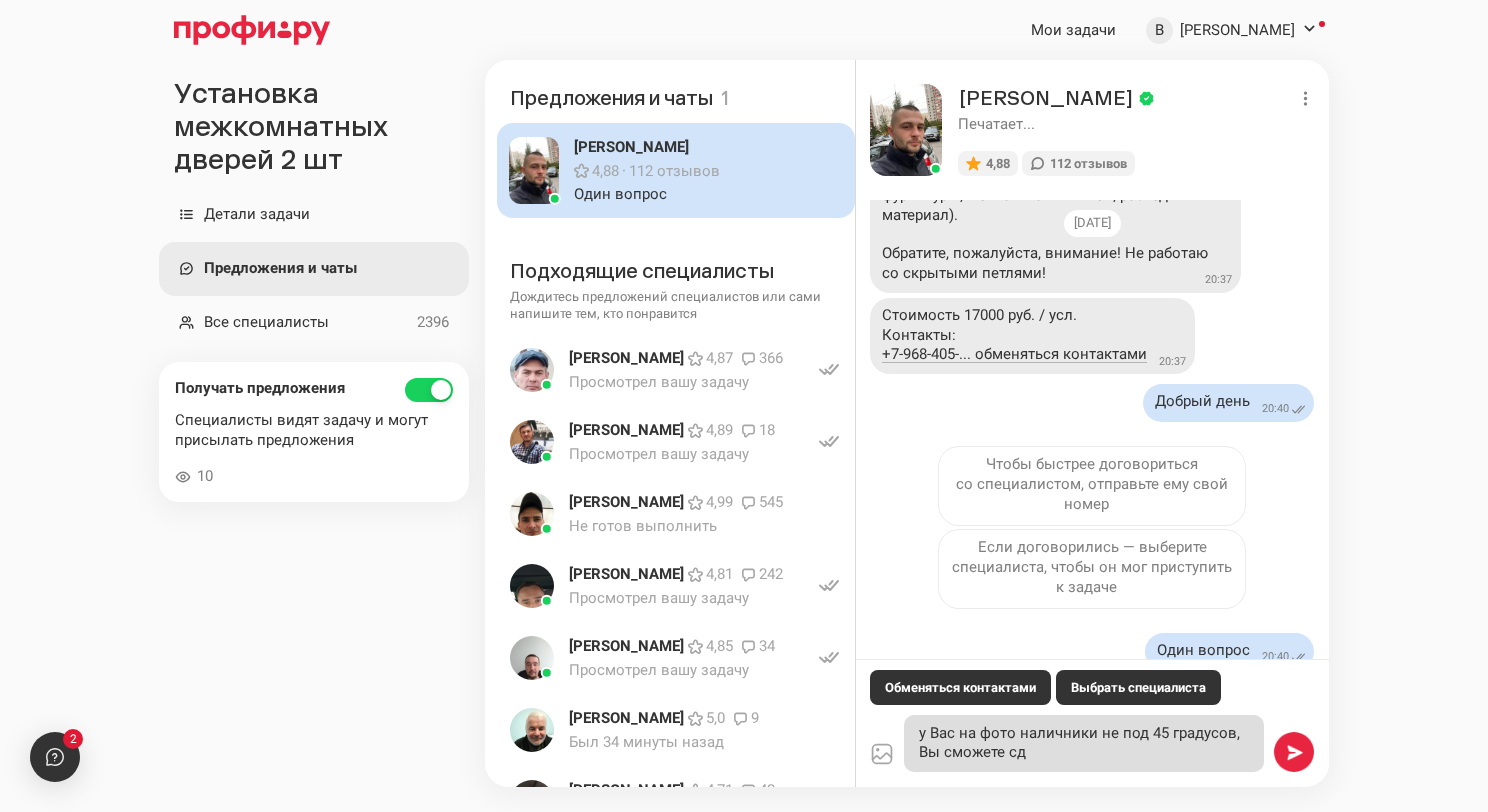 type on "x" 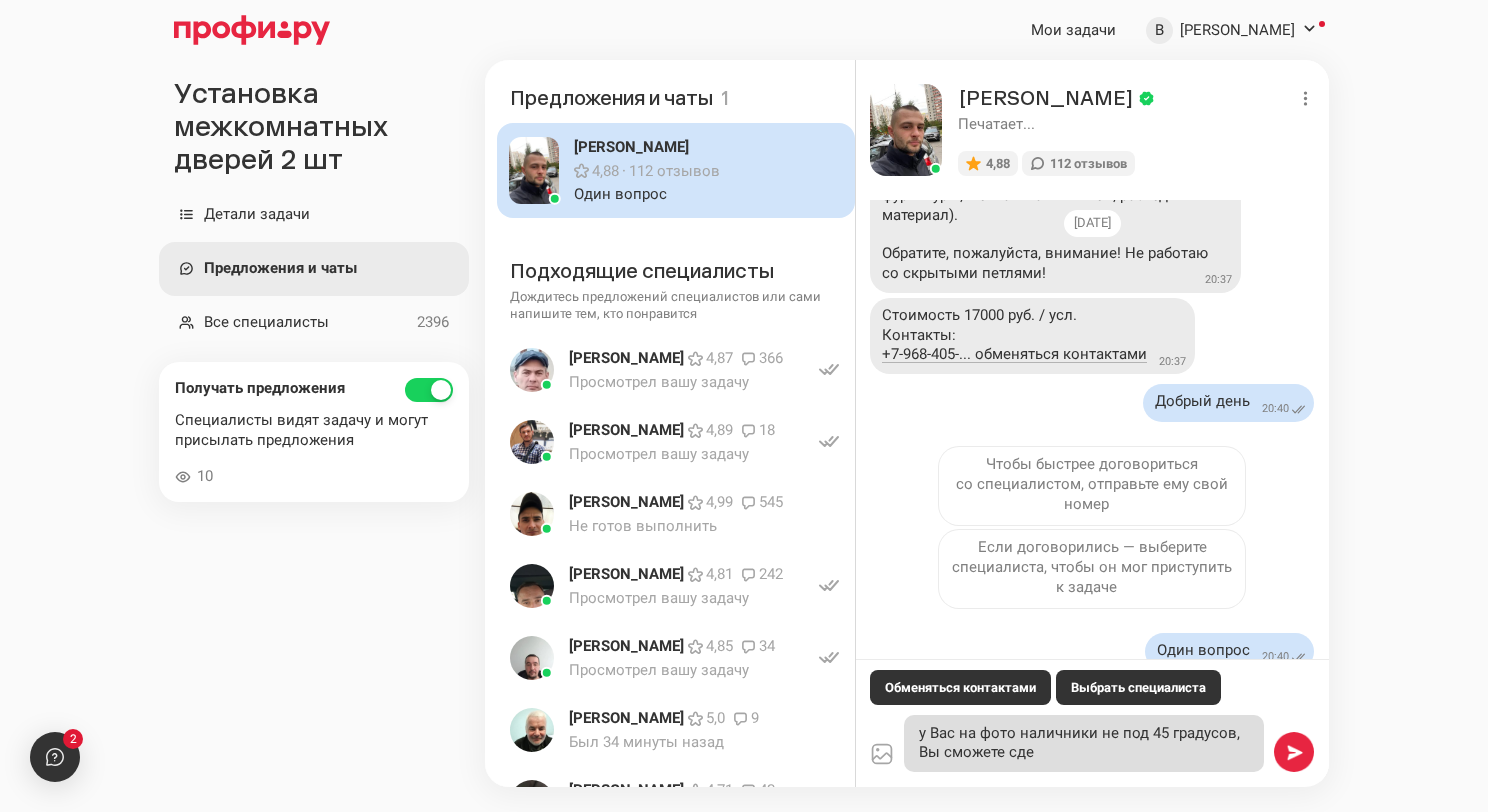 type on "x" 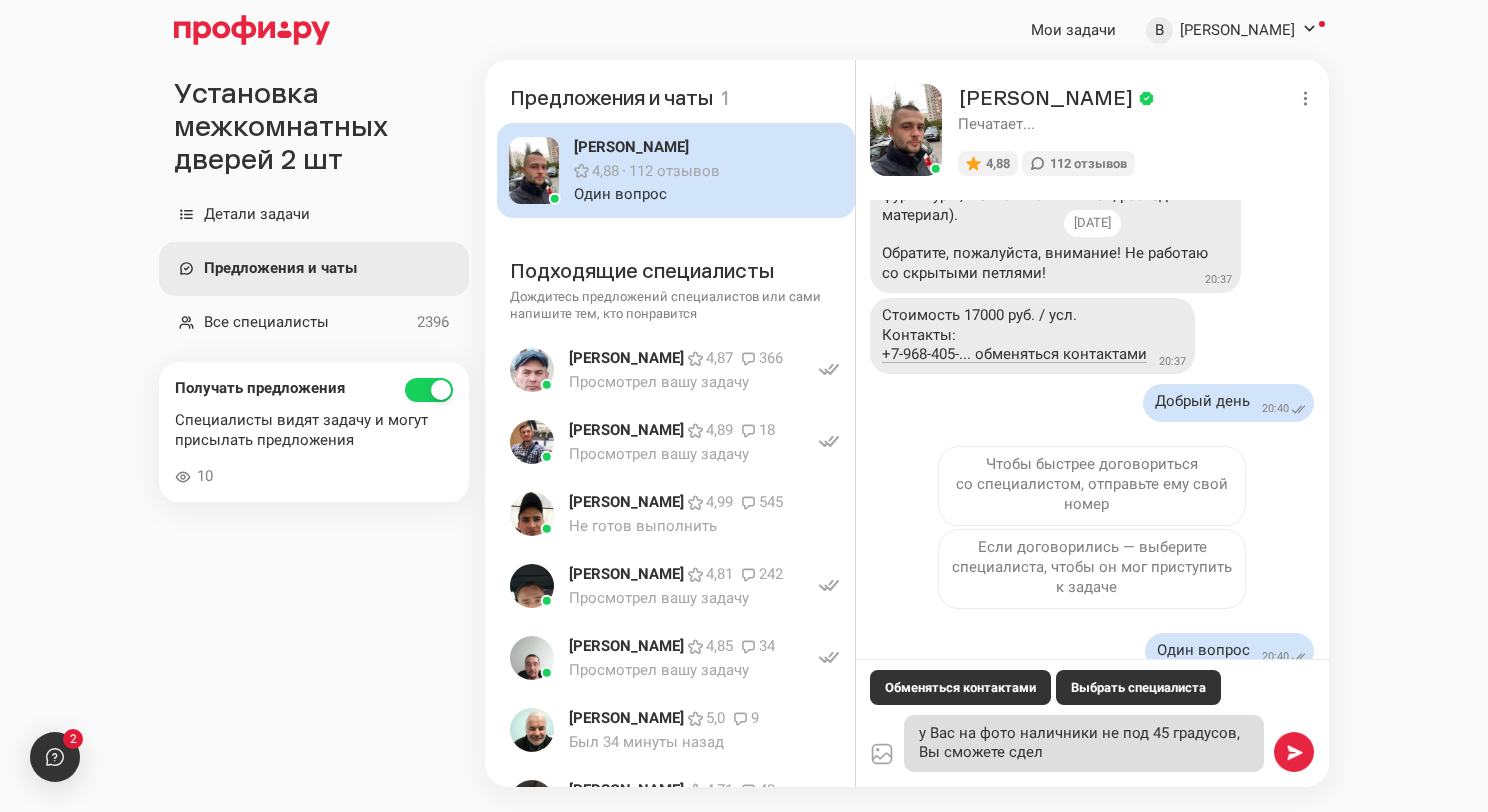 type on "x" 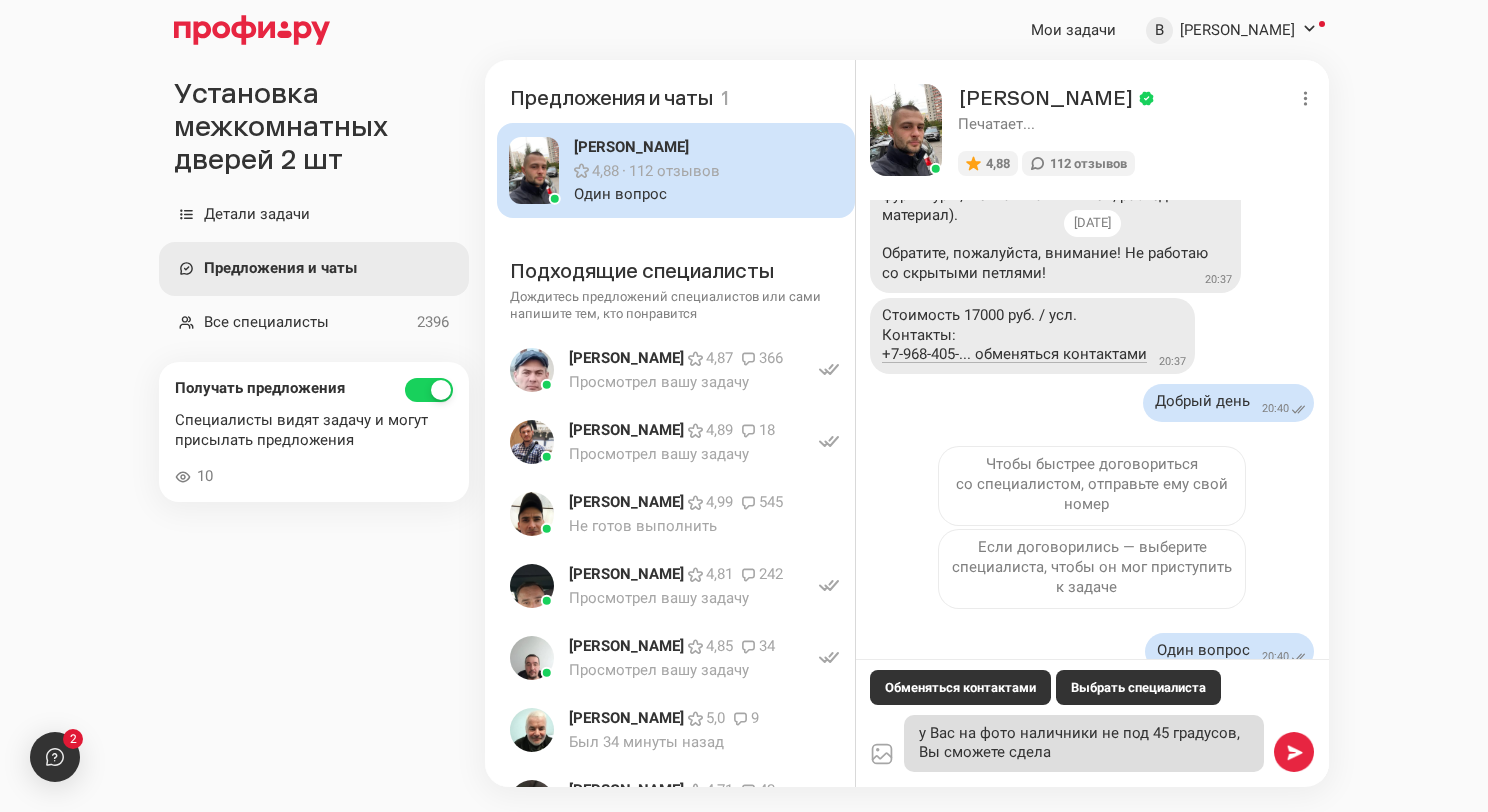 type on "x" 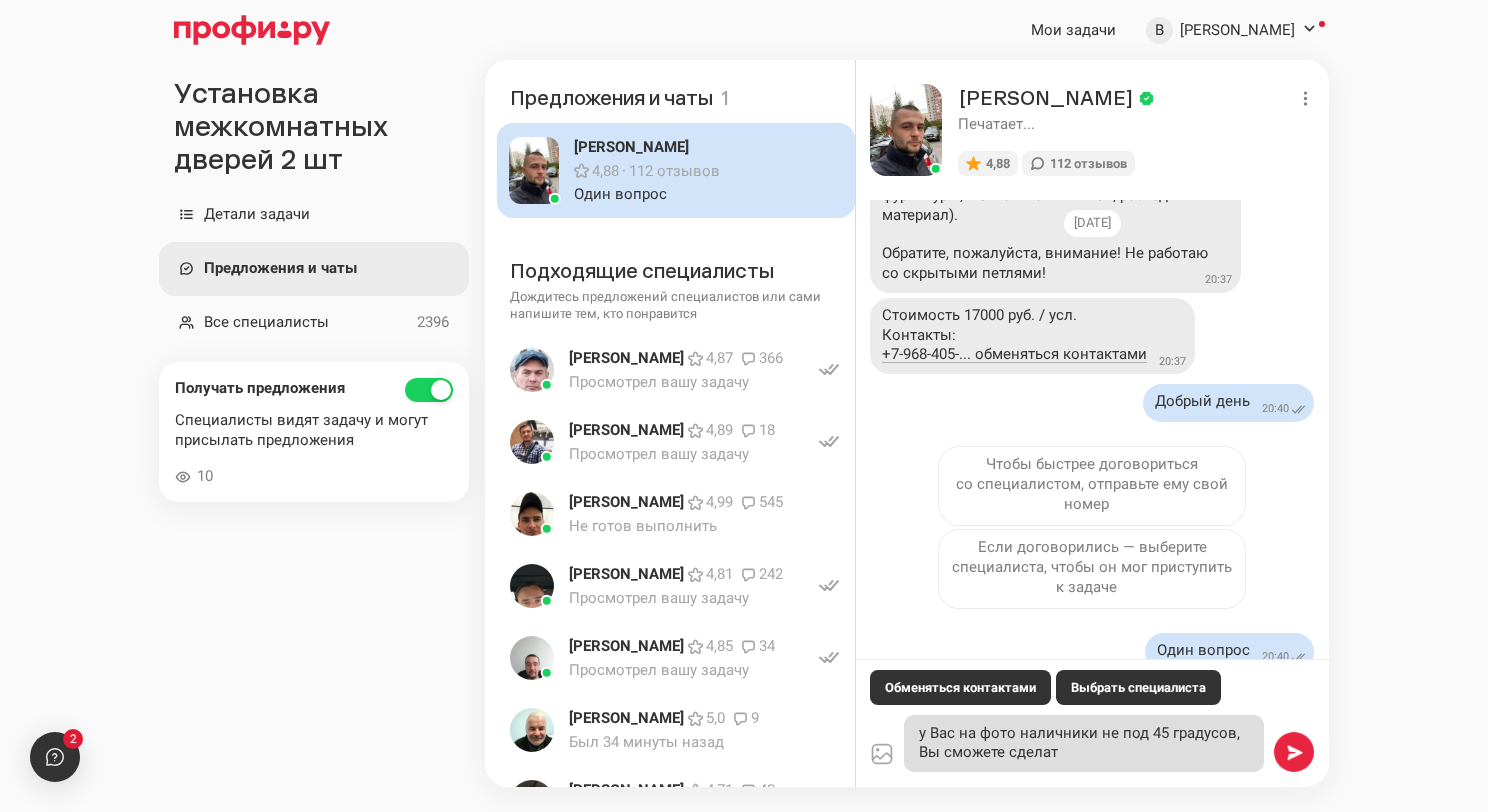 type on "x" 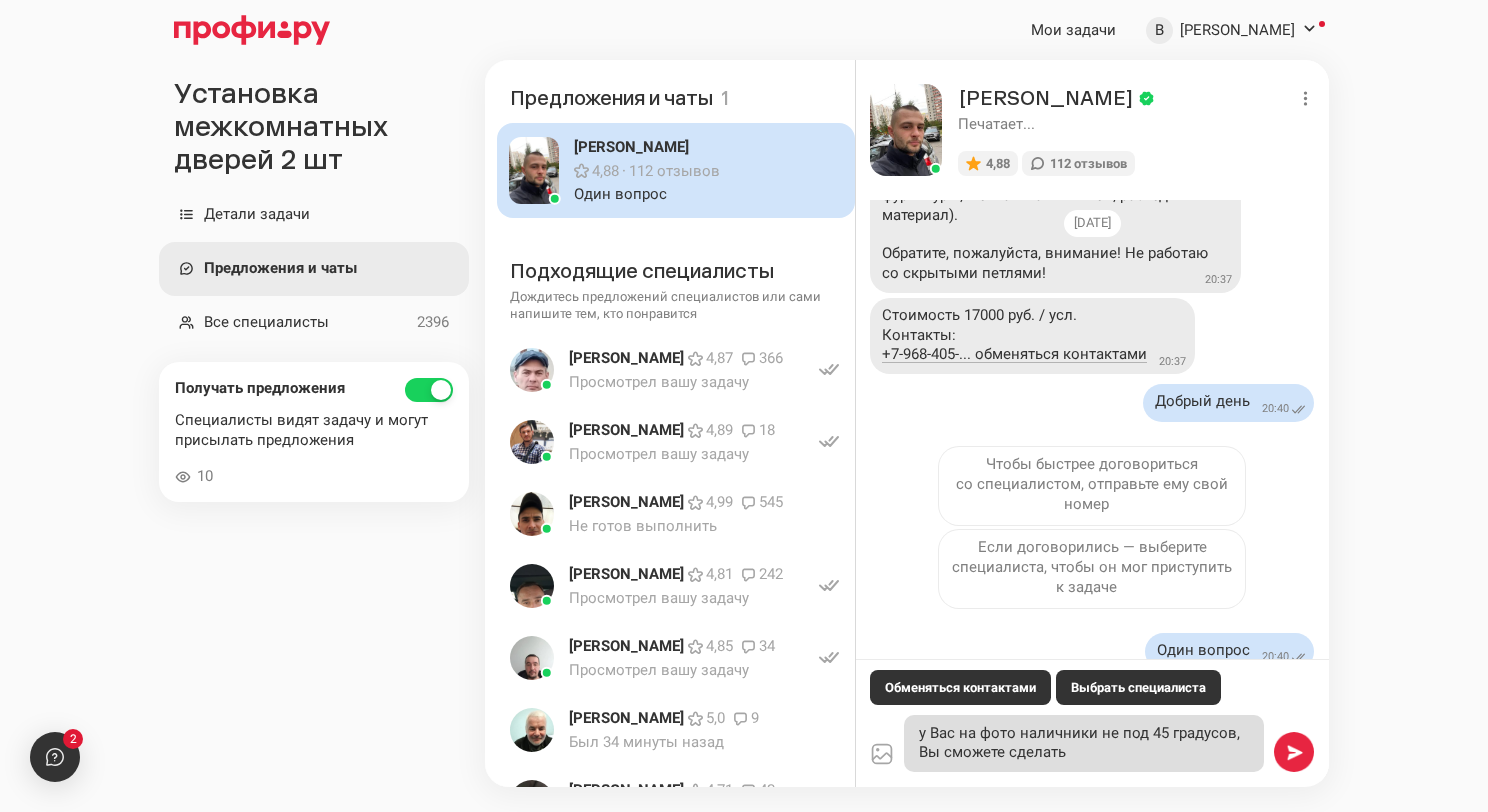 type on "x" 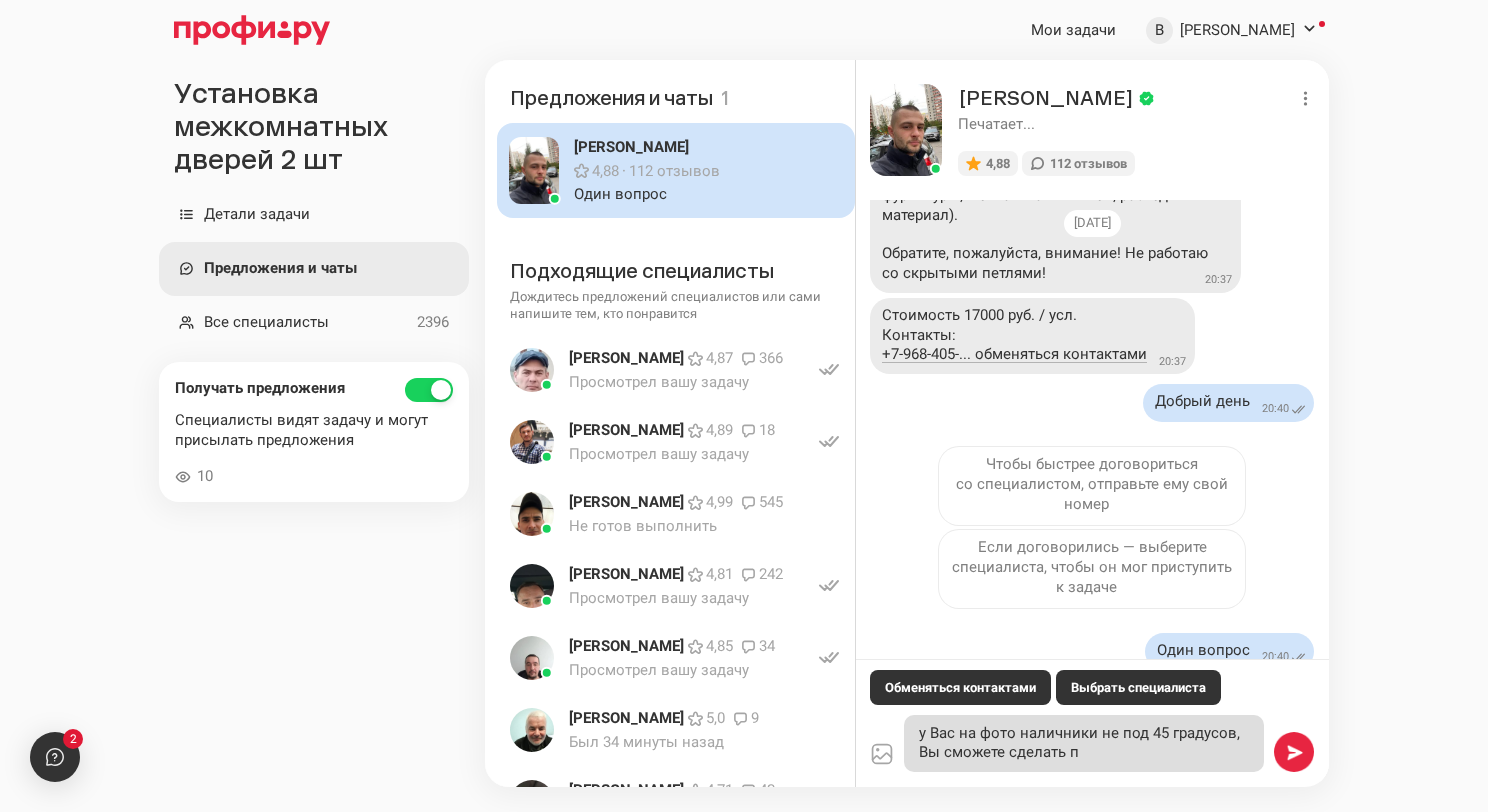 type on "x" 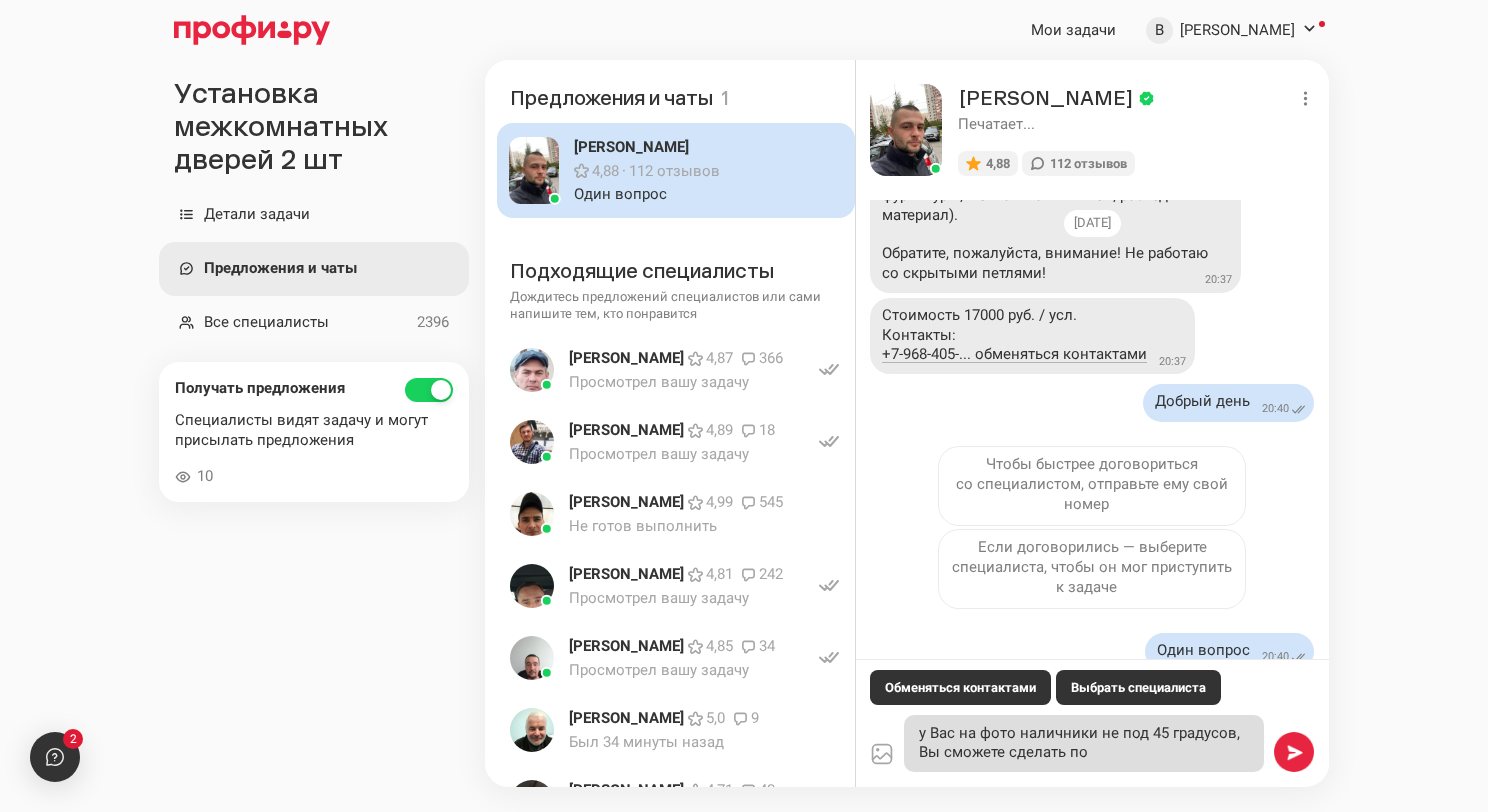 type on "x" 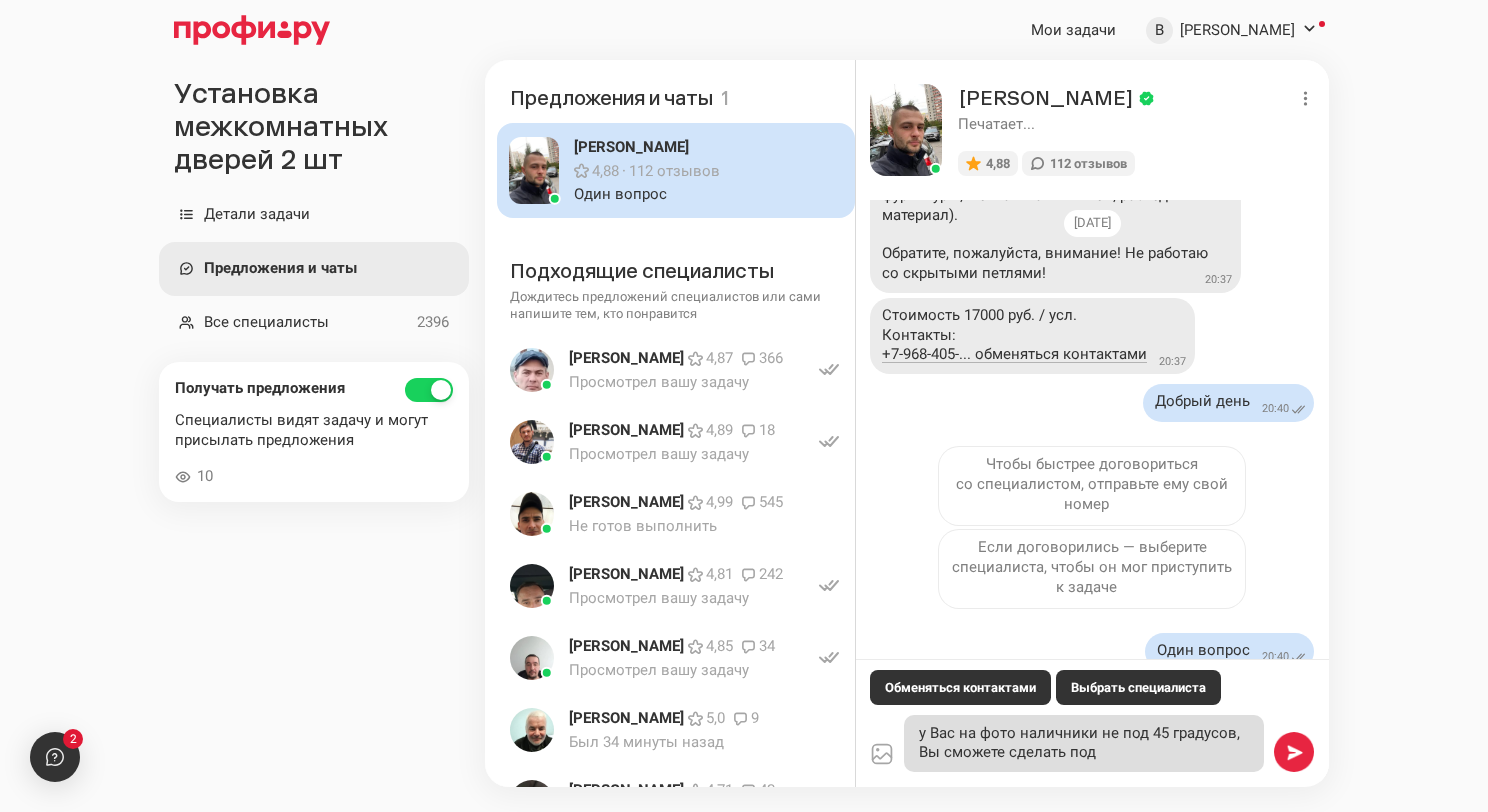 type on "x" 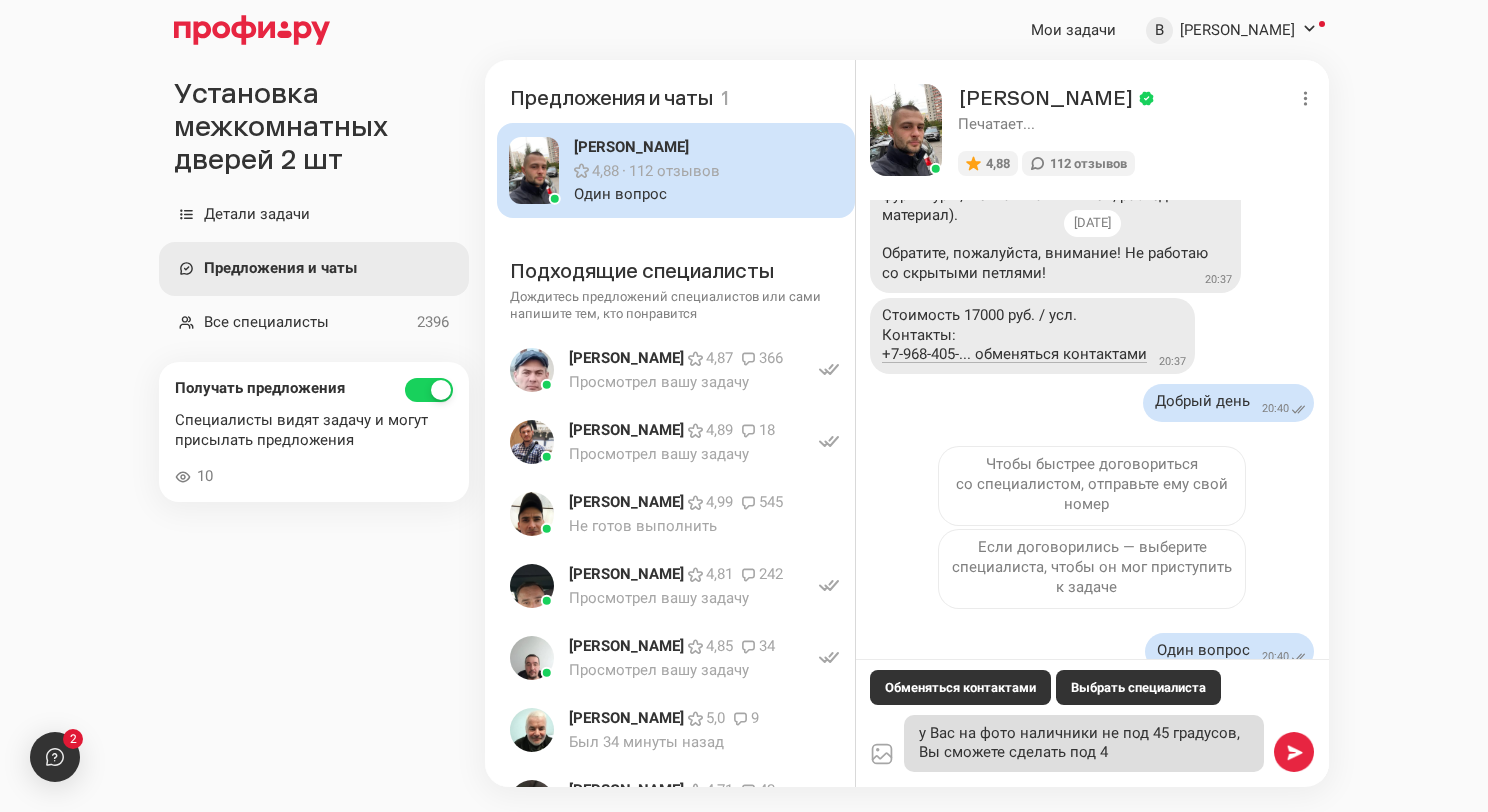 type on "x" 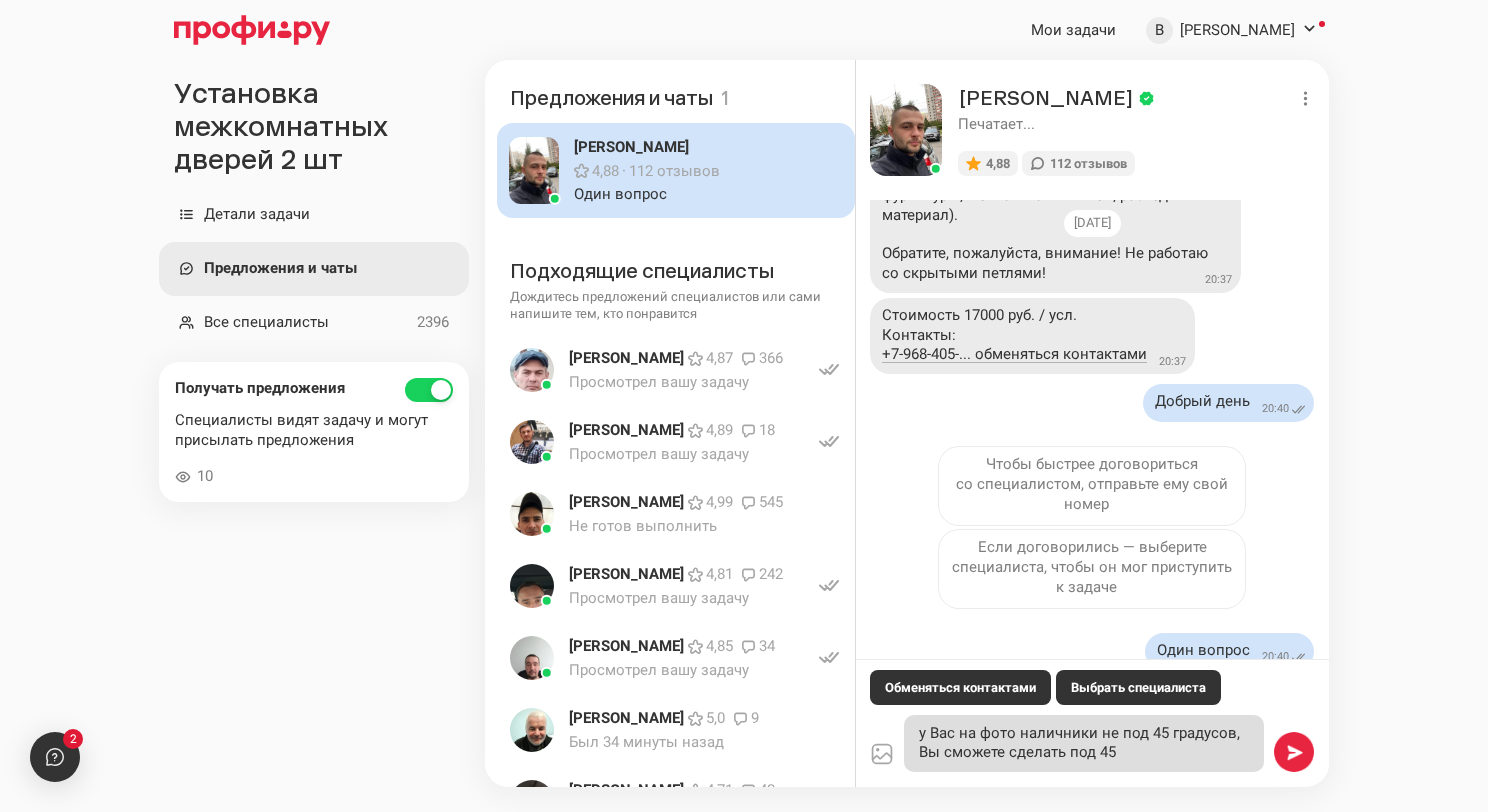 type on "x" 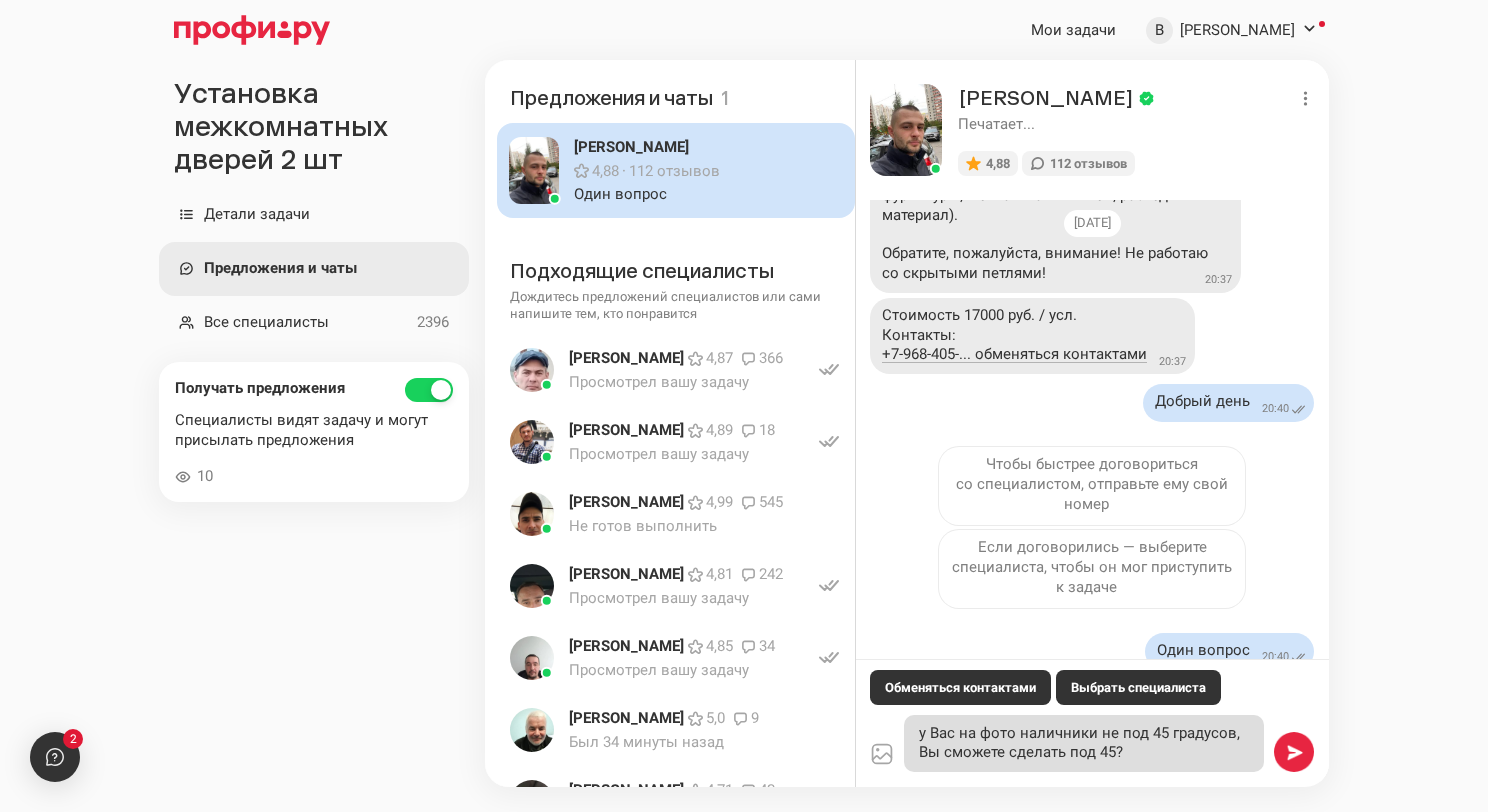 type on "x" 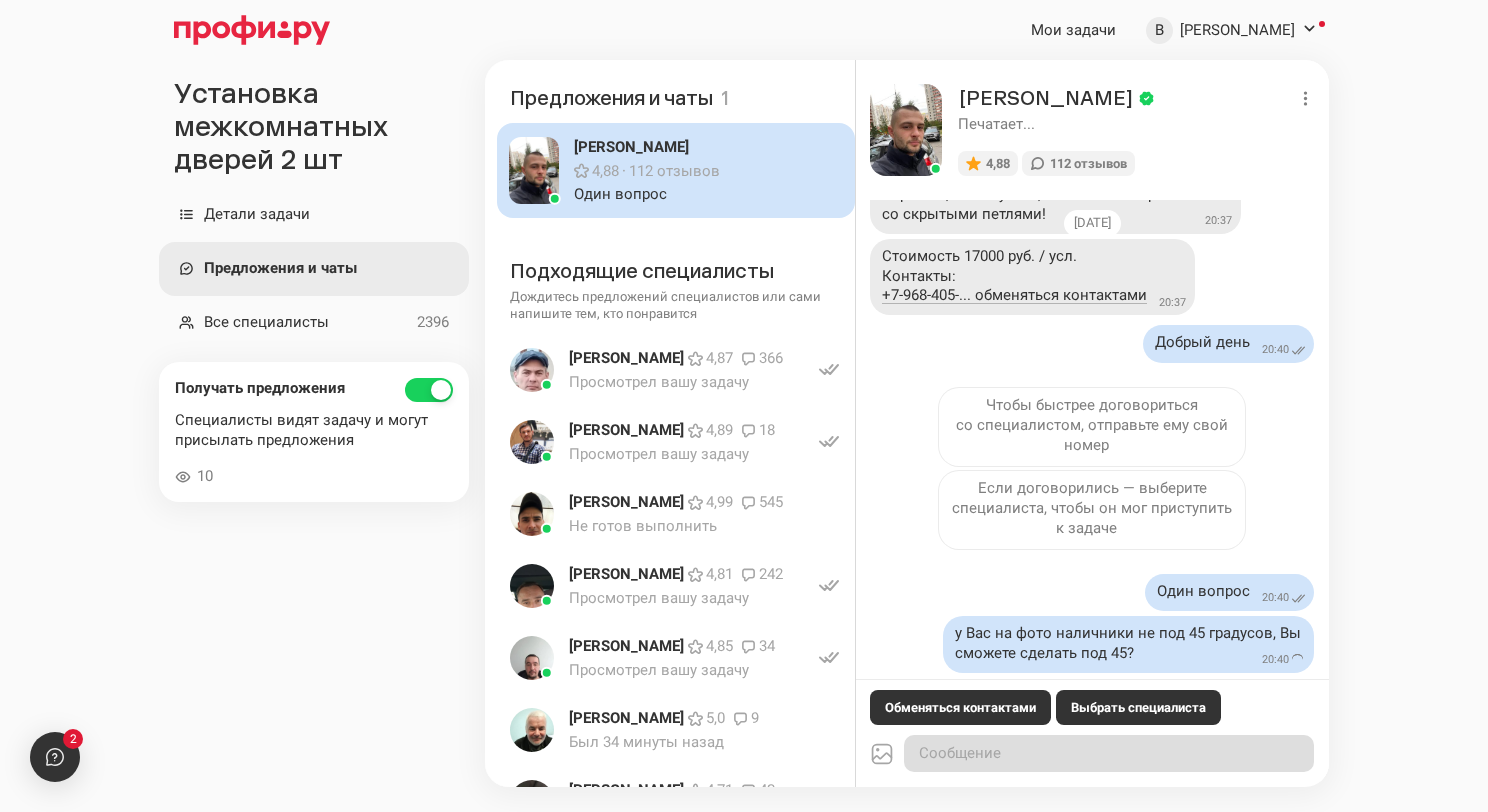 scroll, scrollTop: 285, scrollLeft: 0, axis: vertical 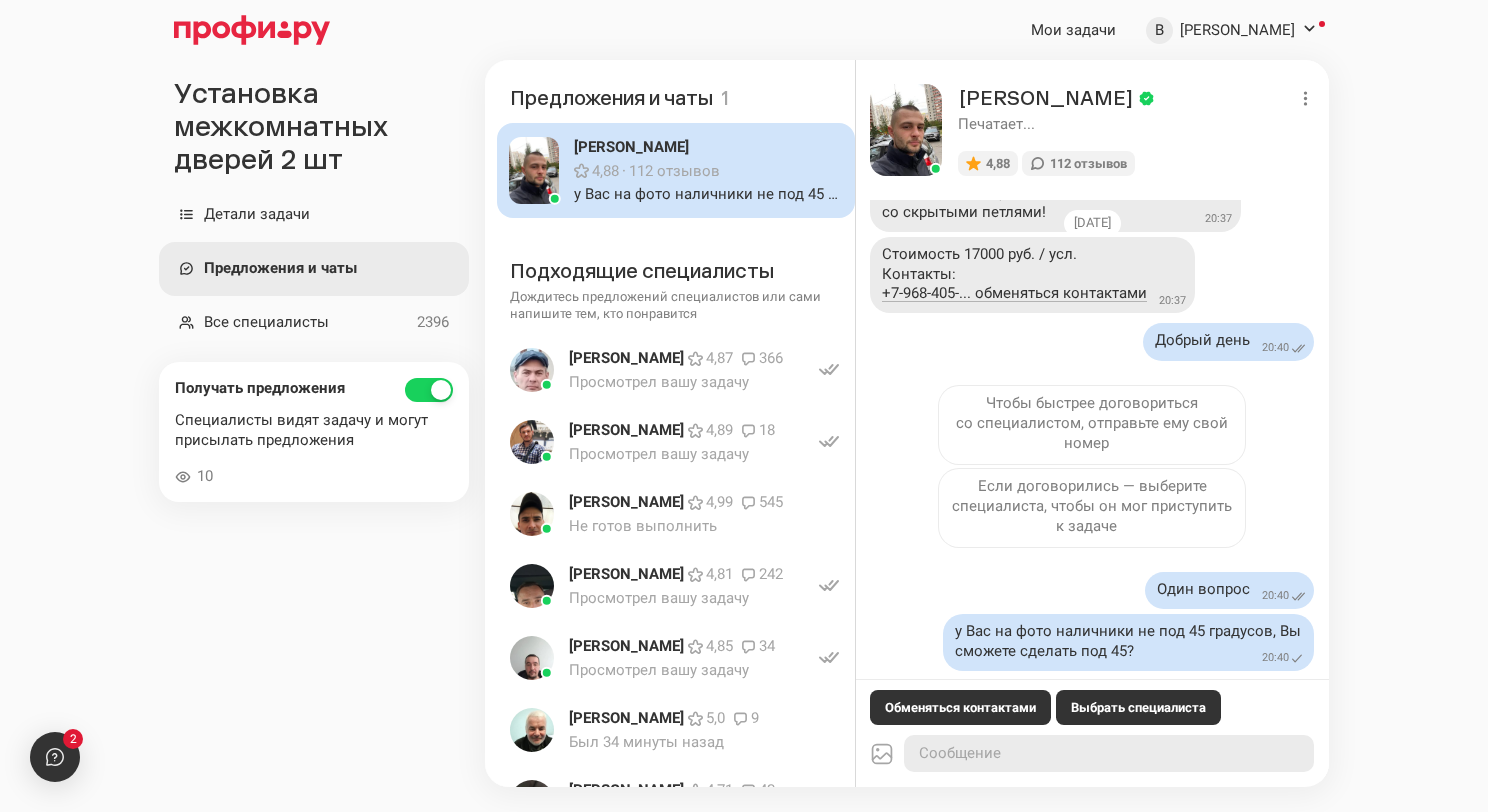 click at bounding box center (906, 130) 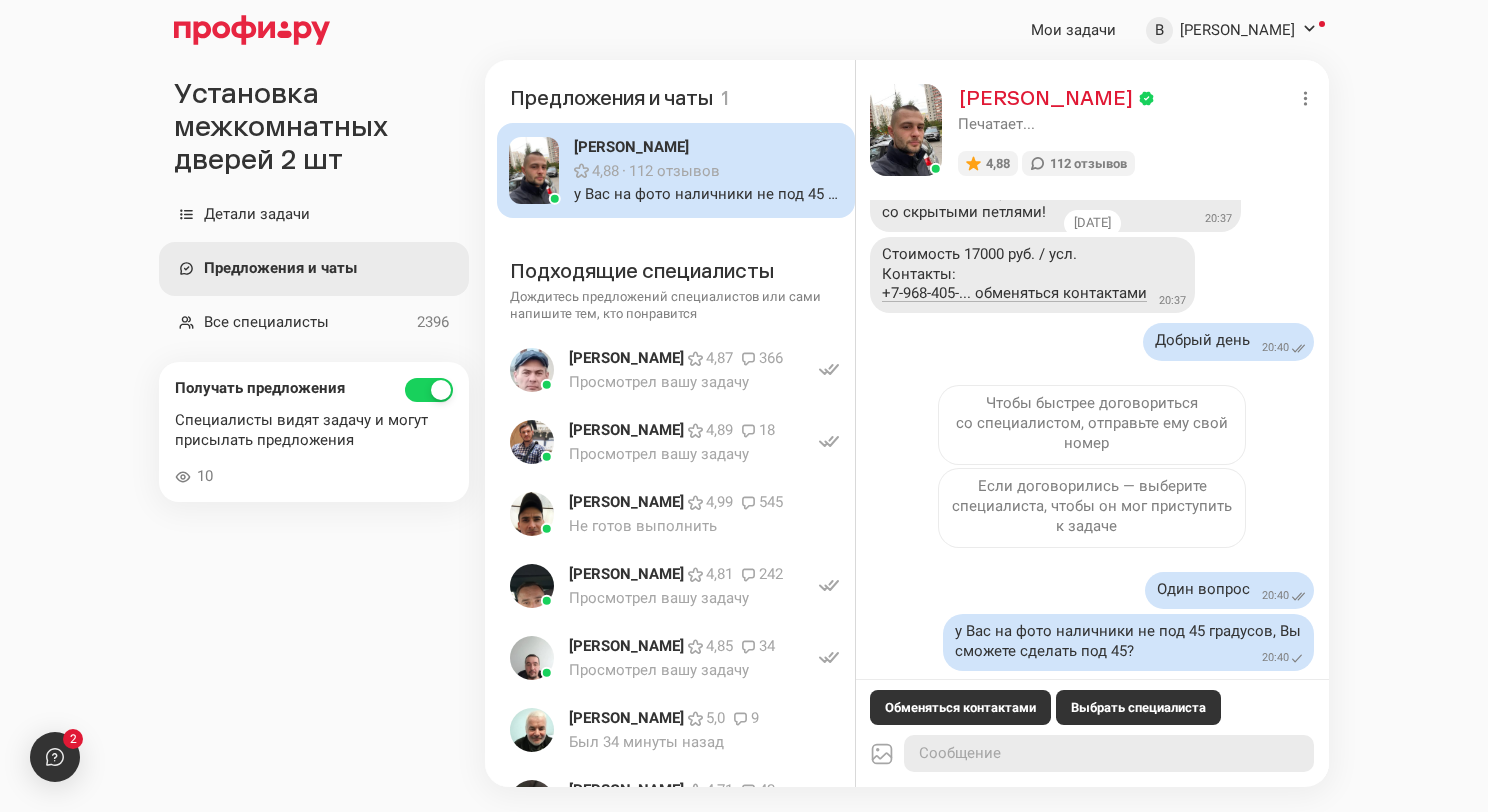 click on "[PERSON_NAME]" at bounding box center [1046, 98] 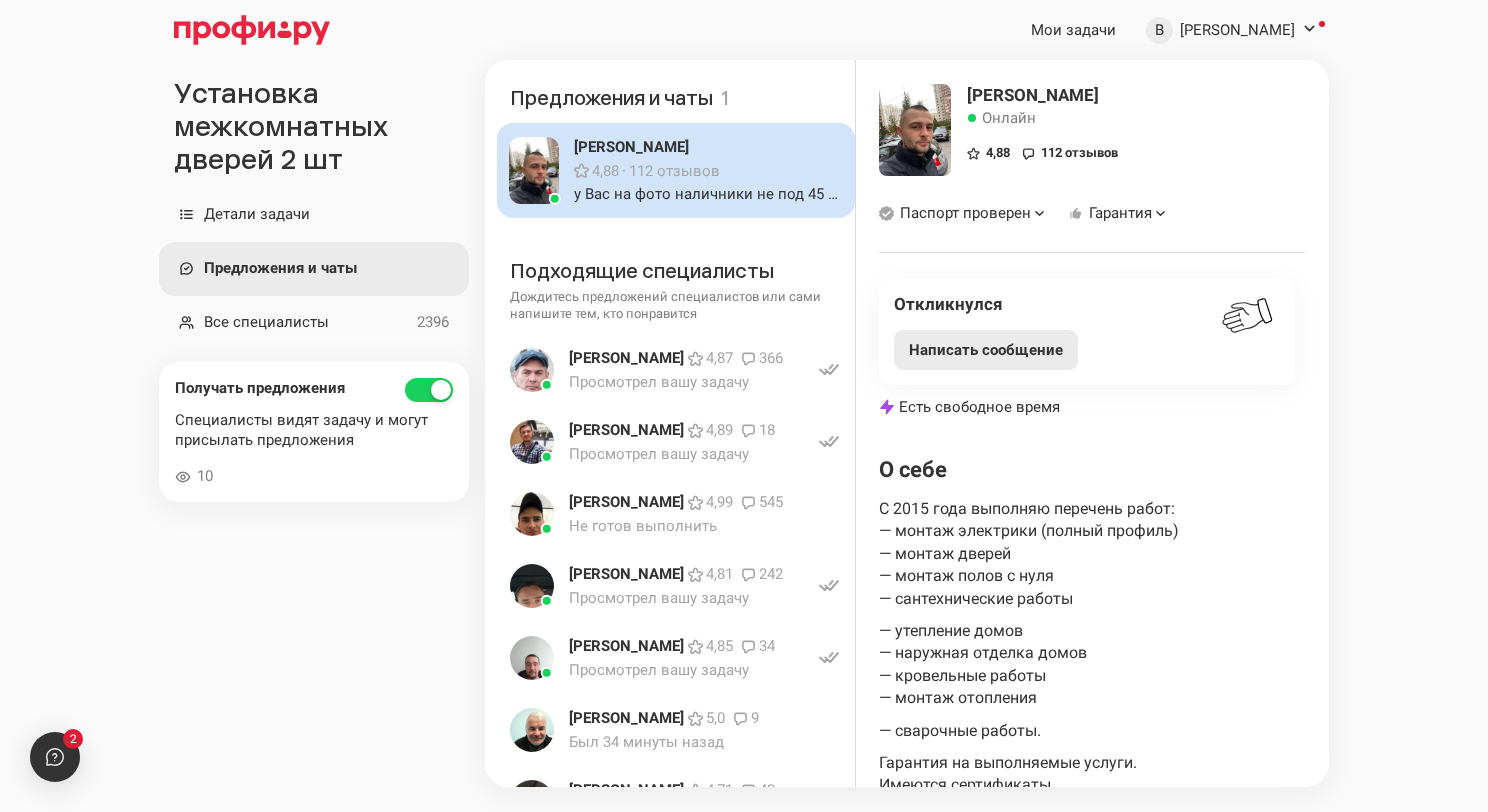 click on "112 отзывов" at bounding box center [674, 171] 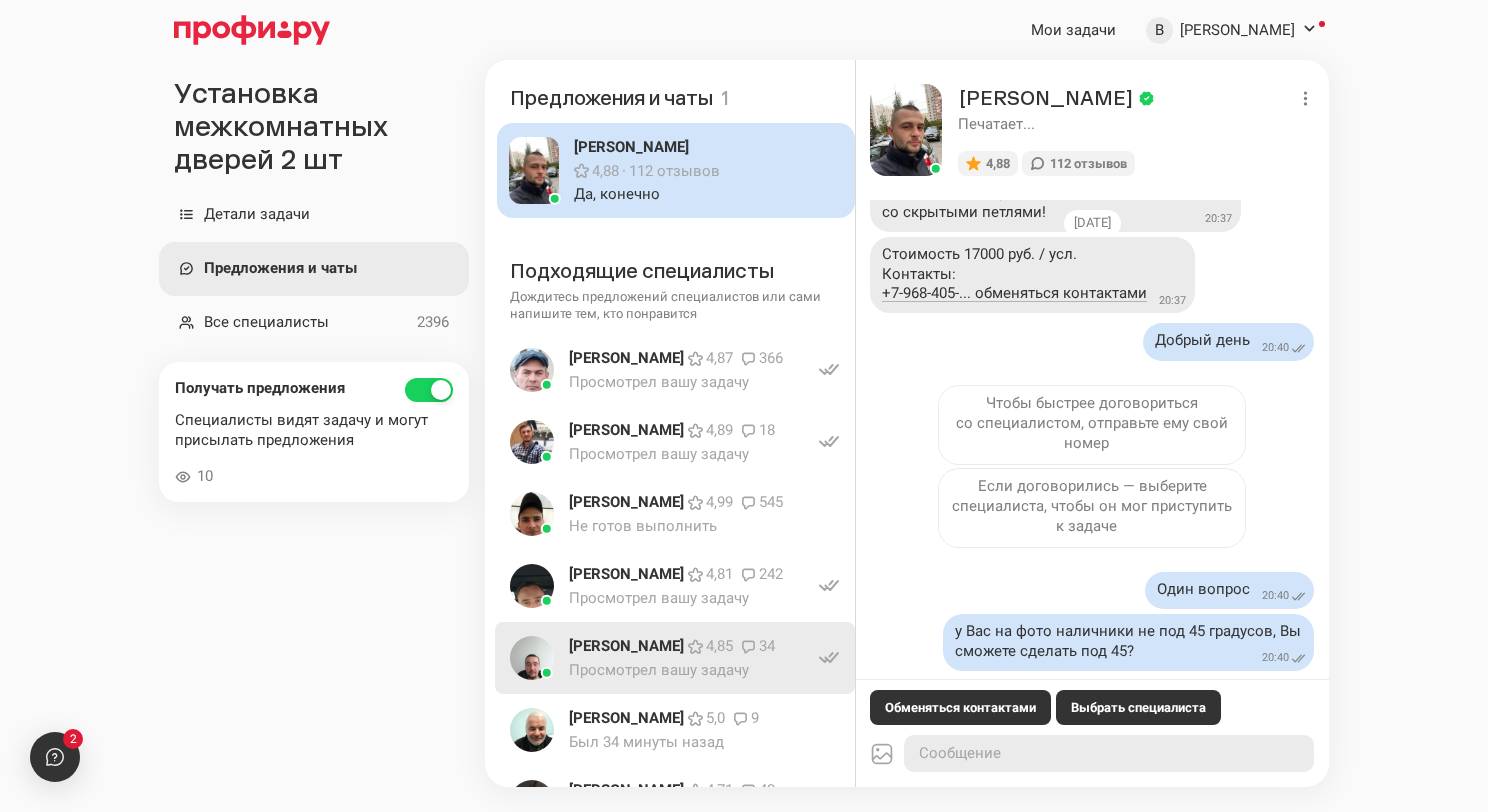 scroll, scrollTop: 332, scrollLeft: 0, axis: vertical 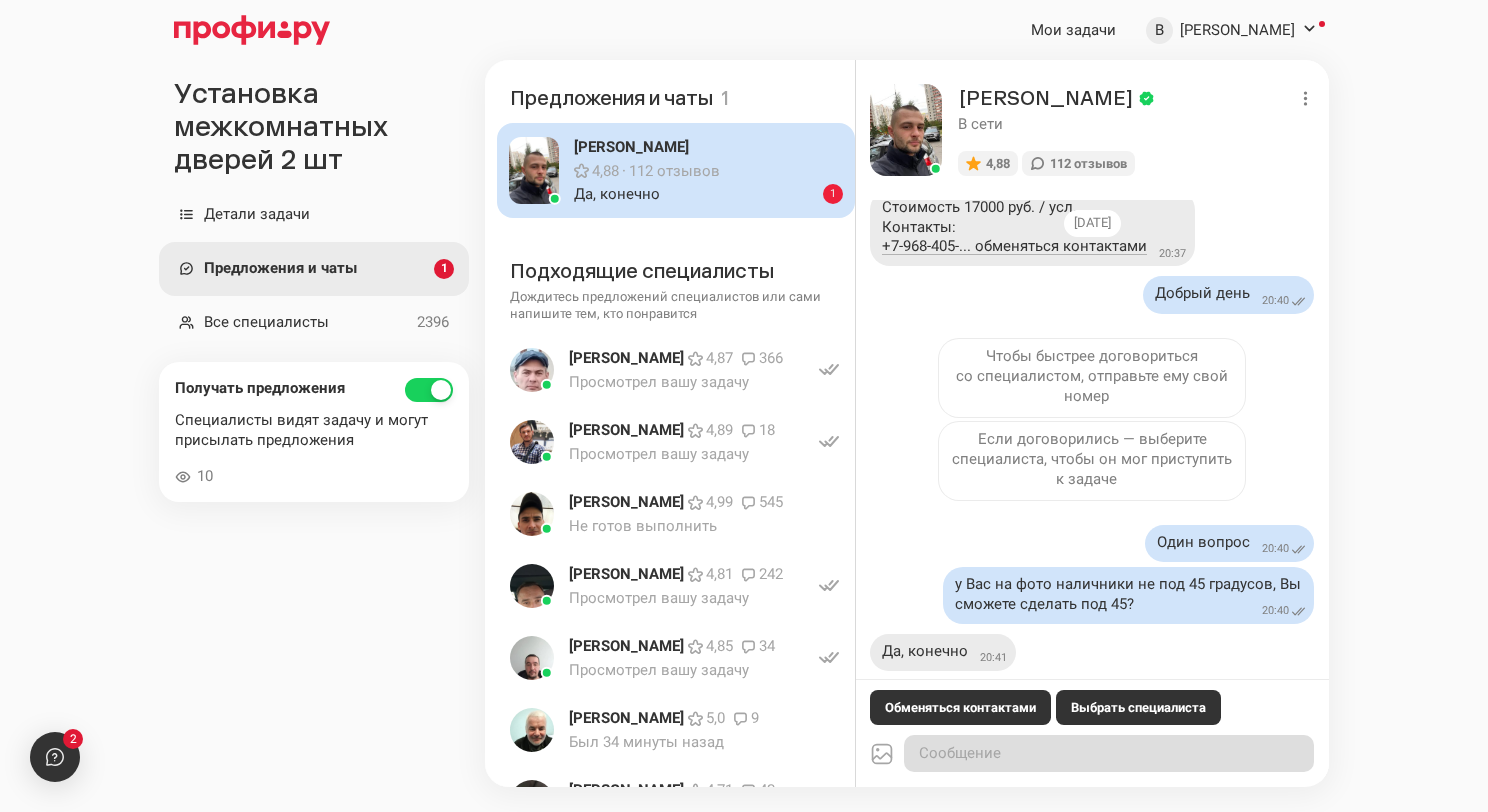 click at bounding box center (1109, 753) 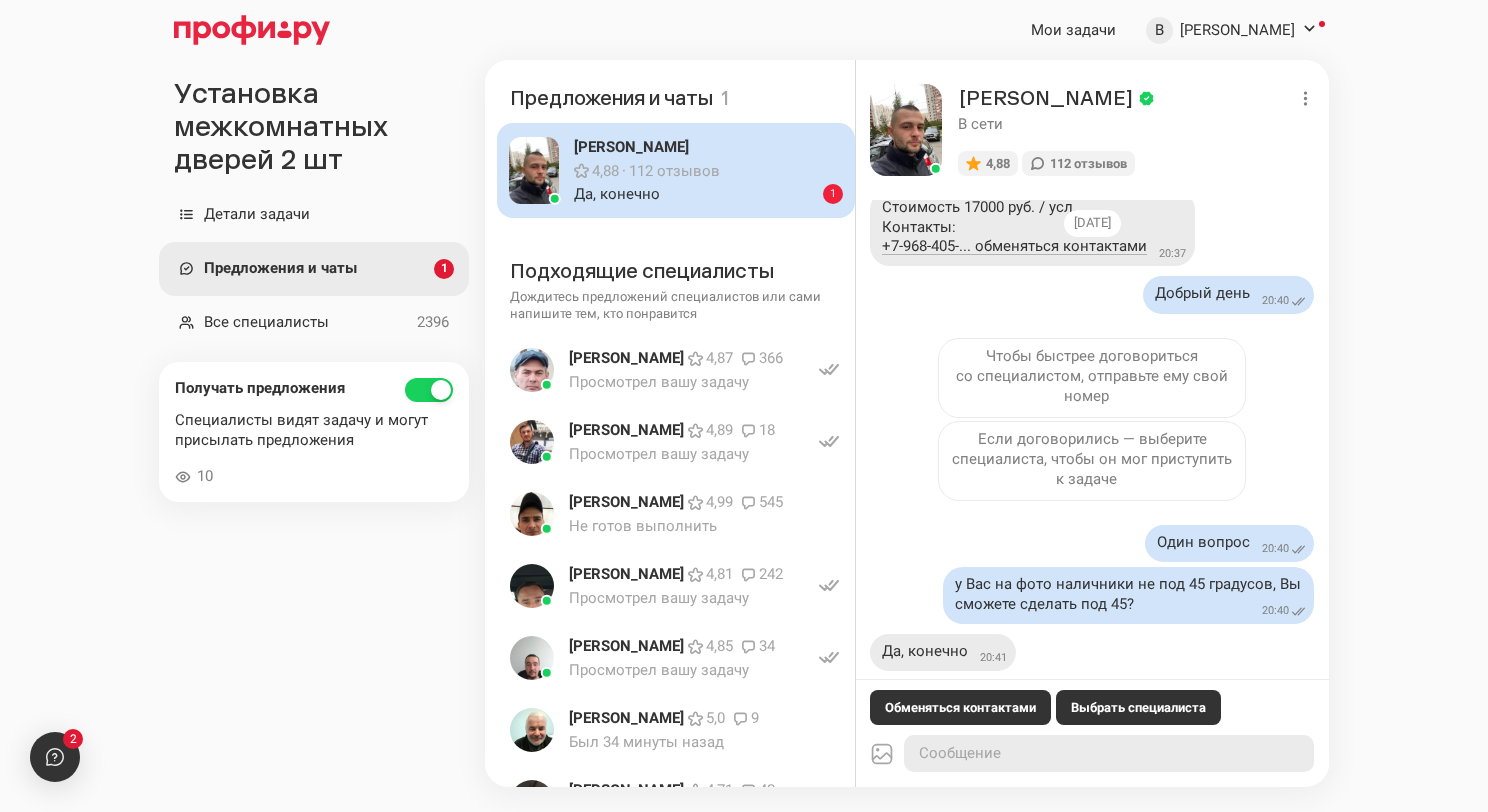 type on "x" 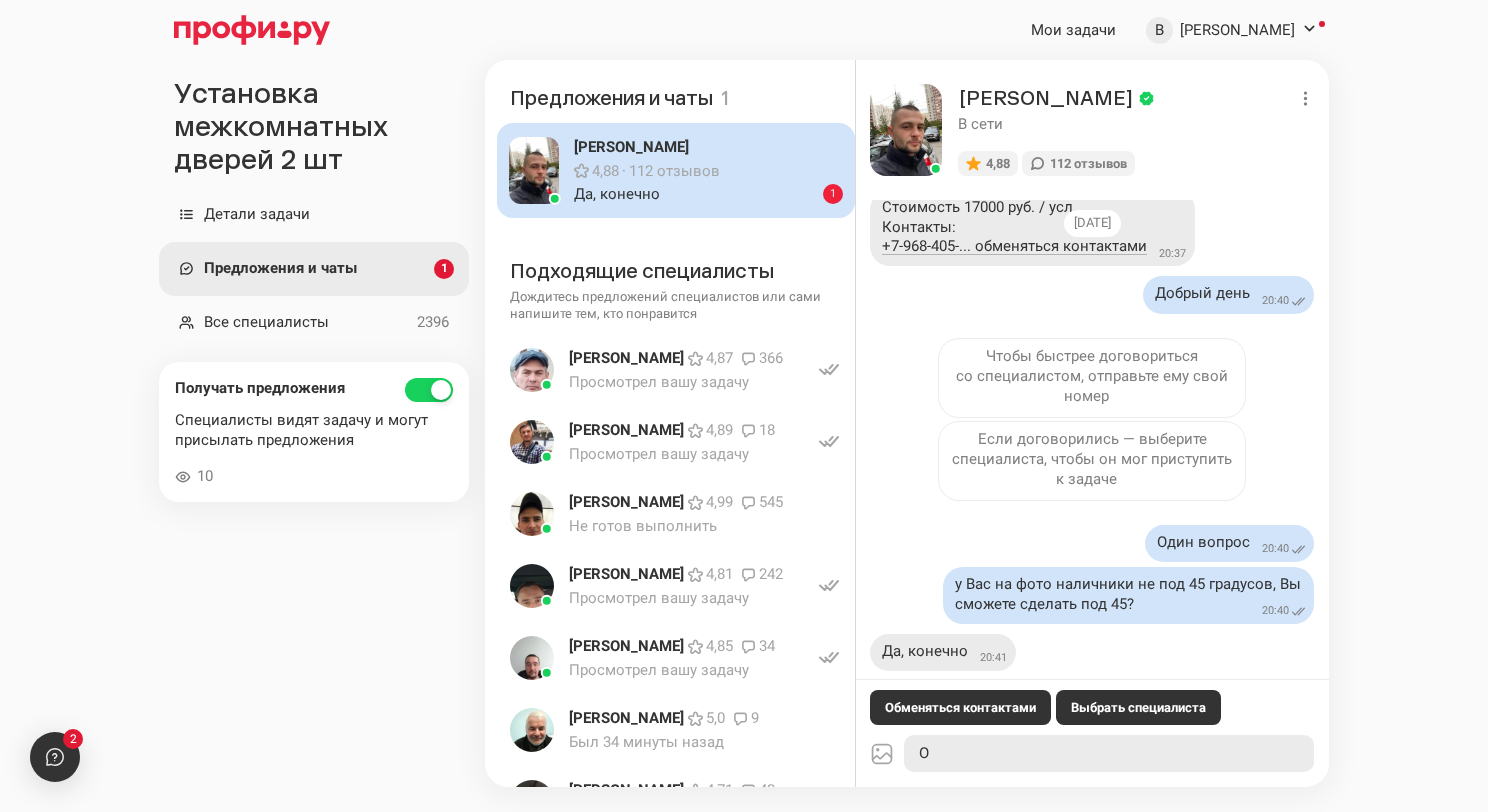 type on "x" 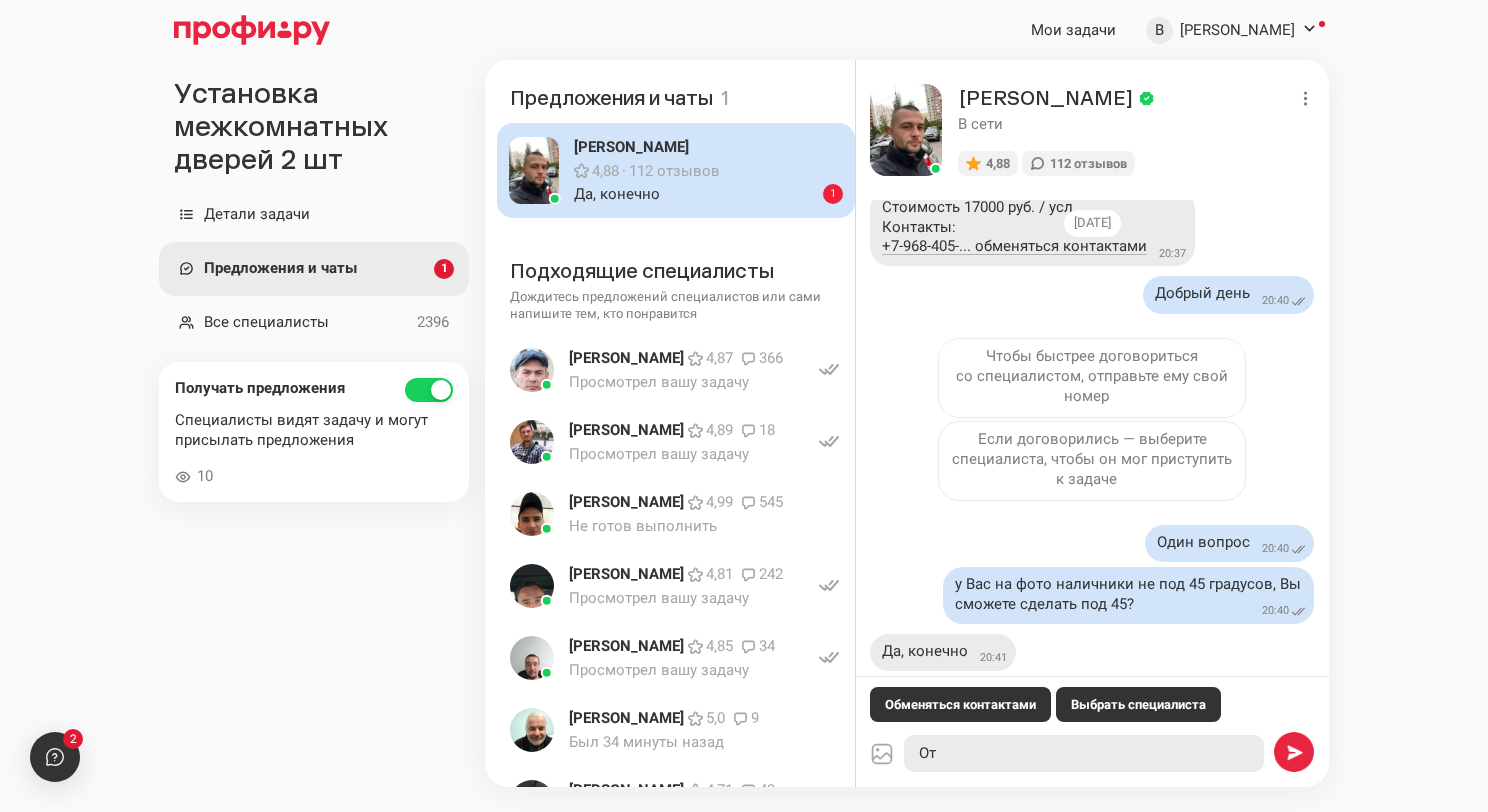 type on "x" 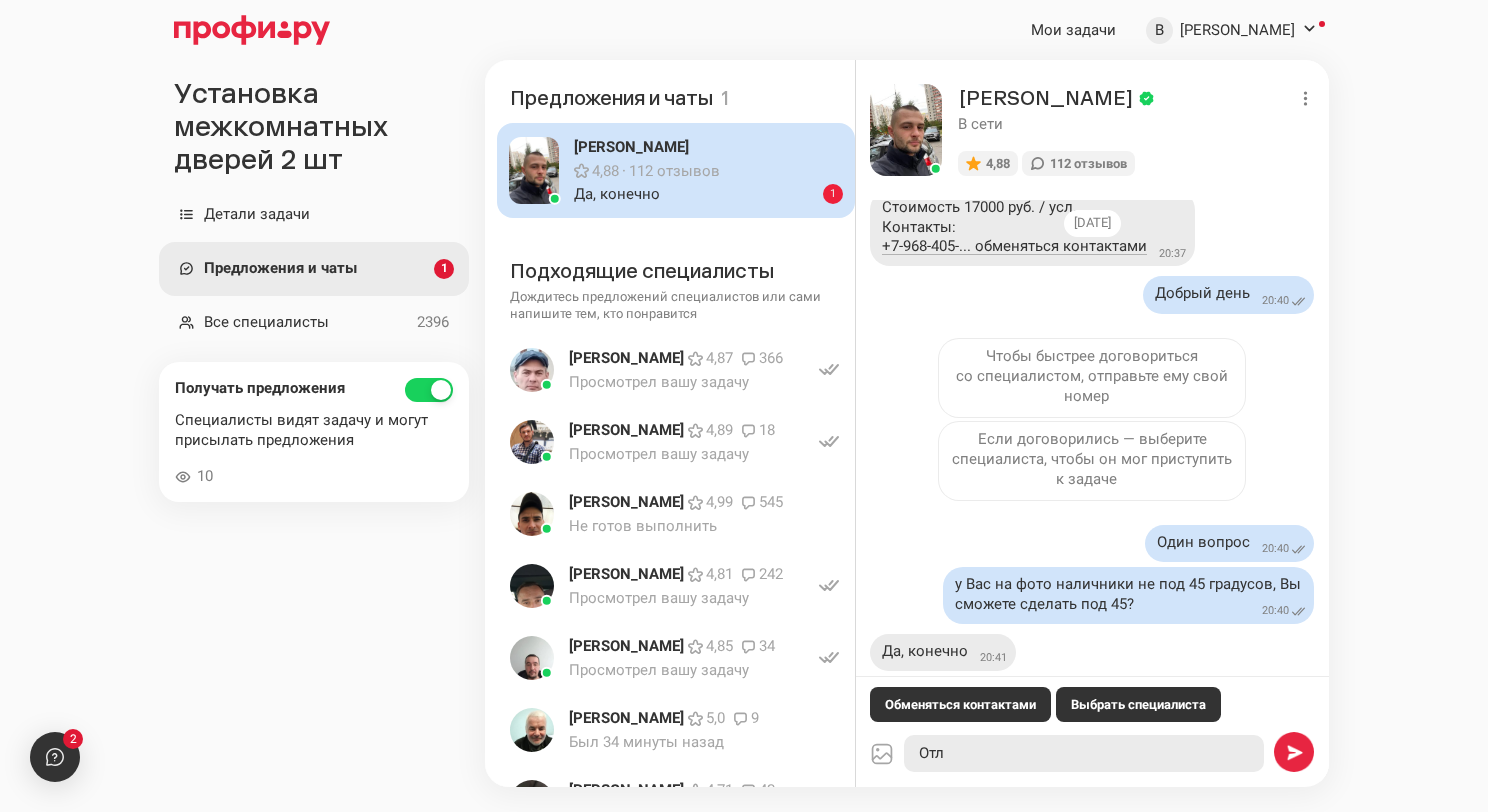 type 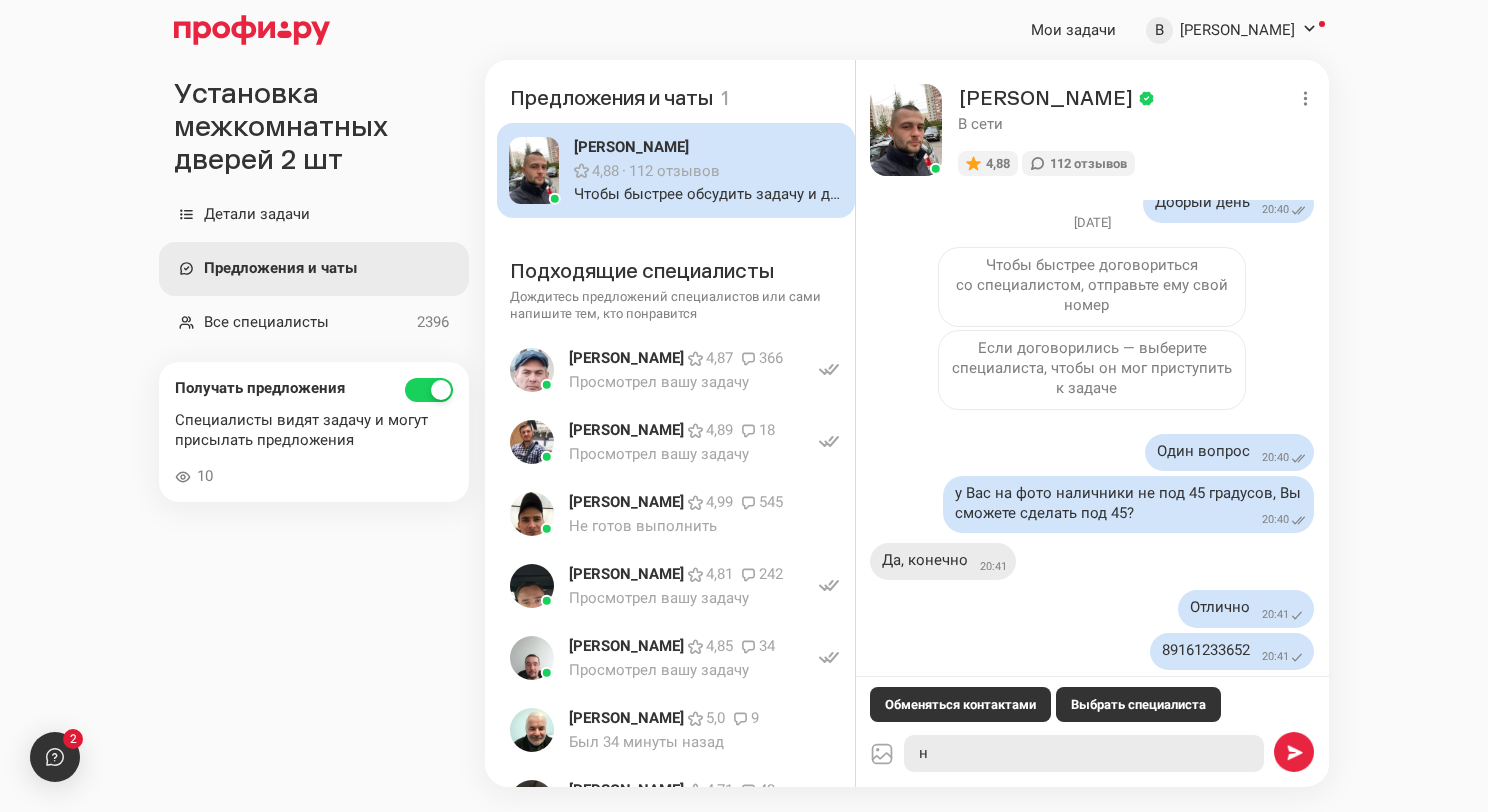 scroll, scrollTop: 424, scrollLeft: 0, axis: vertical 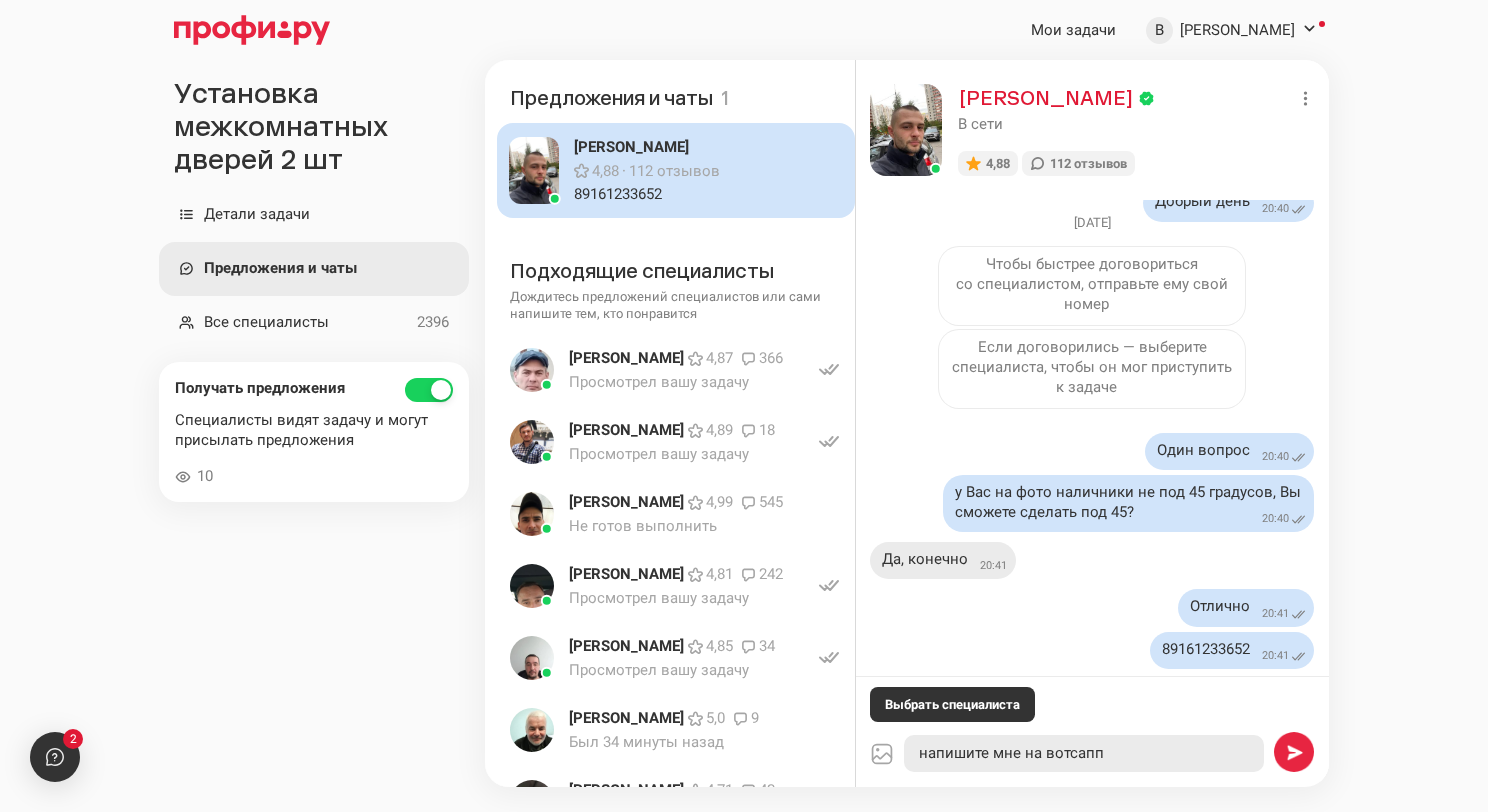 click on "[PERSON_NAME]" at bounding box center (1046, 98) 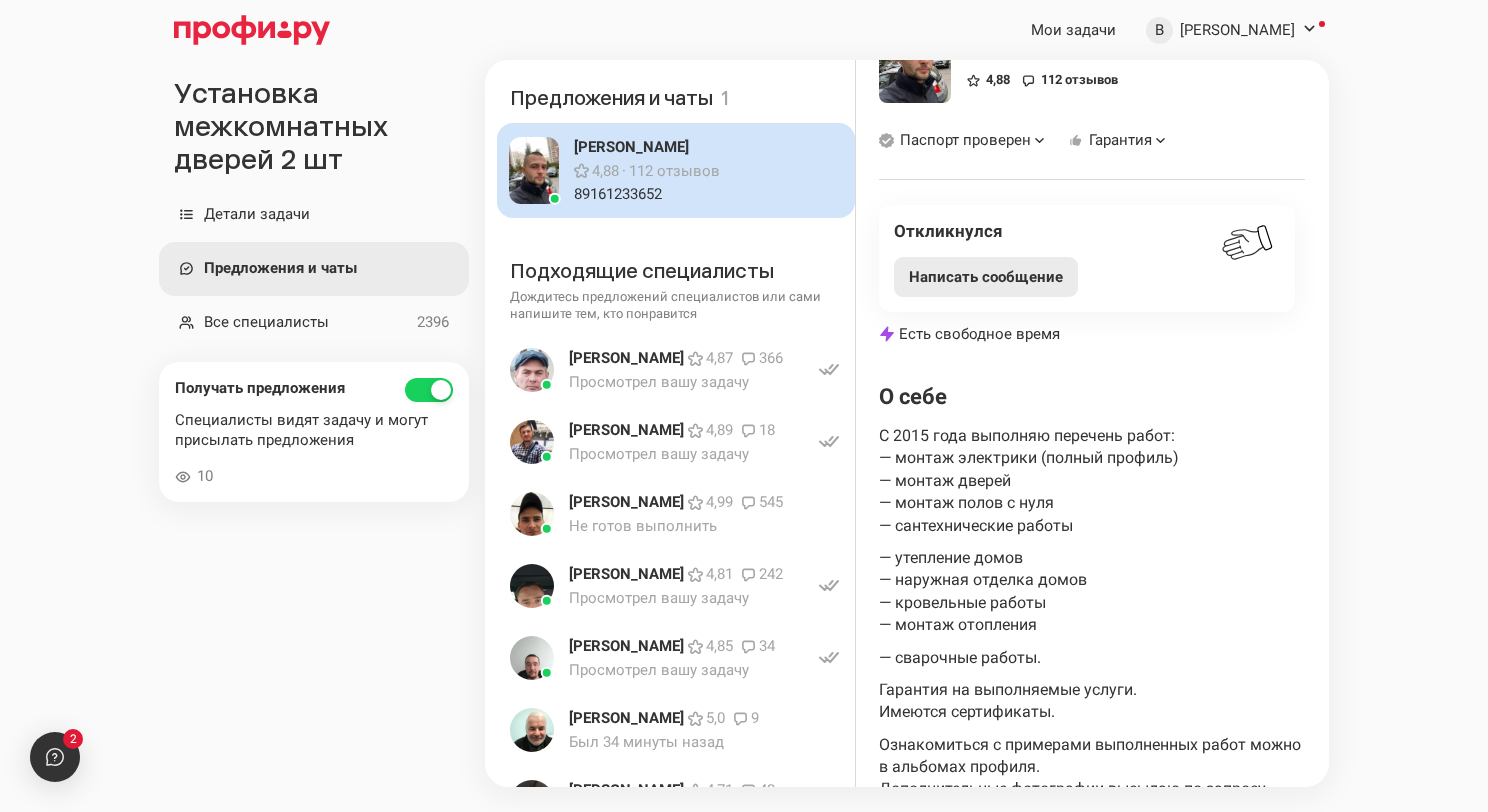 scroll, scrollTop: 0, scrollLeft: 0, axis: both 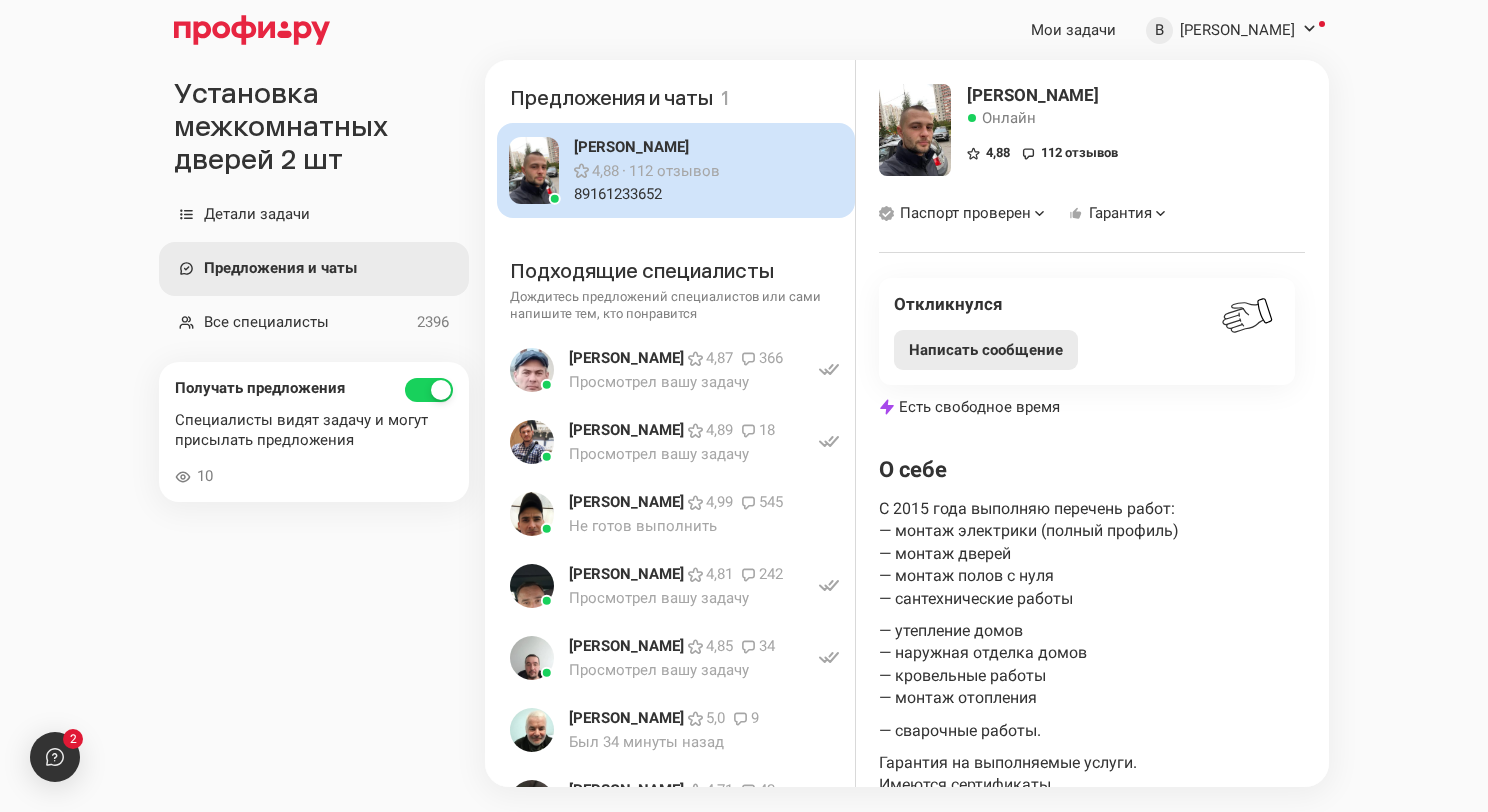 click on "112 отзывов" at bounding box center [674, 171] 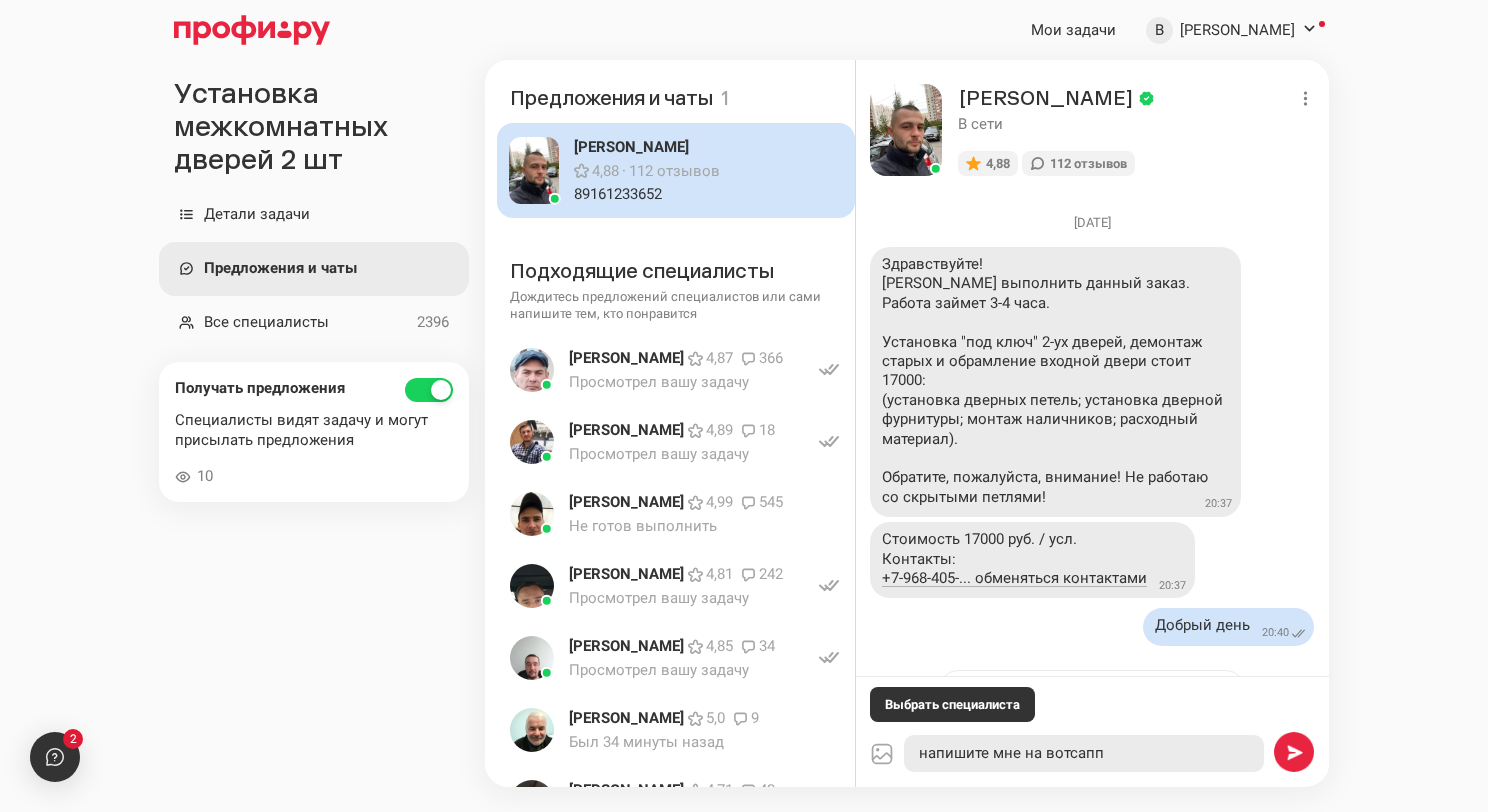scroll, scrollTop: 422, scrollLeft: 0, axis: vertical 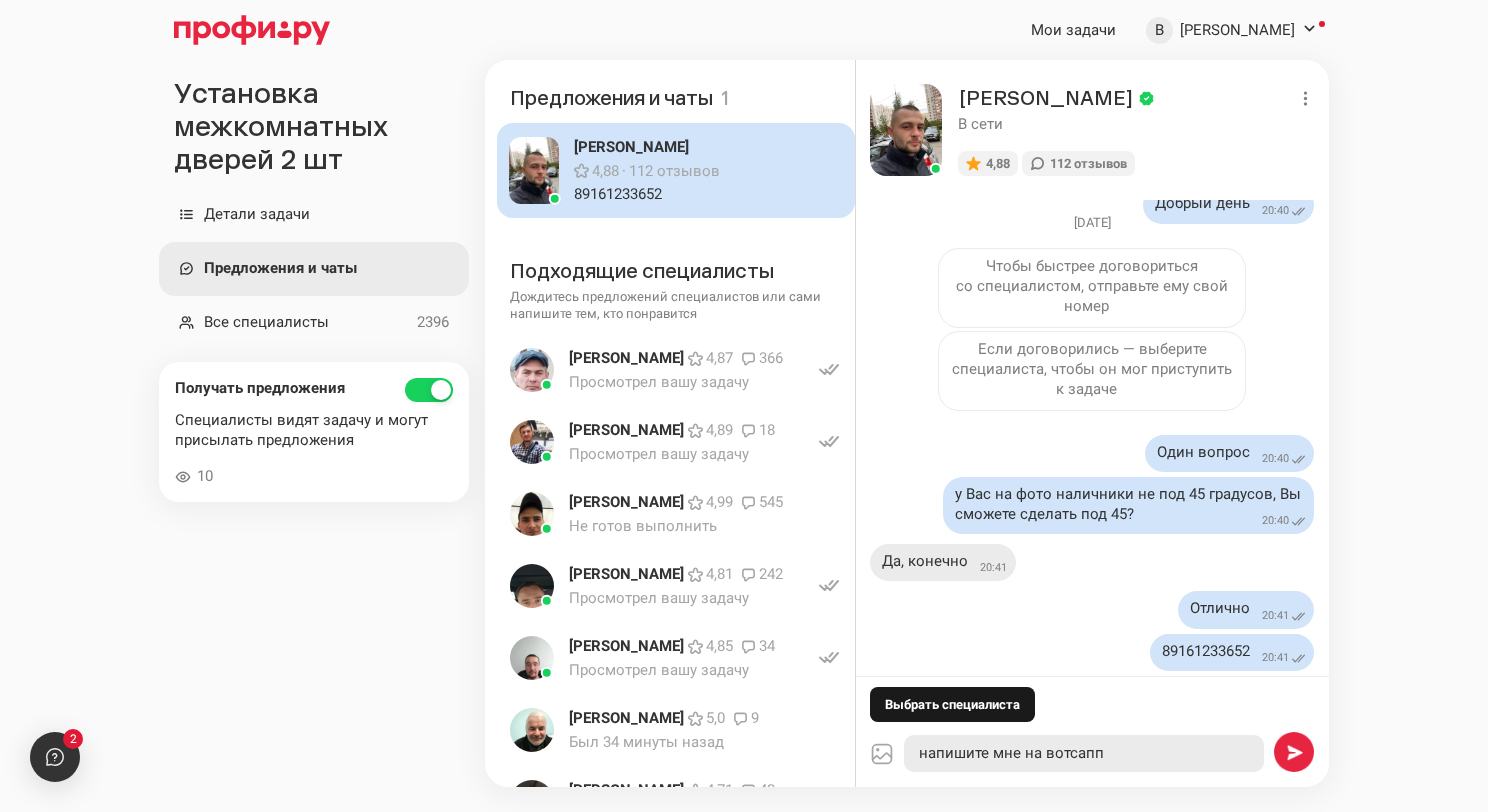 click on "Выбрать специалиста" at bounding box center (952, 704) 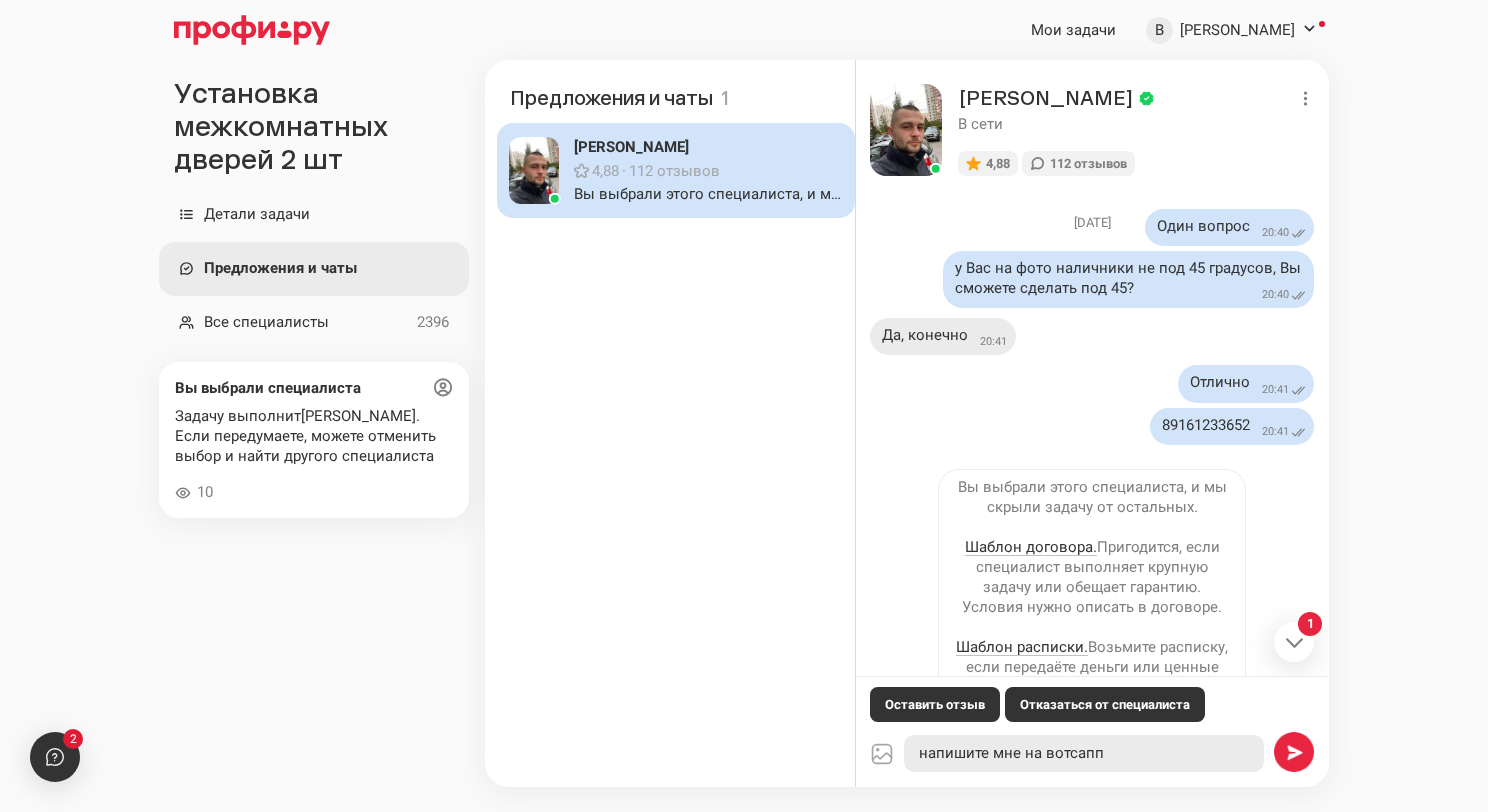 scroll, scrollTop: 704, scrollLeft: 0, axis: vertical 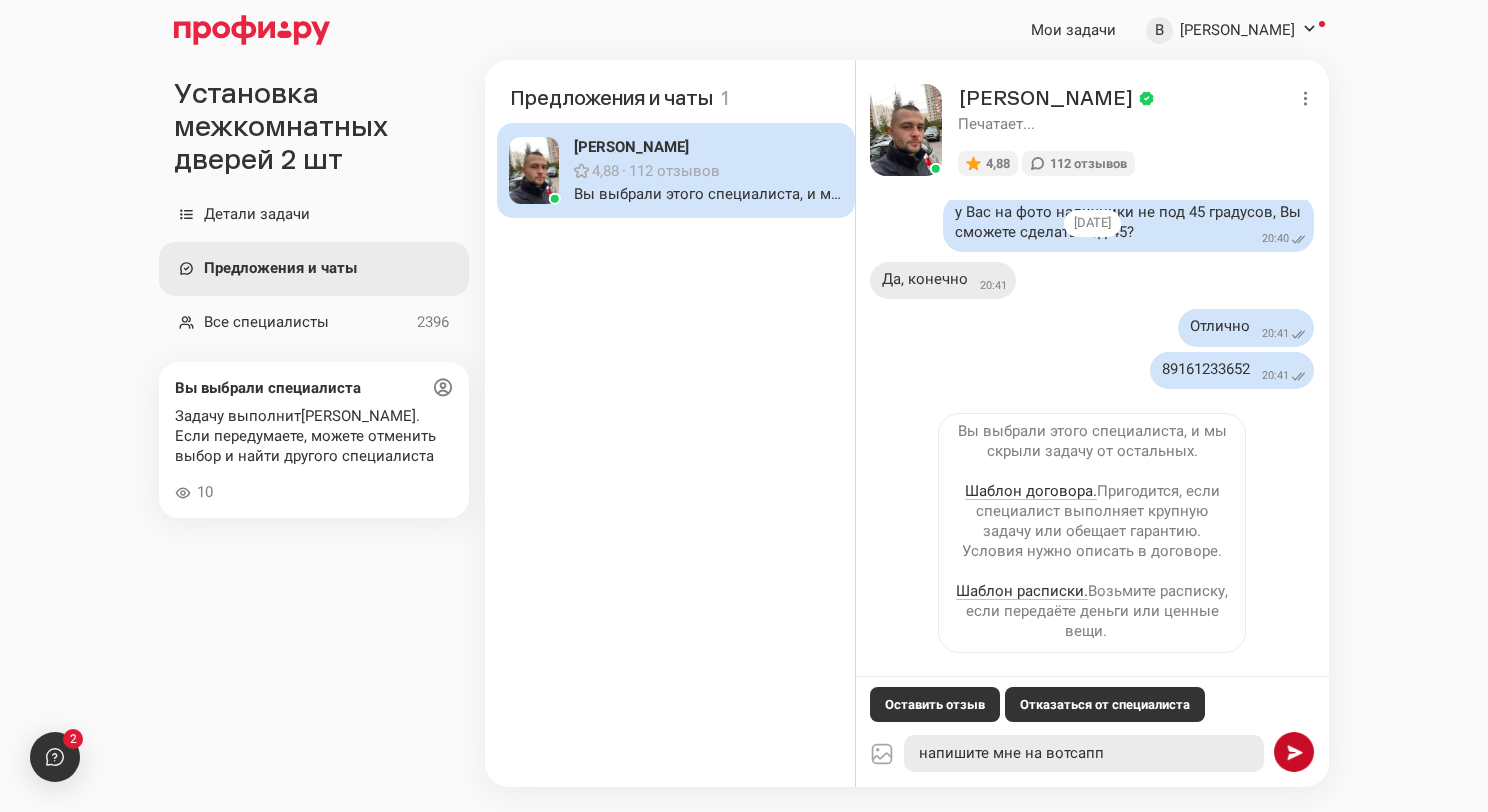 click at bounding box center (1294, 752) 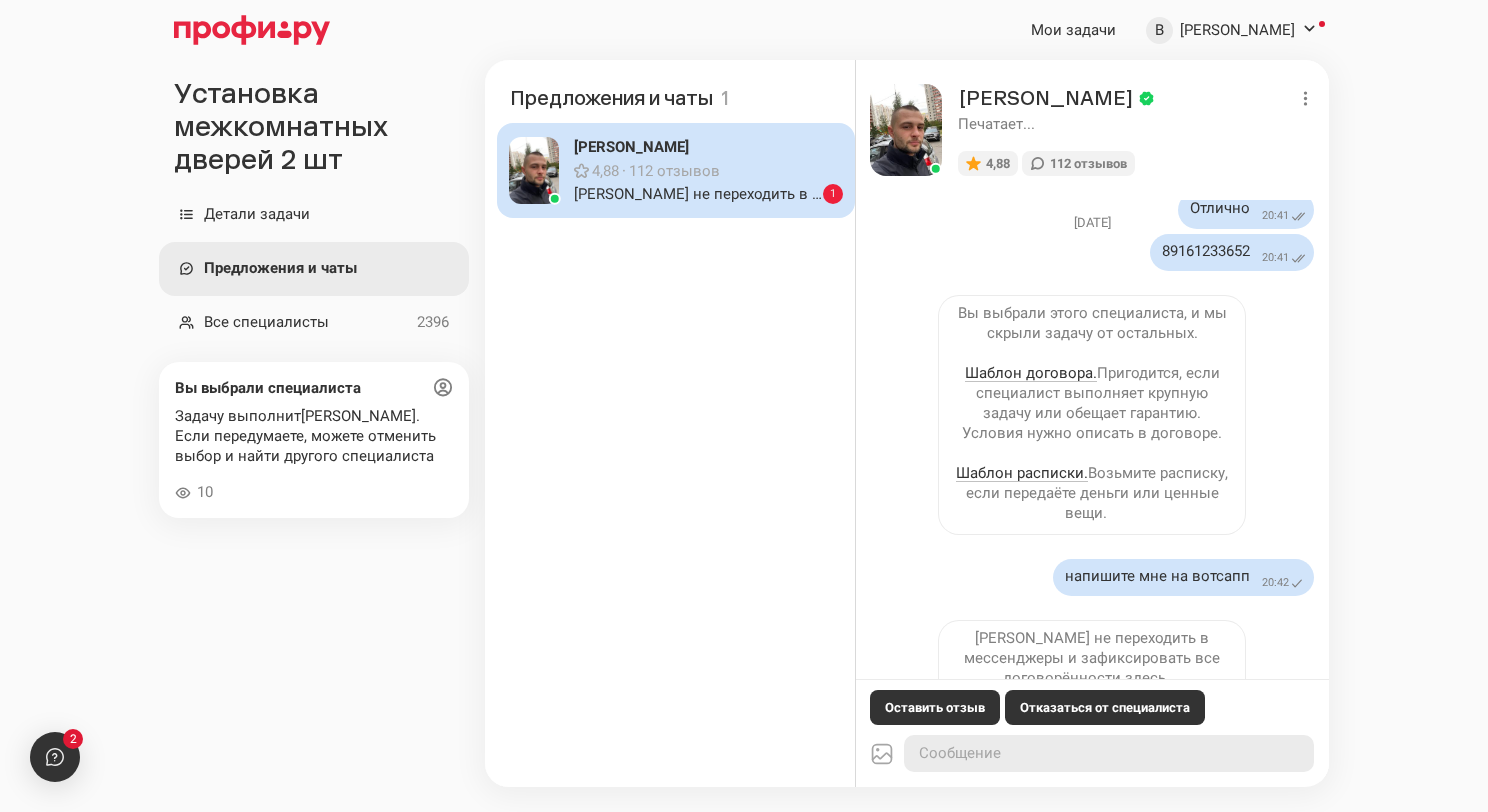 scroll, scrollTop: 865, scrollLeft: 0, axis: vertical 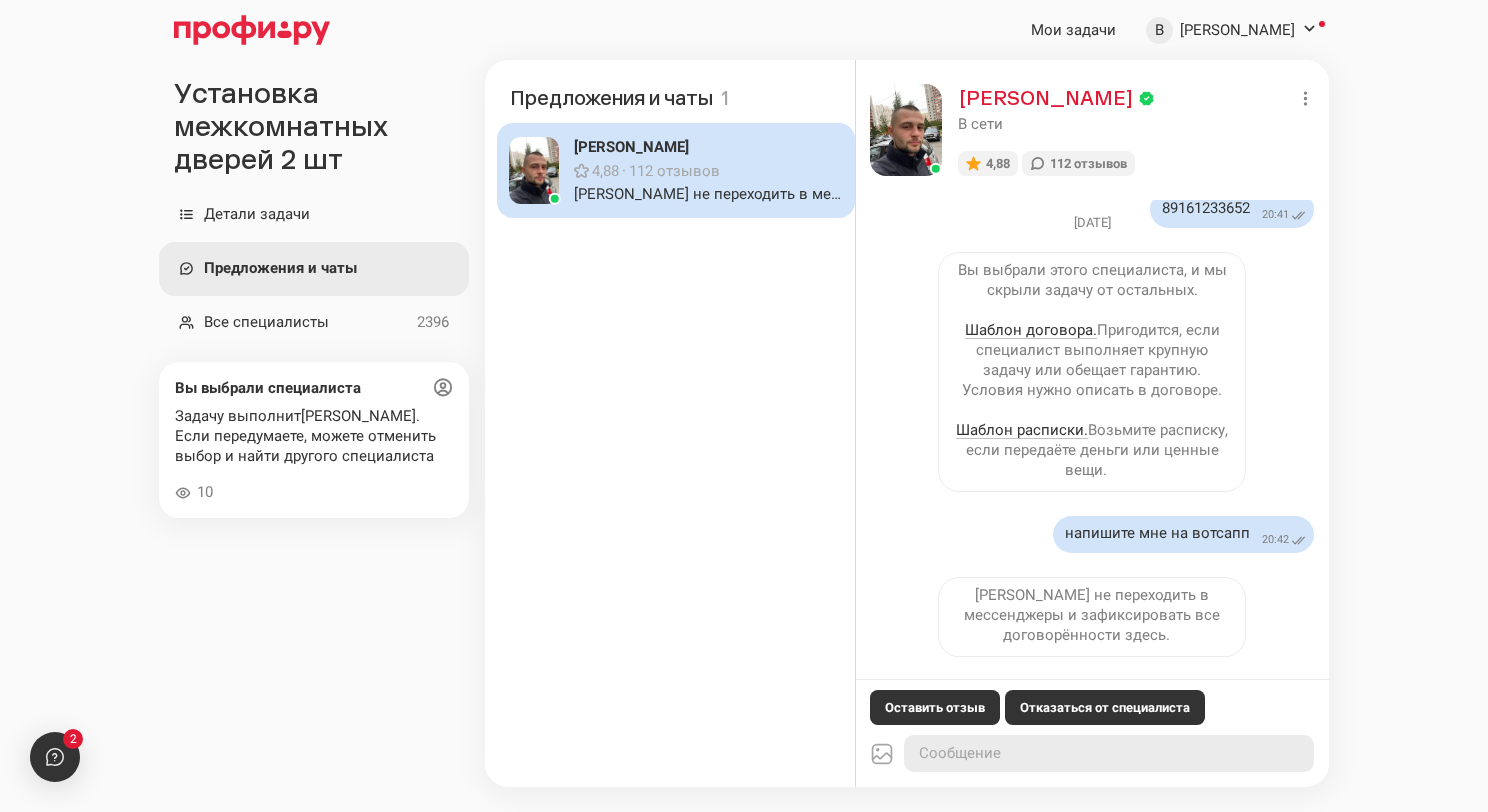 click on "[PERSON_NAME]" at bounding box center (1046, 98) 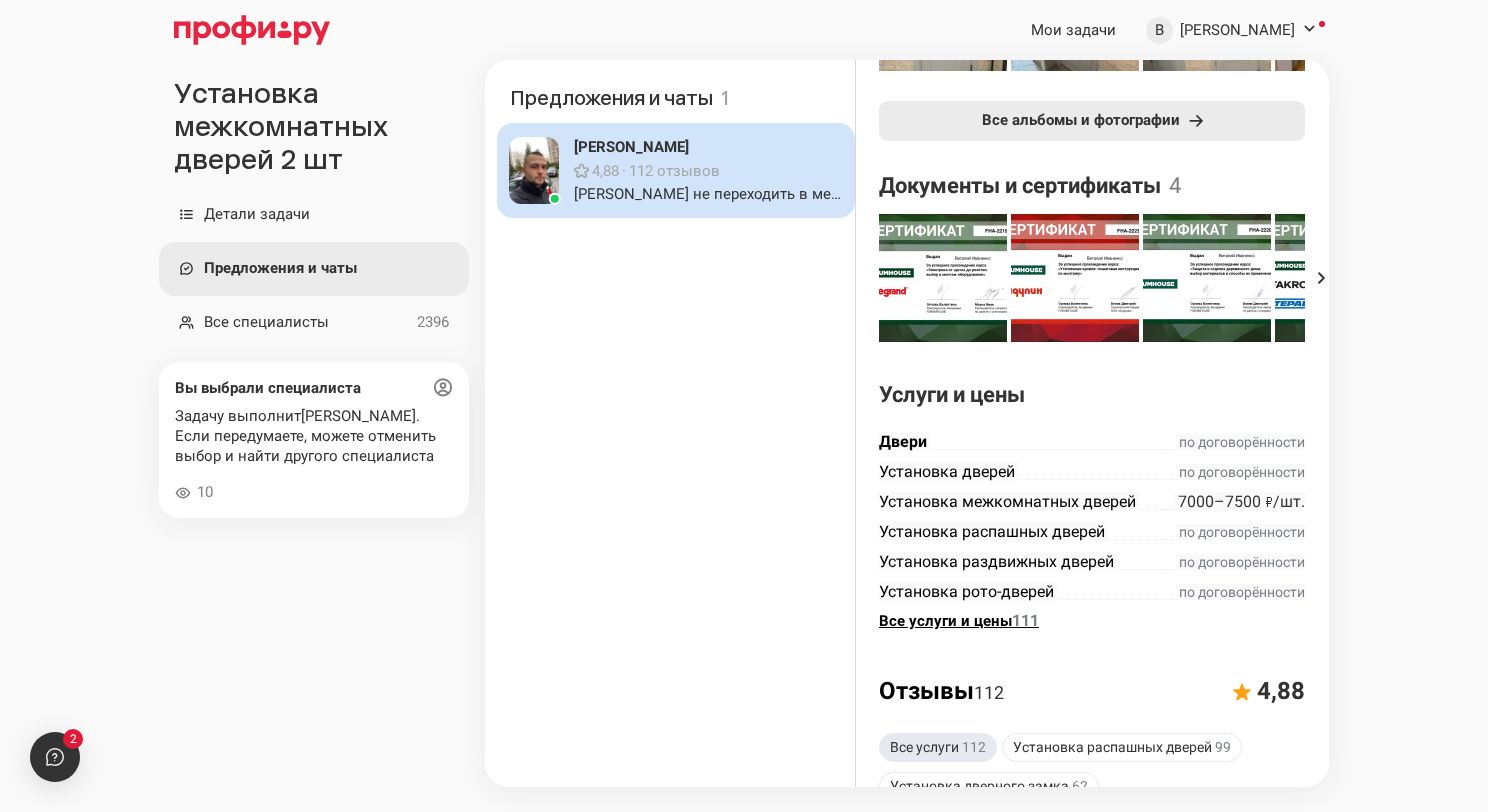 scroll, scrollTop: 1900, scrollLeft: 0, axis: vertical 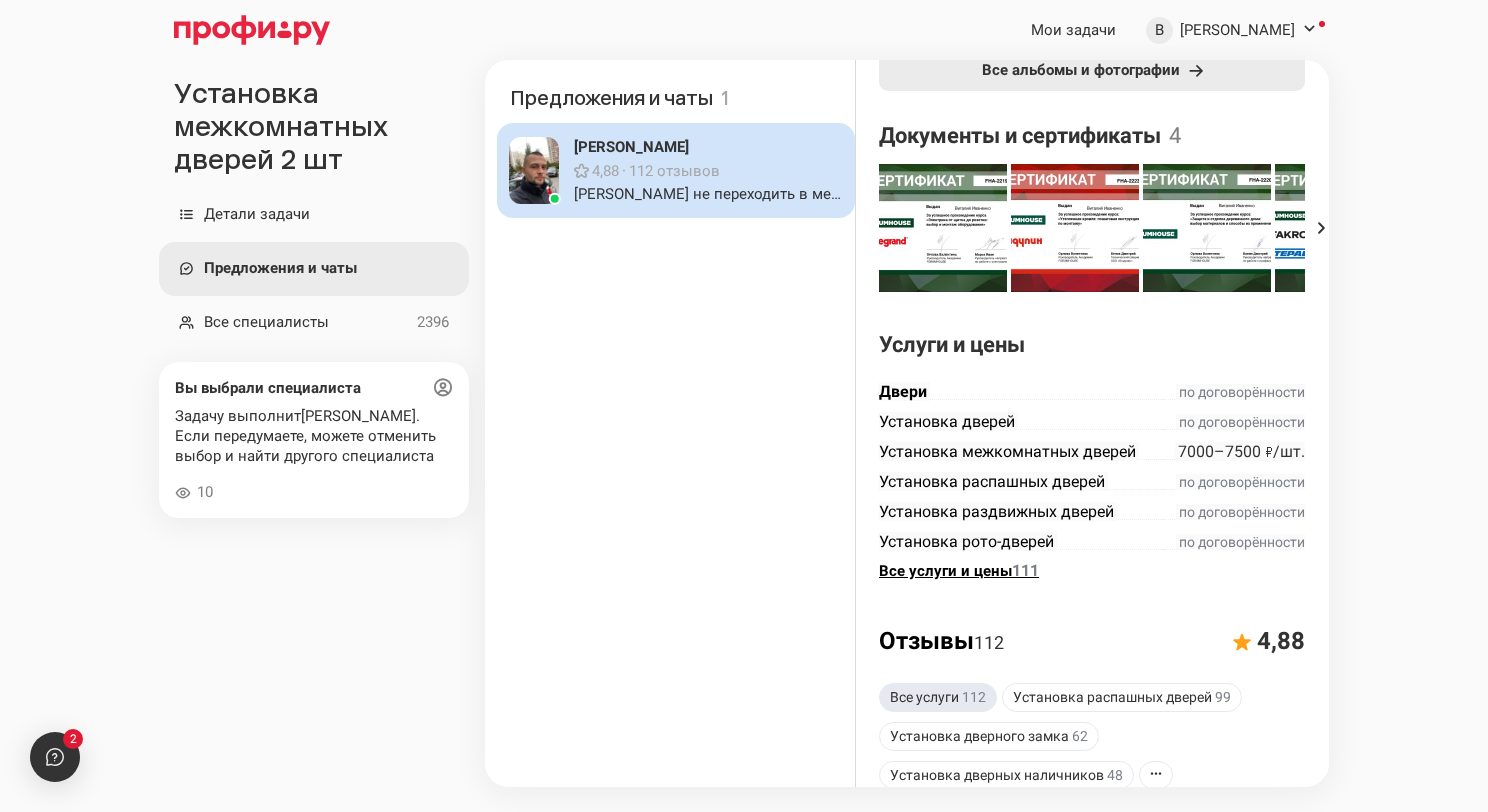 click at bounding box center [943, 228] 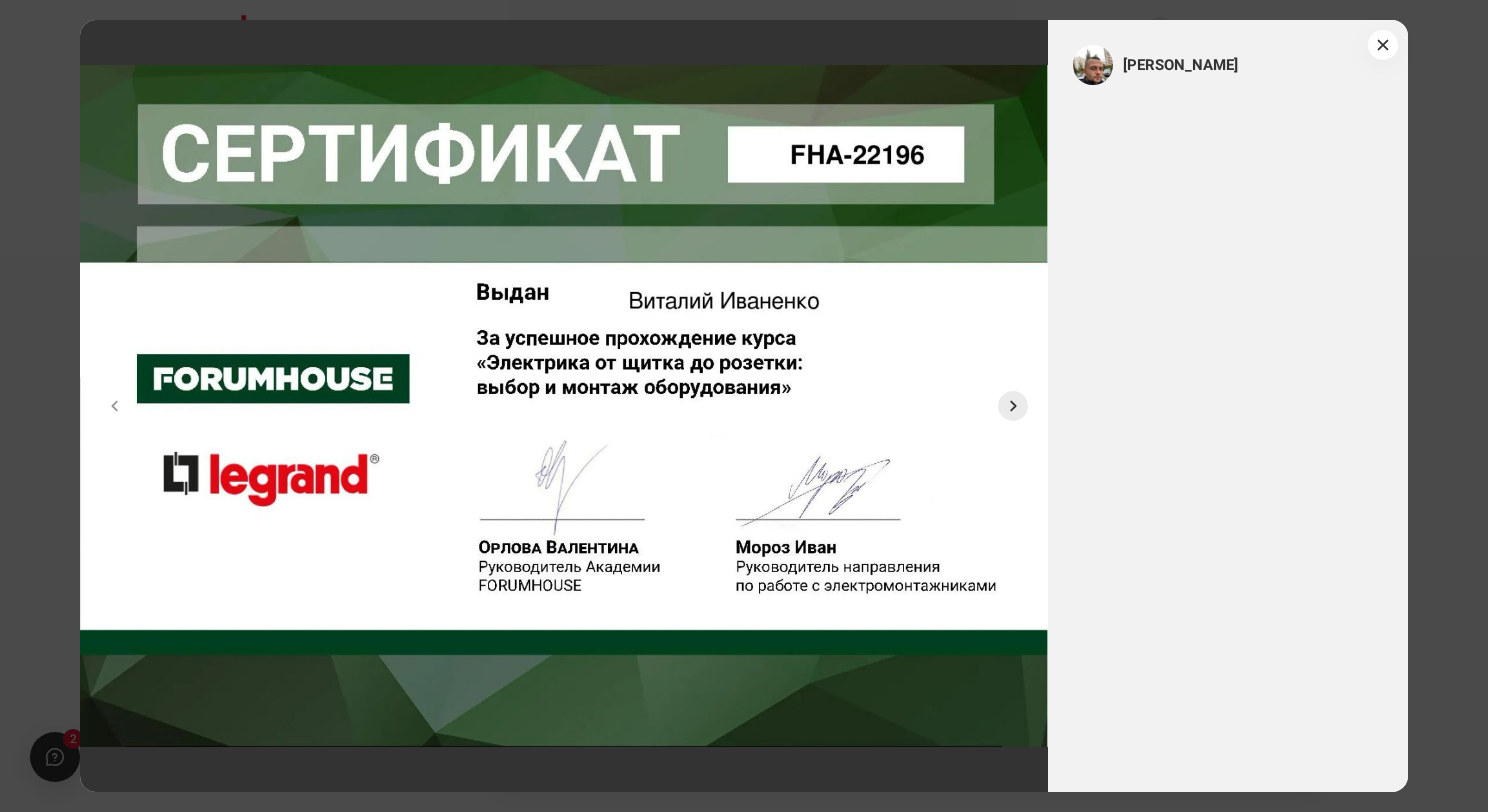 click 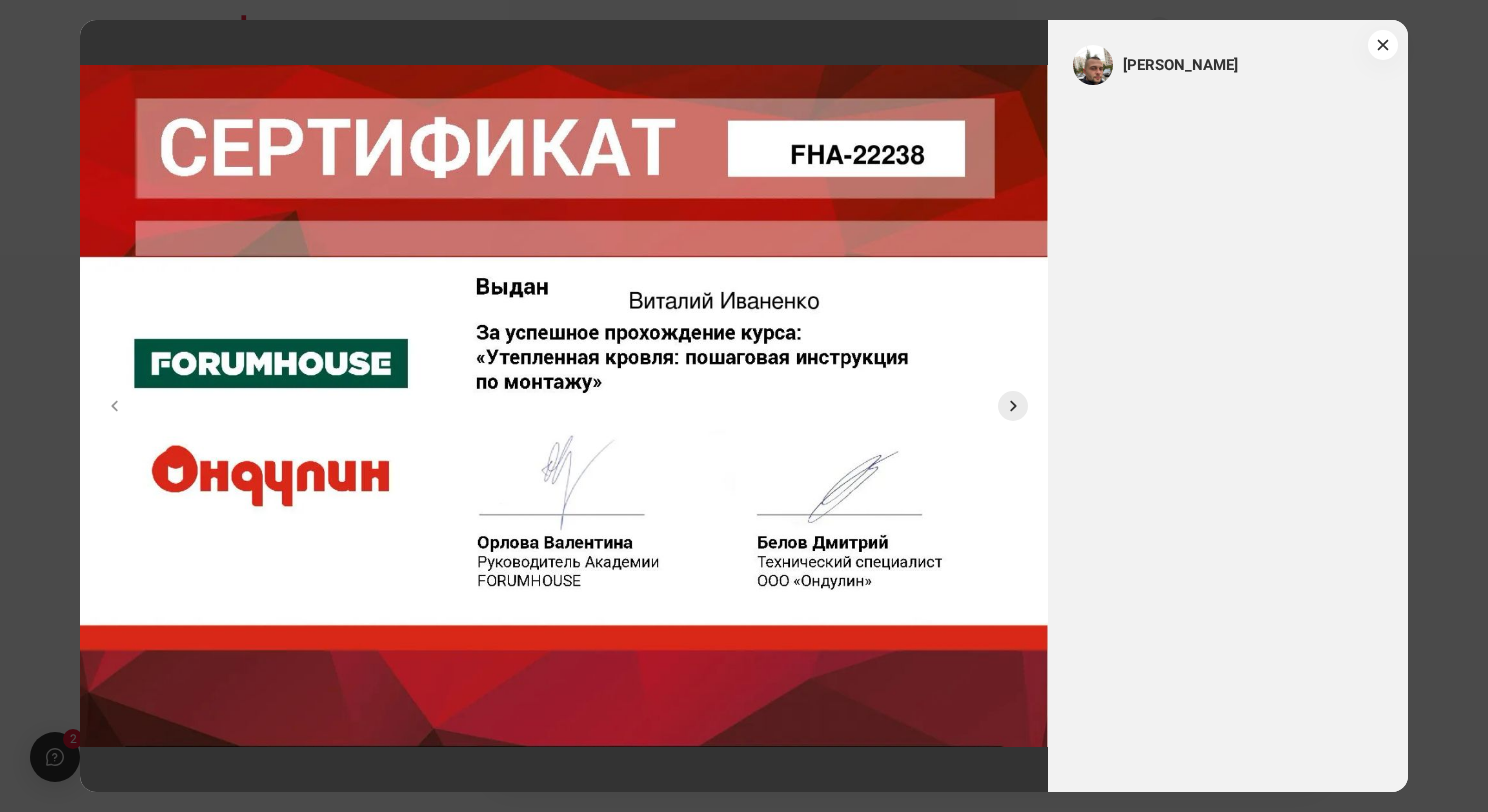 click 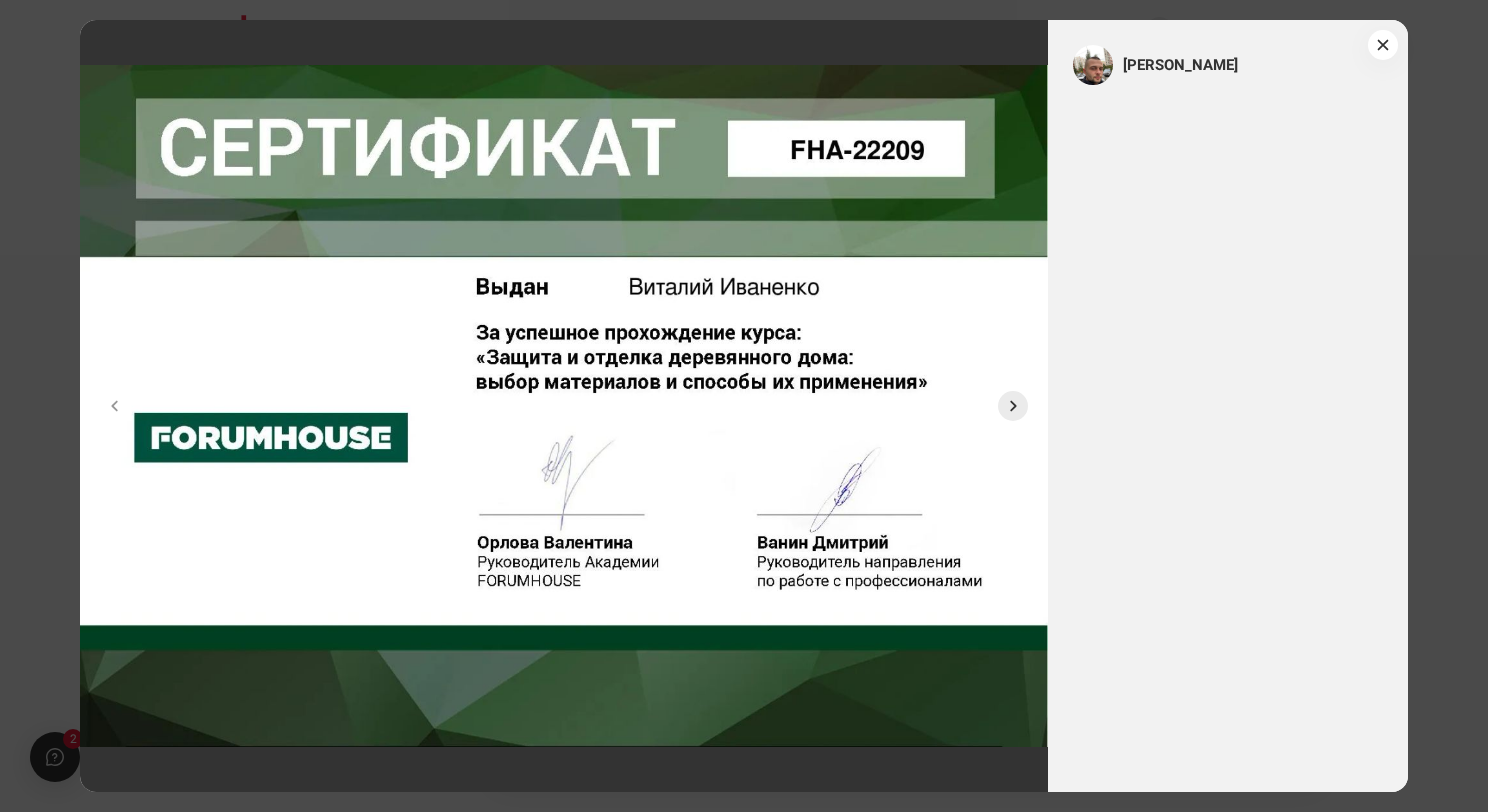 click 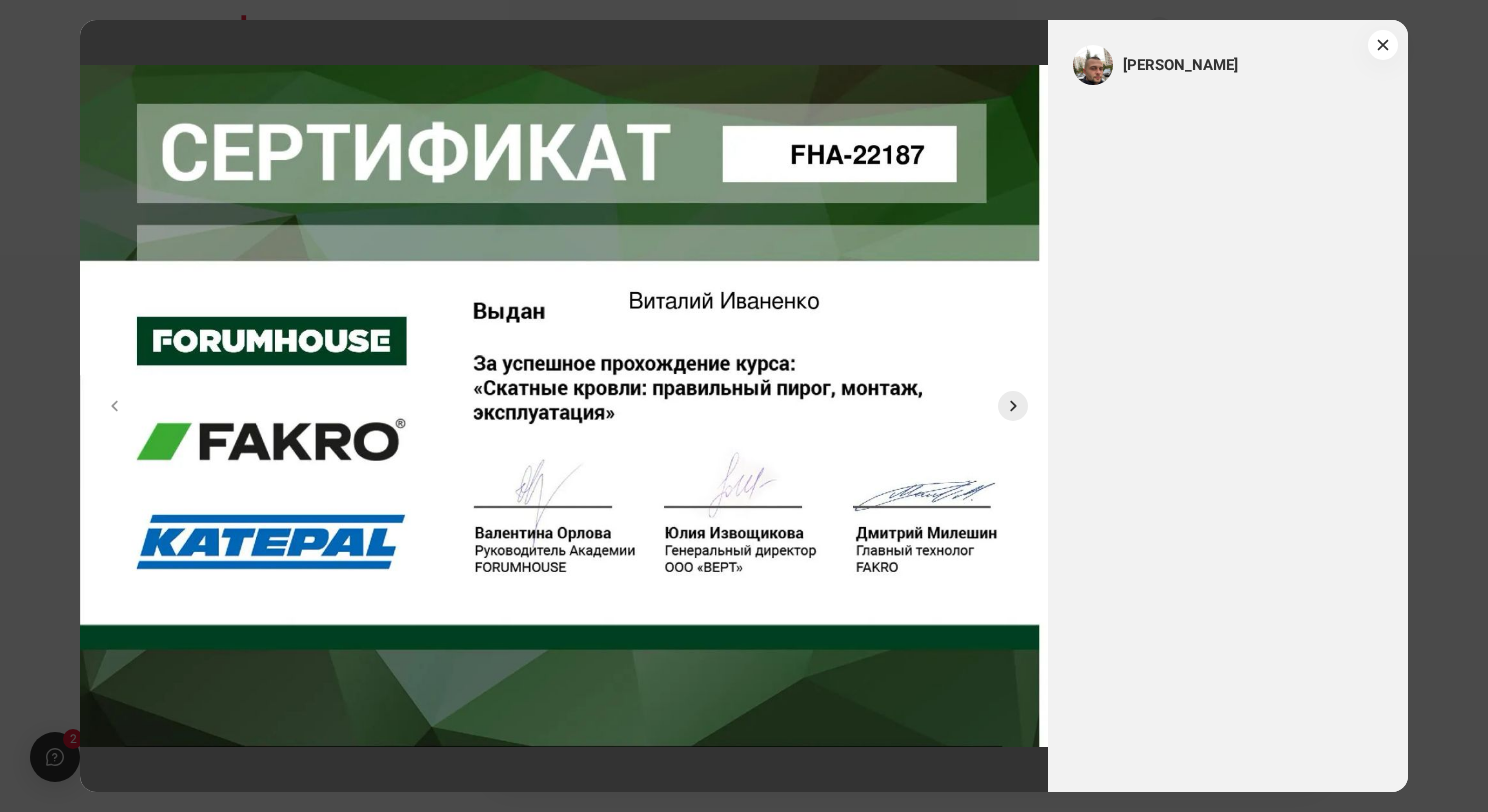 click 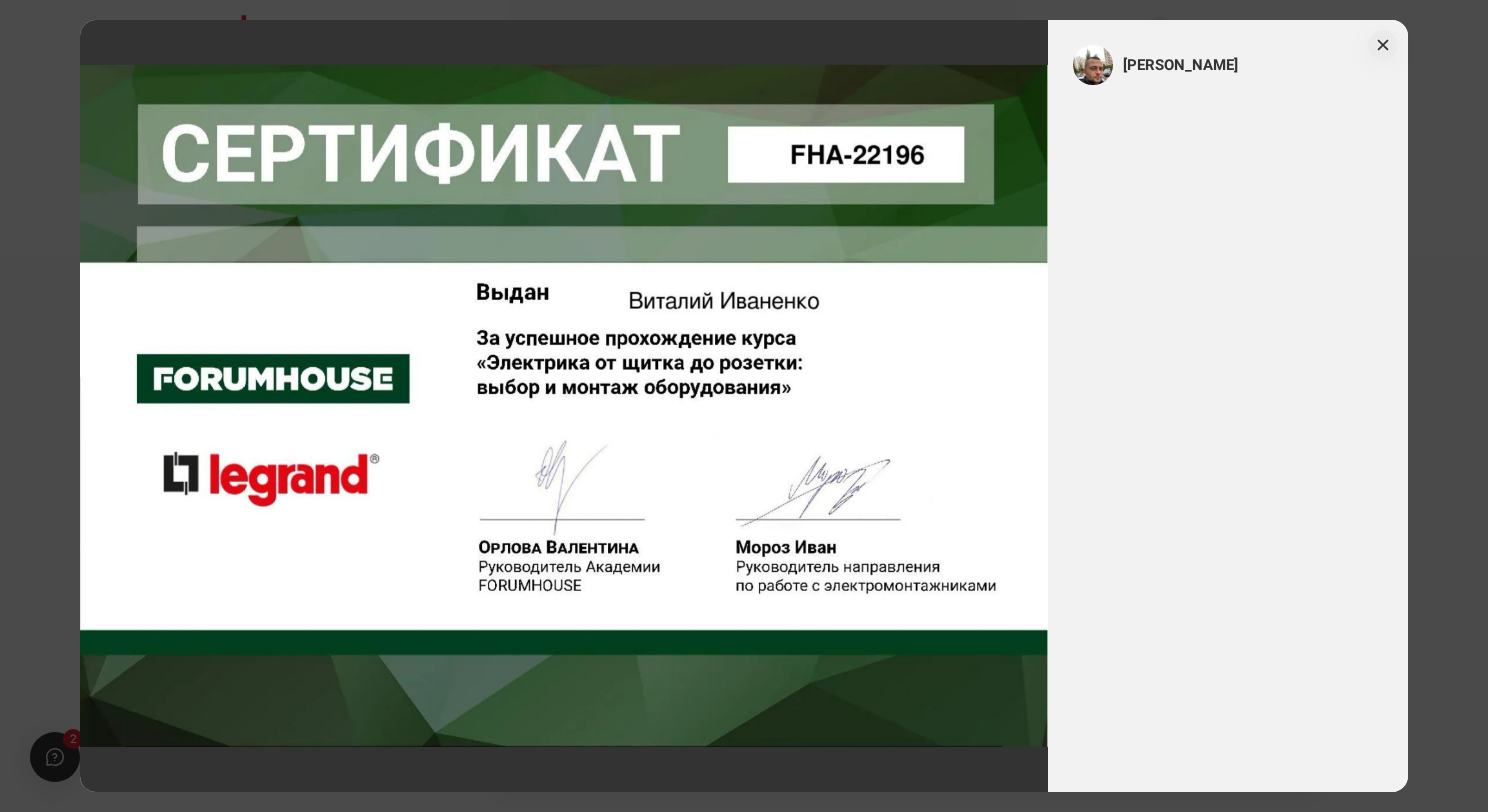click at bounding box center [1383, 45] 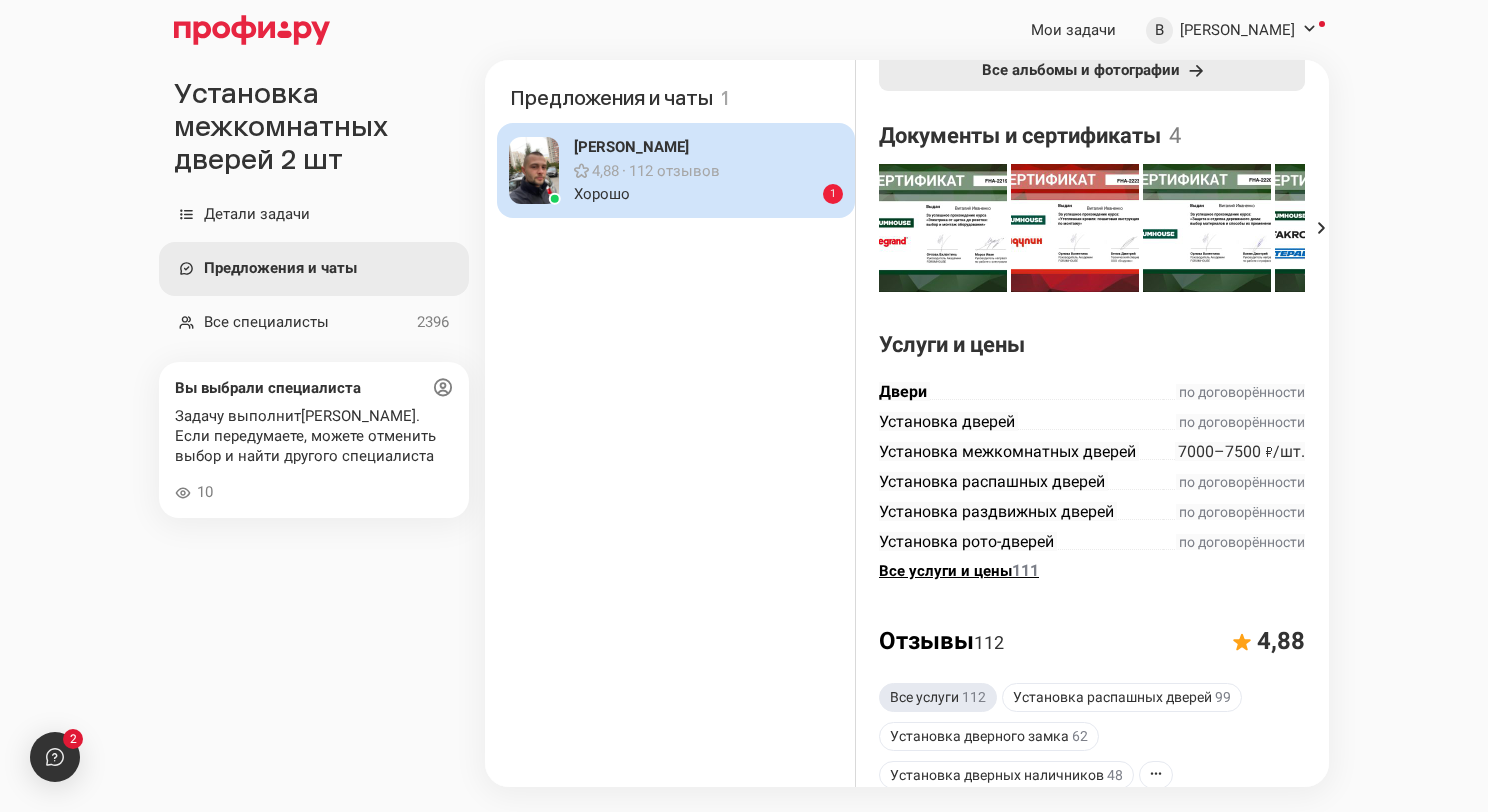click on "Хорошо 1" at bounding box center [708, 194] 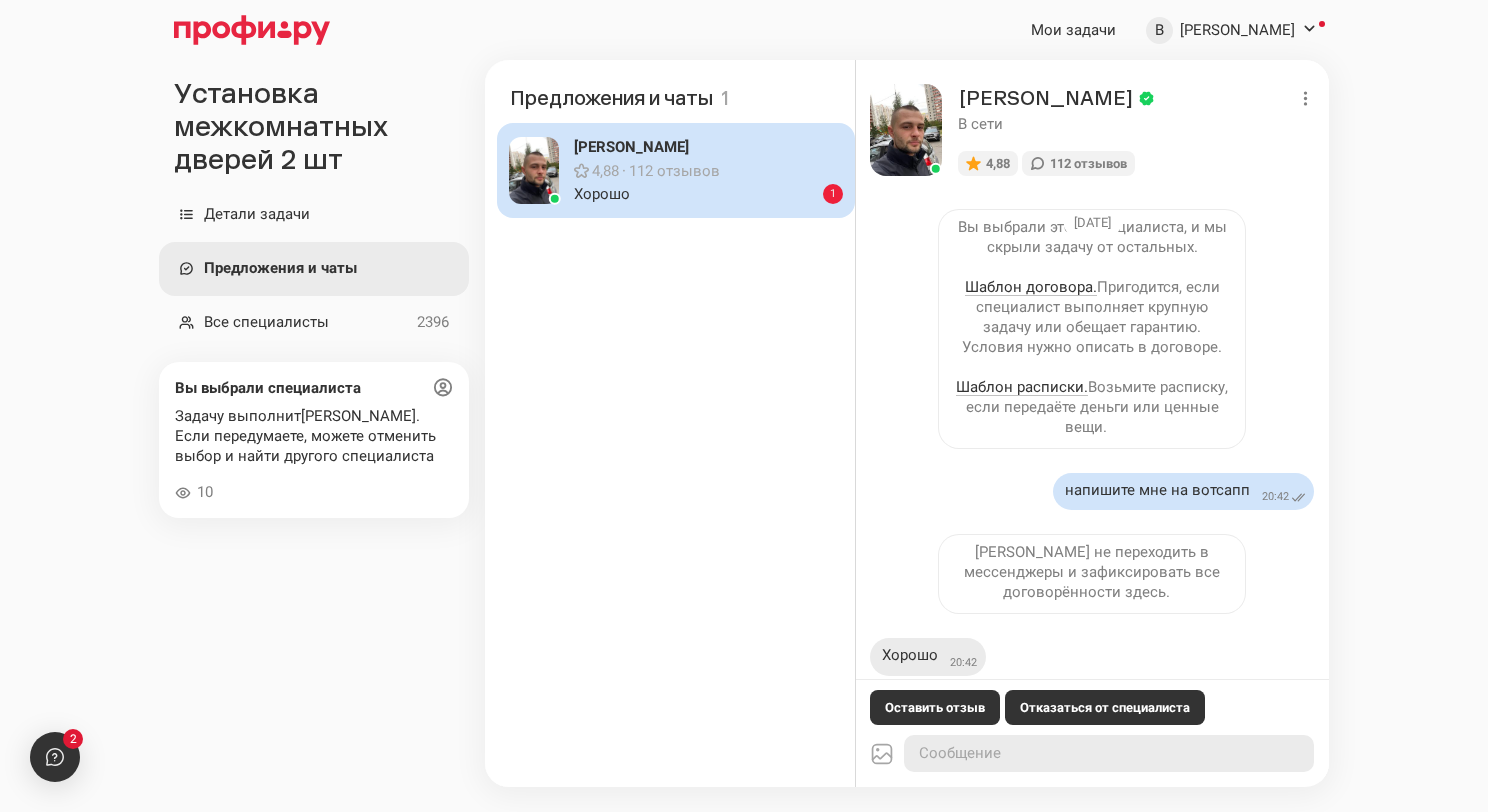 scroll, scrollTop: 913, scrollLeft: 0, axis: vertical 